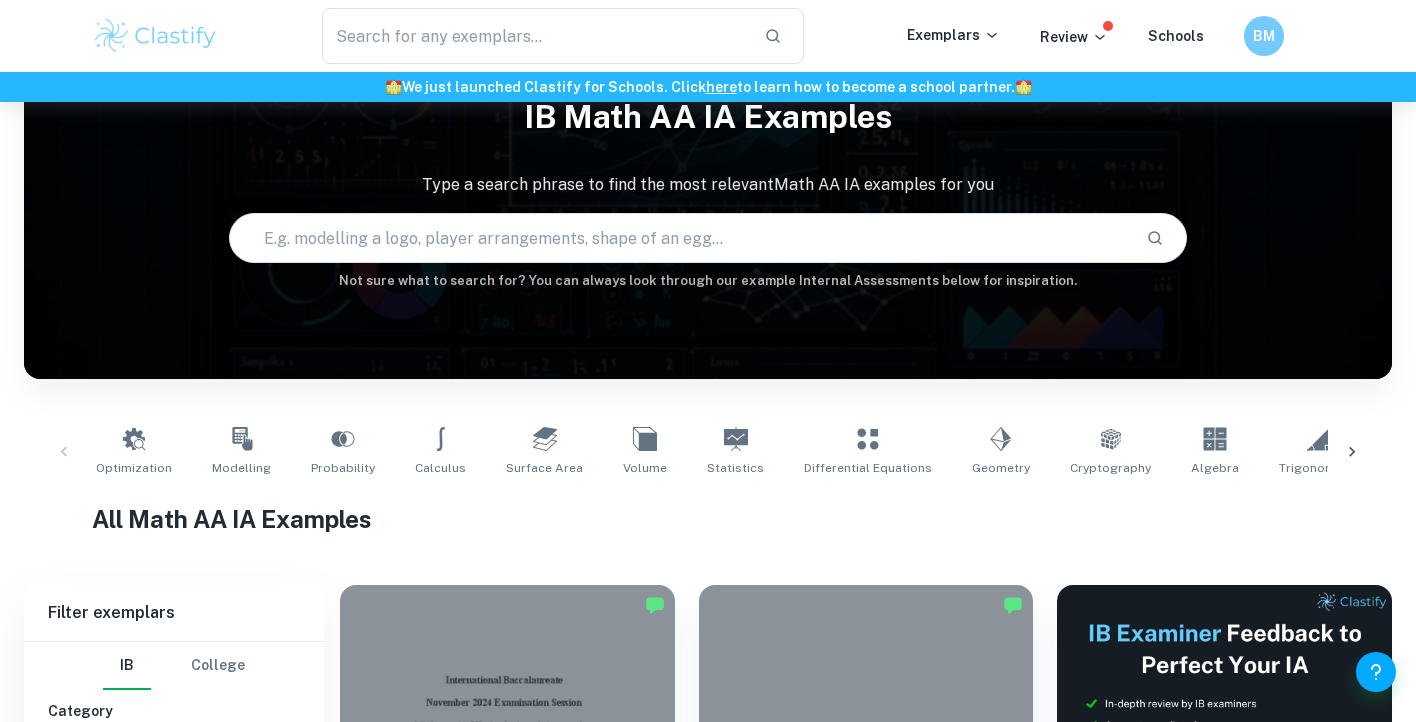 scroll, scrollTop: 214, scrollLeft: 0, axis: vertical 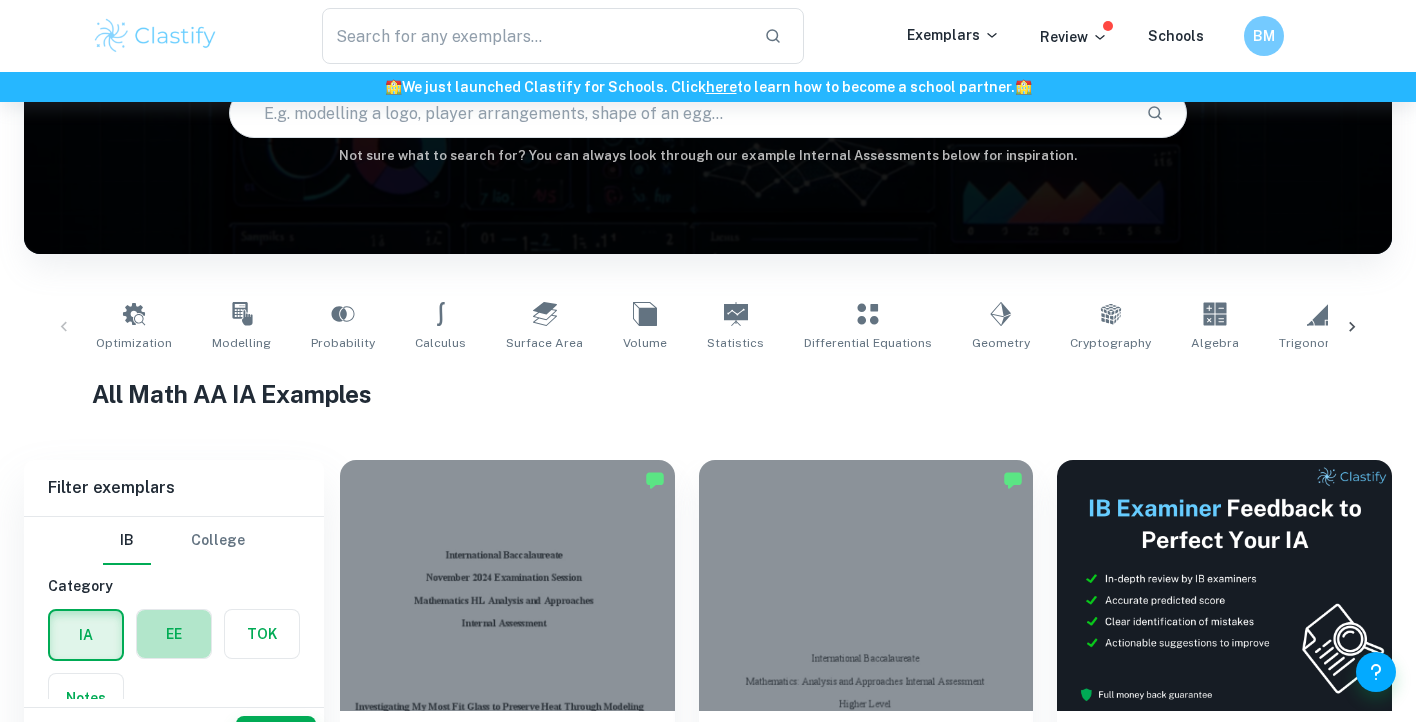 click at bounding box center [174, 634] 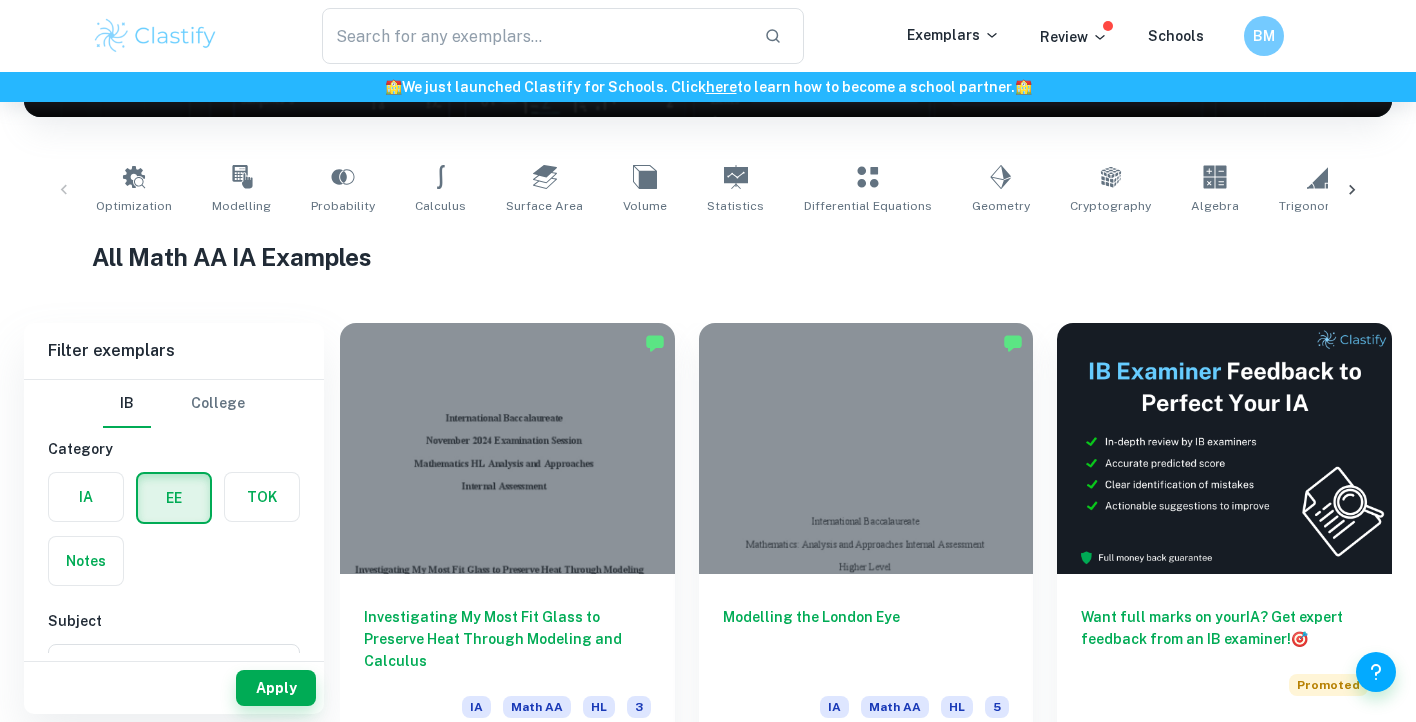scroll, scrollTop: 353, scrollLeft: 0, axis: vertical 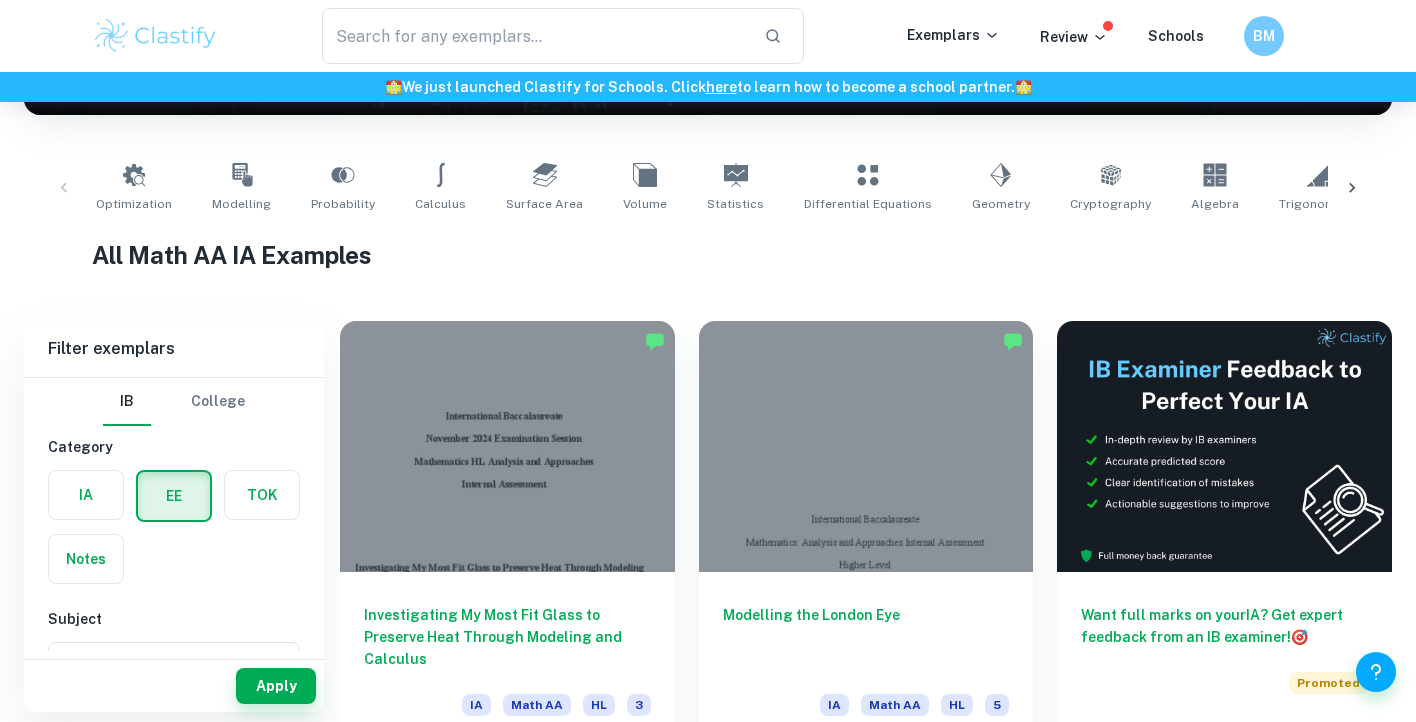 click at bounding box center [174, 496] 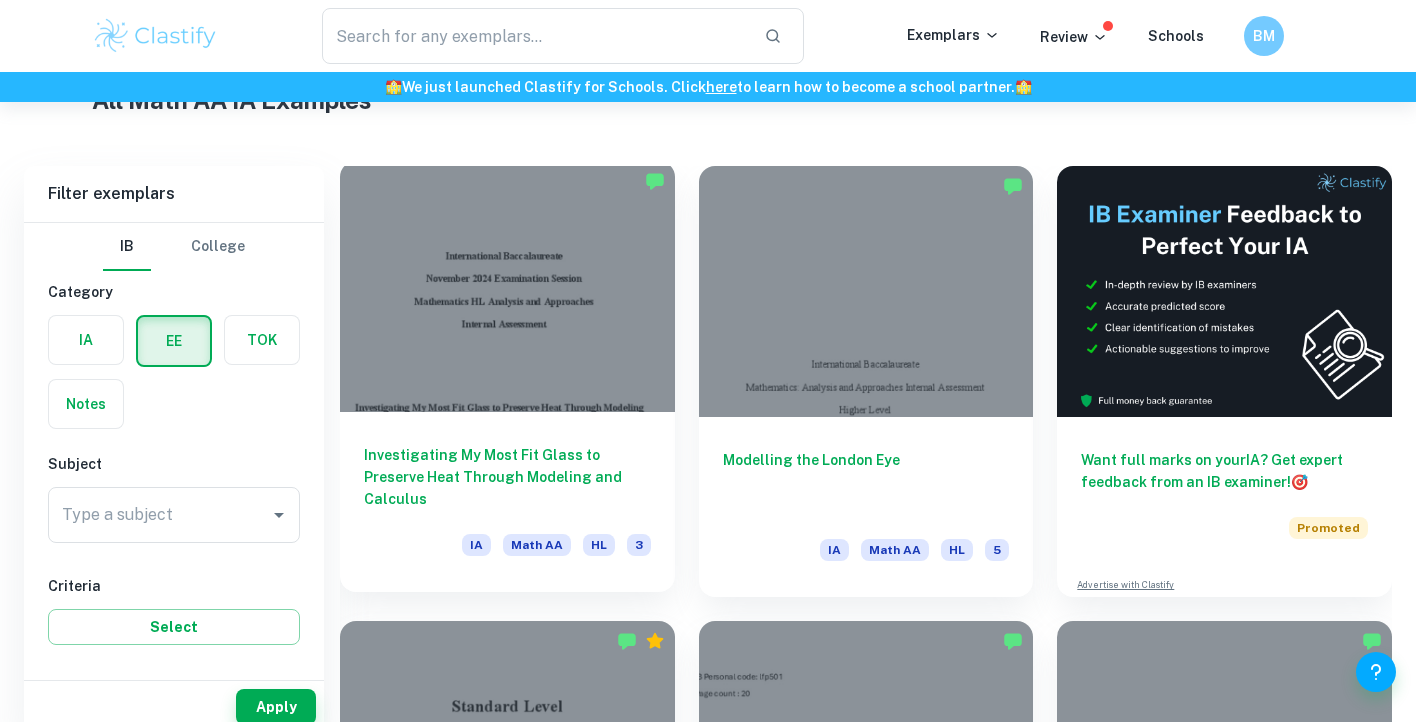 scroll, scrollTop: 531, scrollLeft: 0, axis: vertical 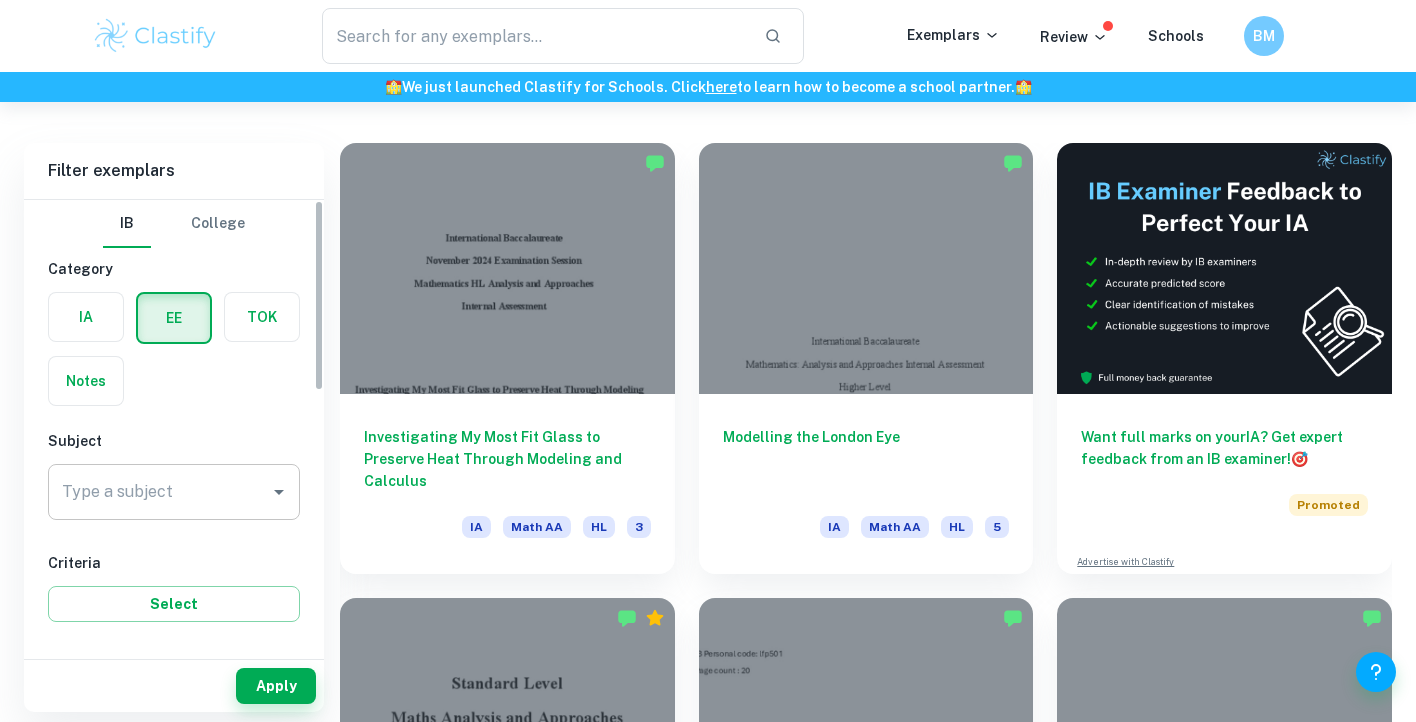 click on "Type a subject" at bounding box center (159, 492) 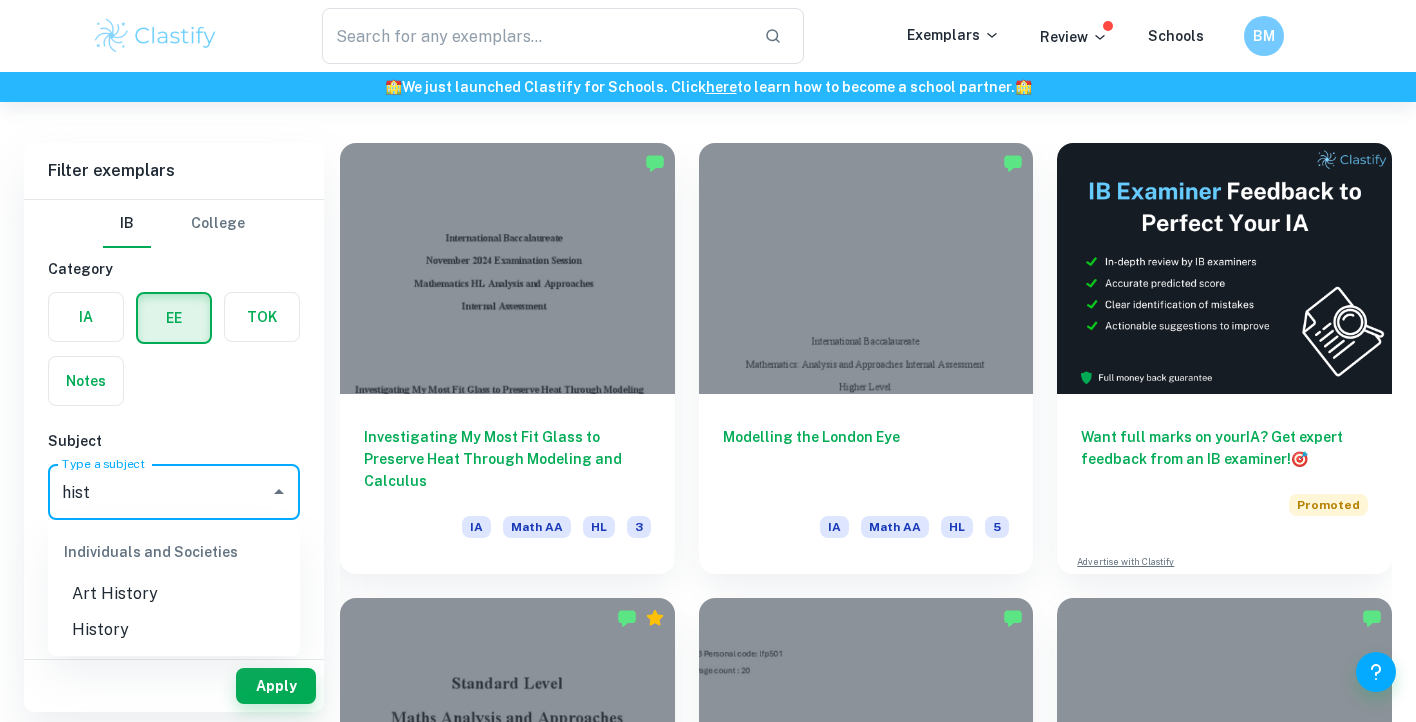 click on "History" at bounding box center (174, 630) 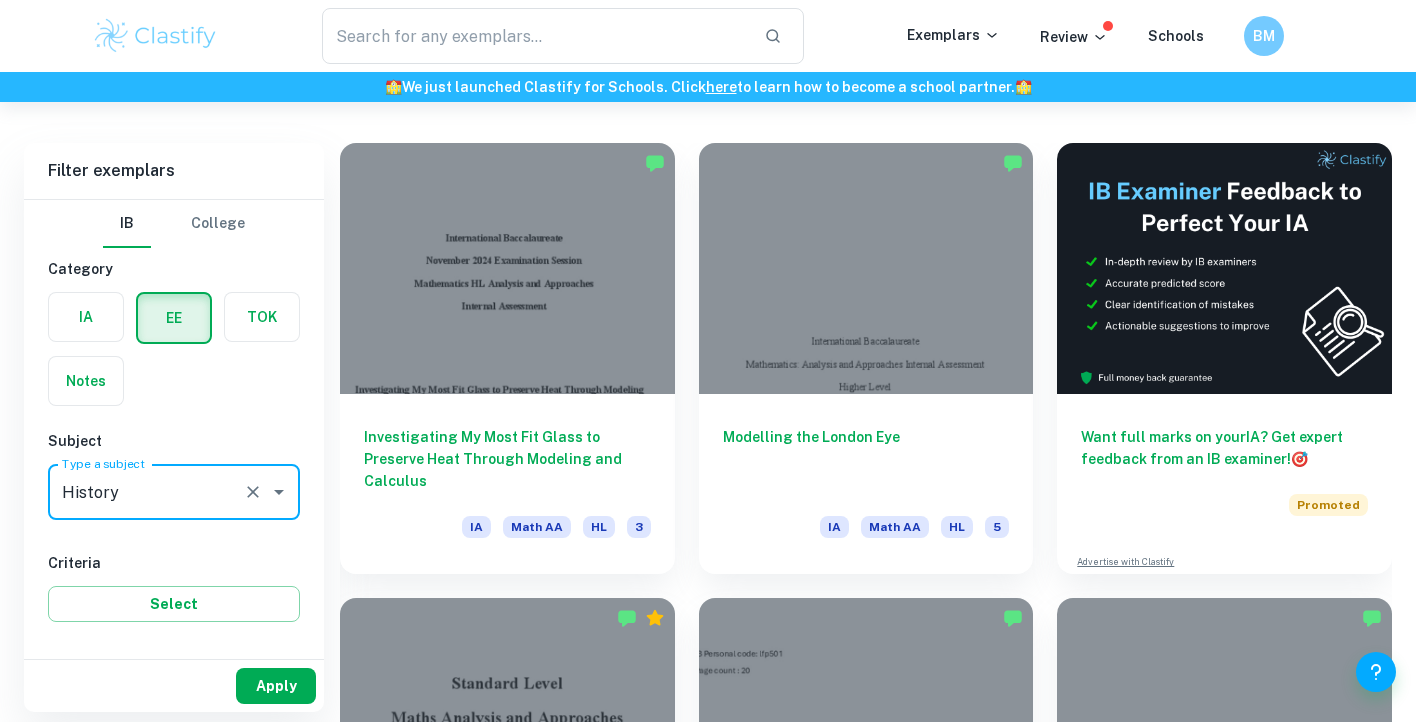 type on "History" 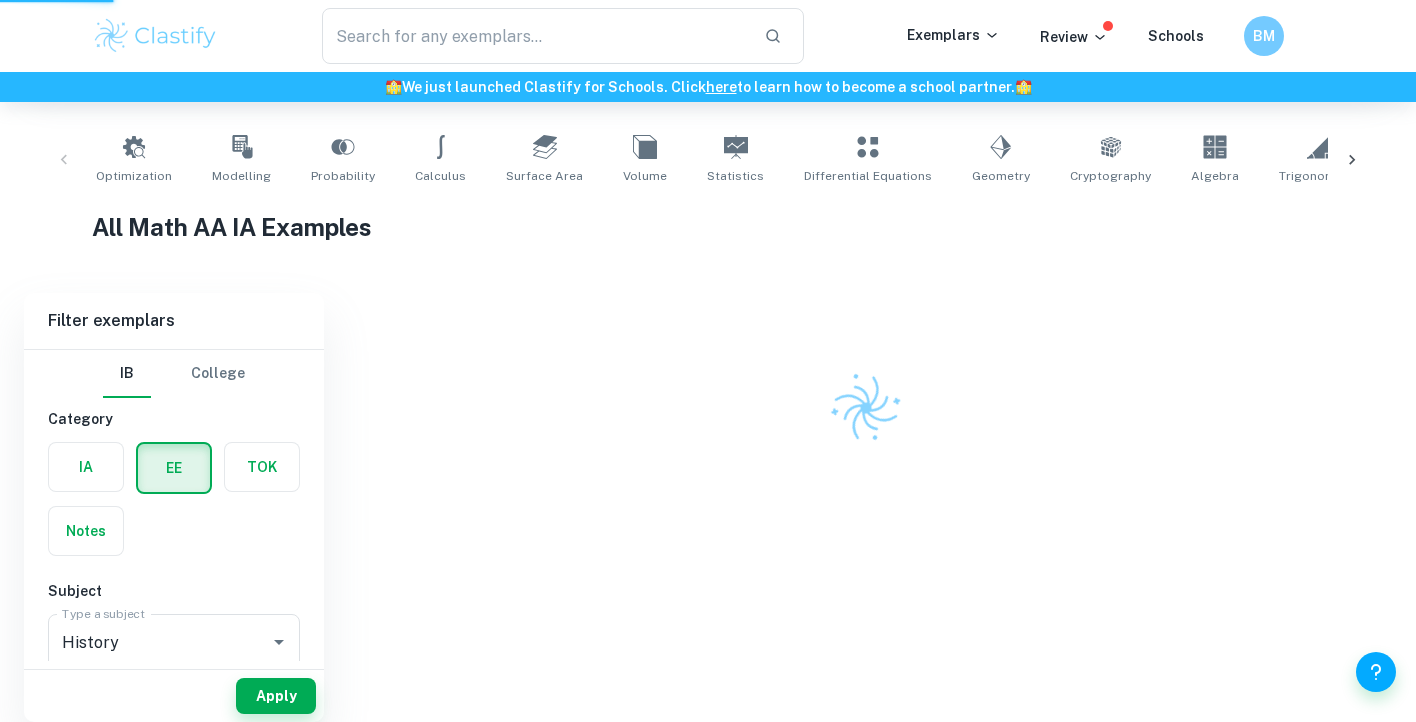 scroll, scrollTop: 351, scrollLeft: 0, axis: vertical 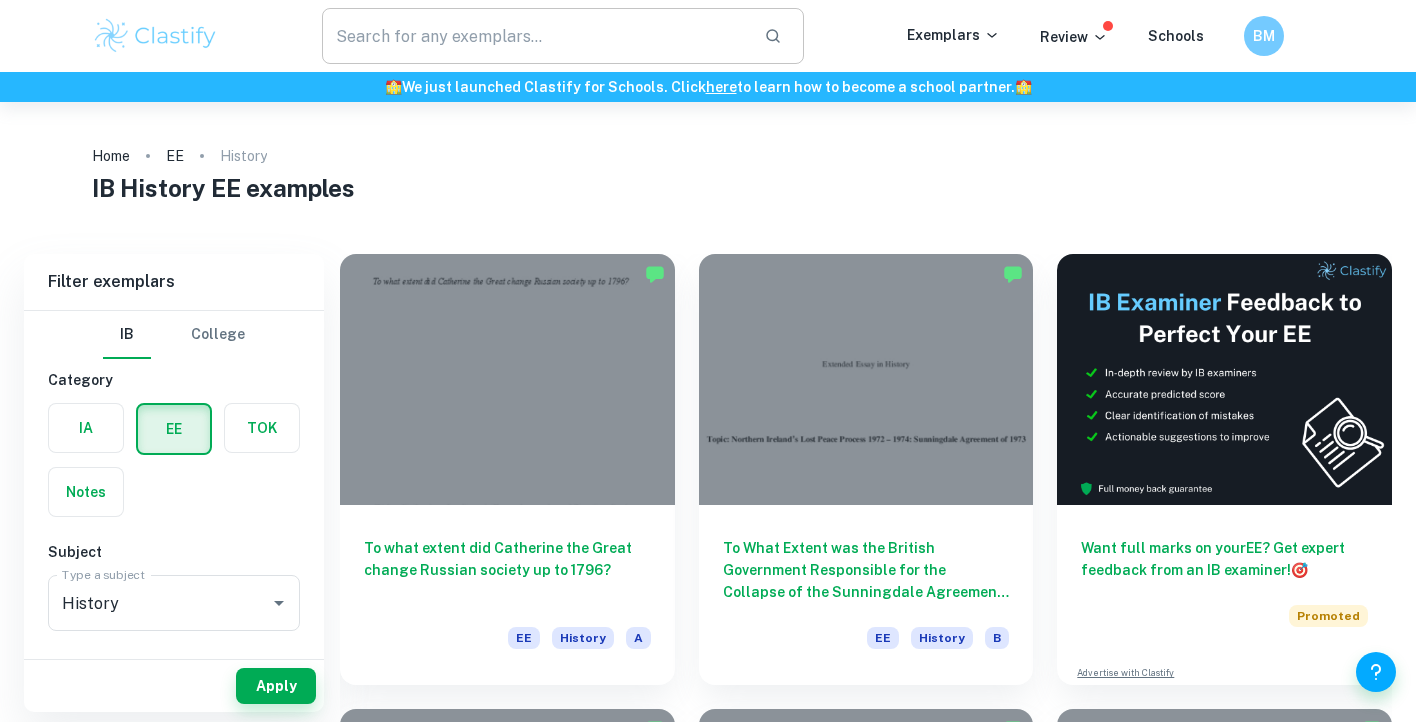 click at bounding box center [535, 36] 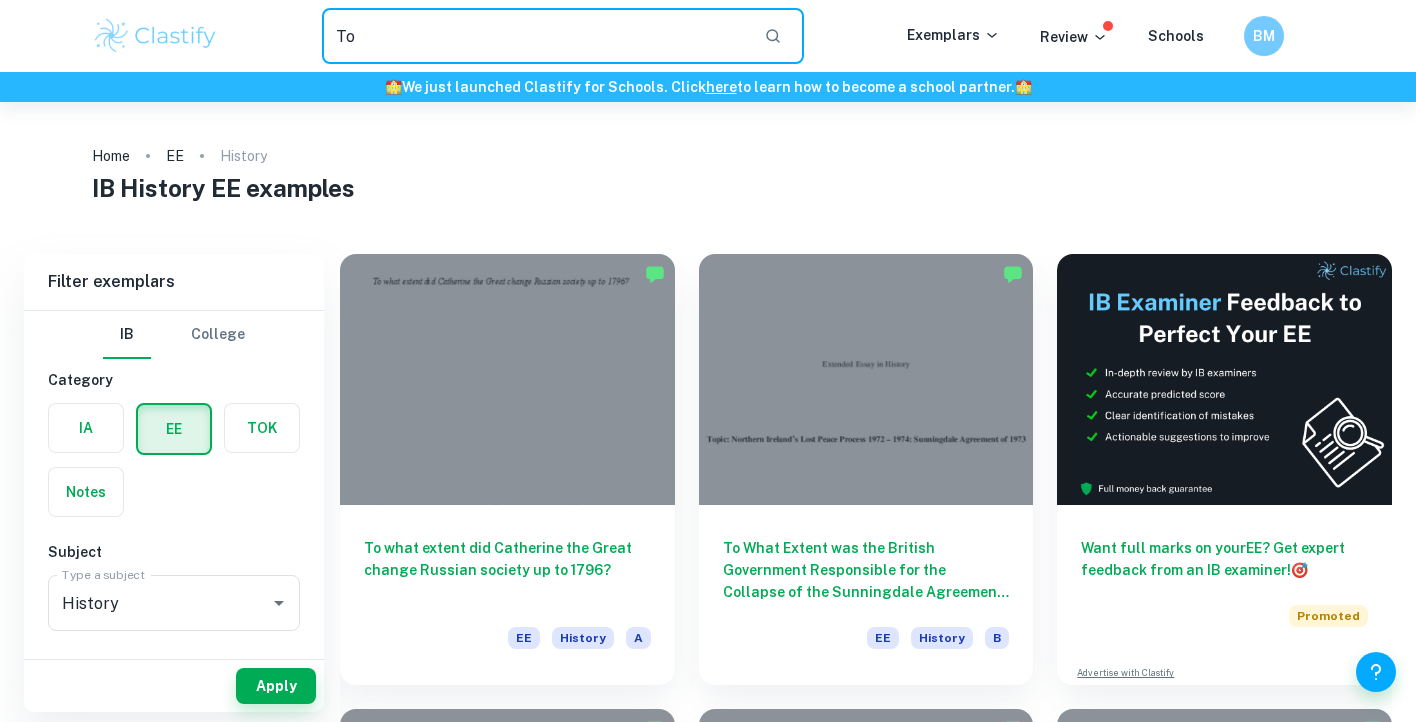 type on "T" 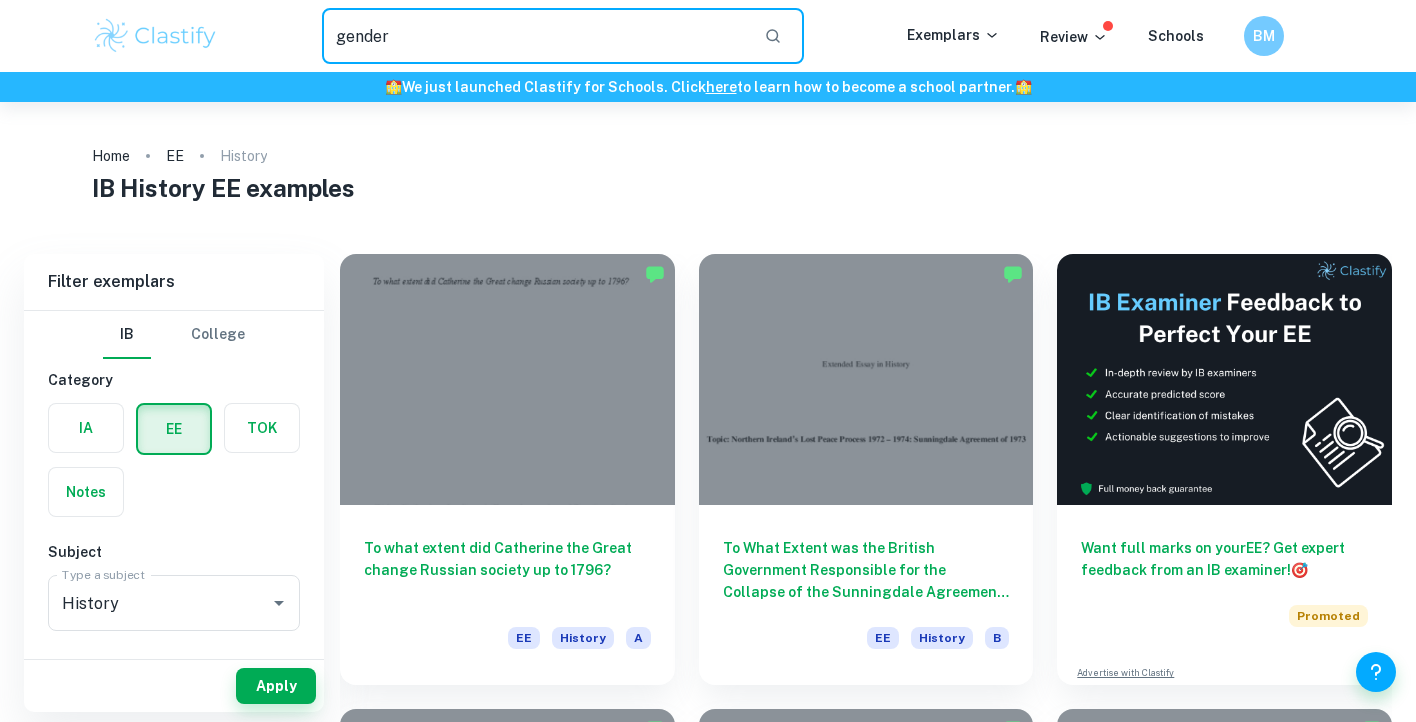 type on "gender" 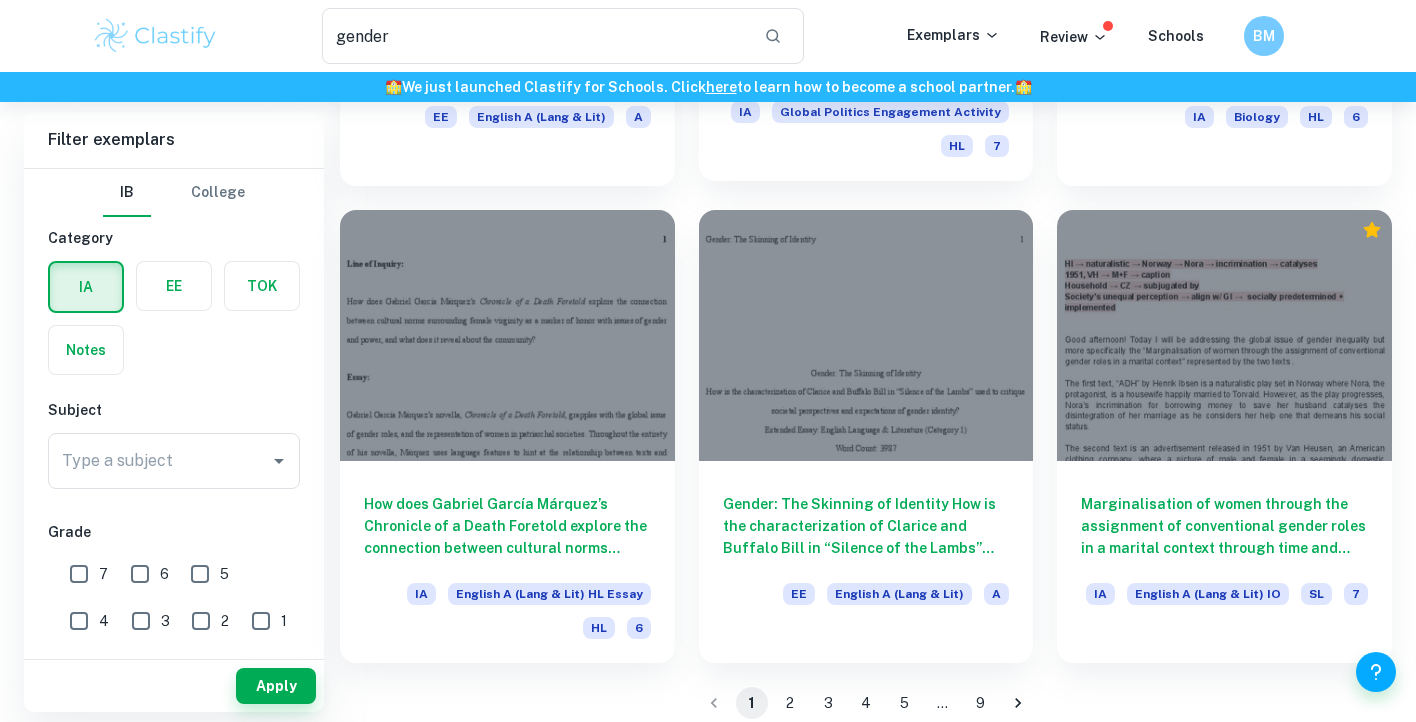 scroll, scrollTop: 2869, scrollLeft: 0, axis: vertical 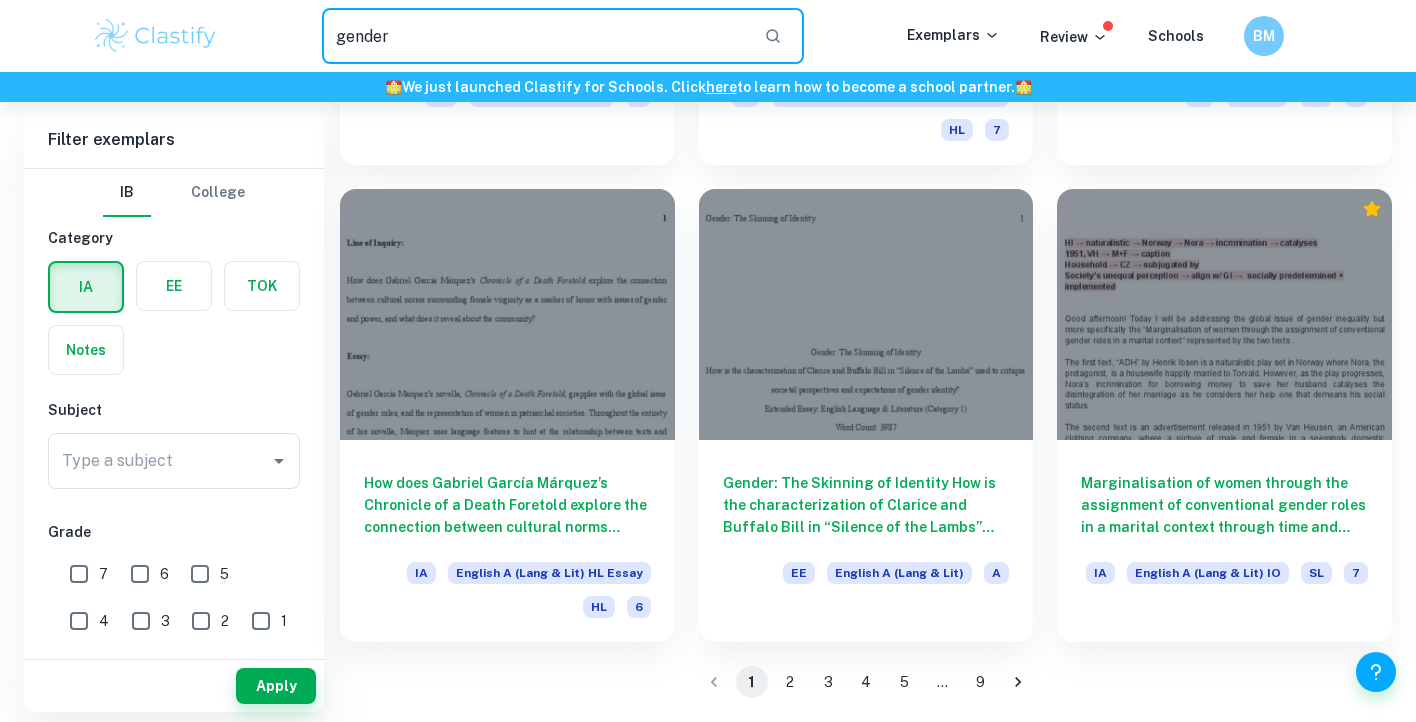 drag, startPoint x: 442, startPoint y: 51, endPoint x: 305, endPoint y: 26, distance: 139.26234 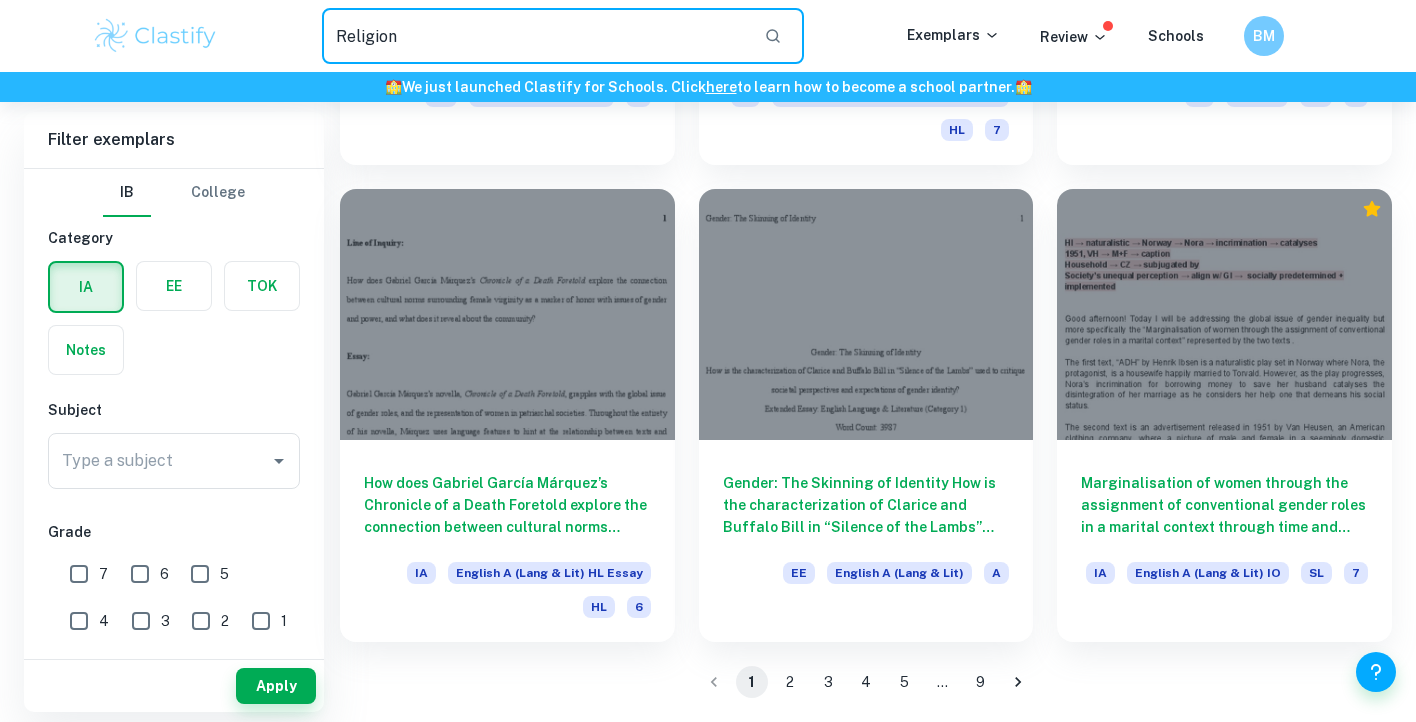 type on "Religion" 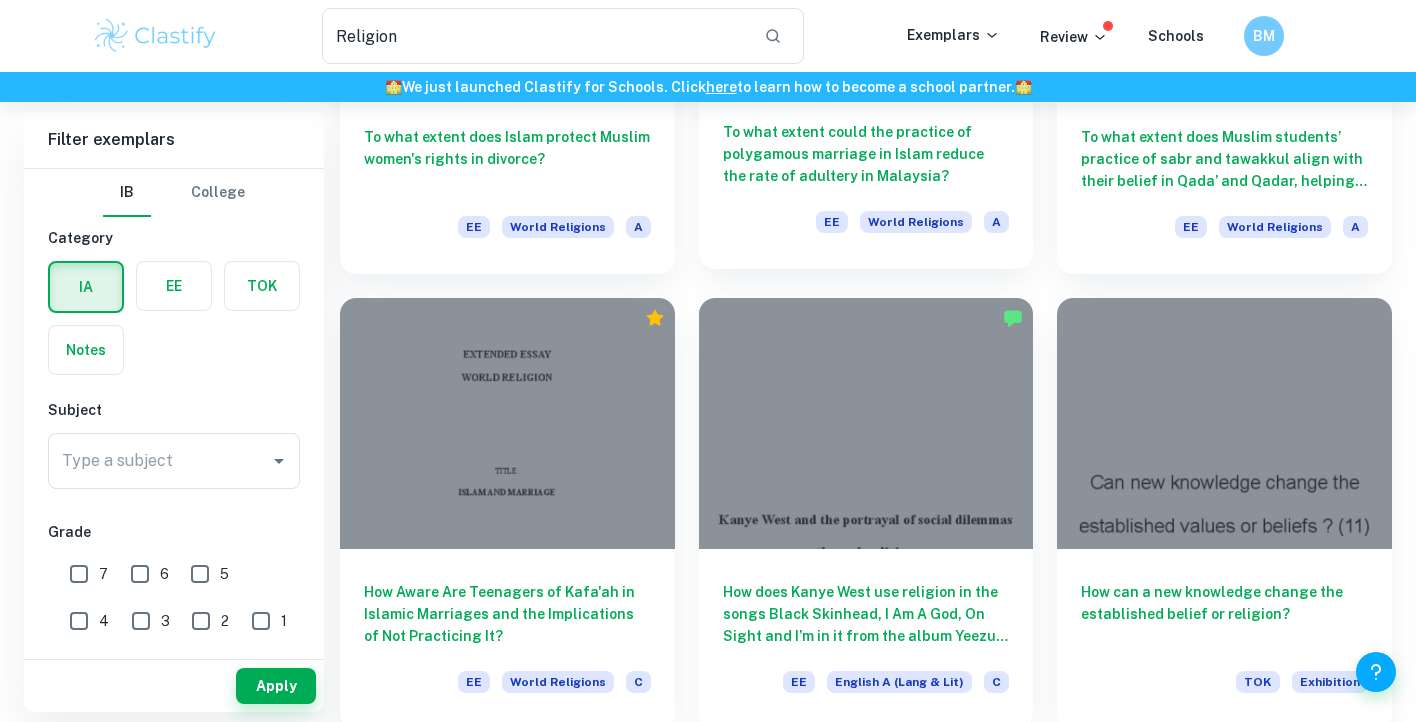 scroll, scrollTop: 2737, scrollLeft: 0, axis: vertical 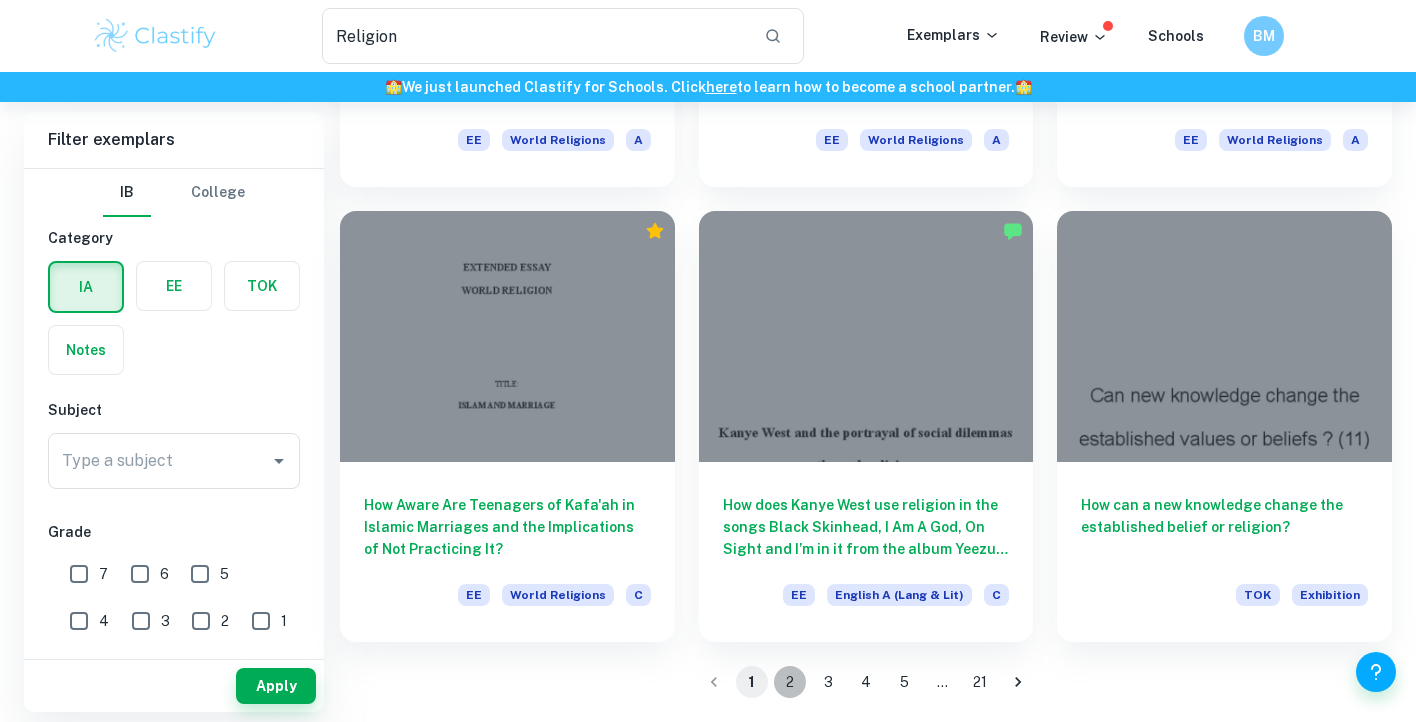 click on "2" at bounding box center [790, 682] 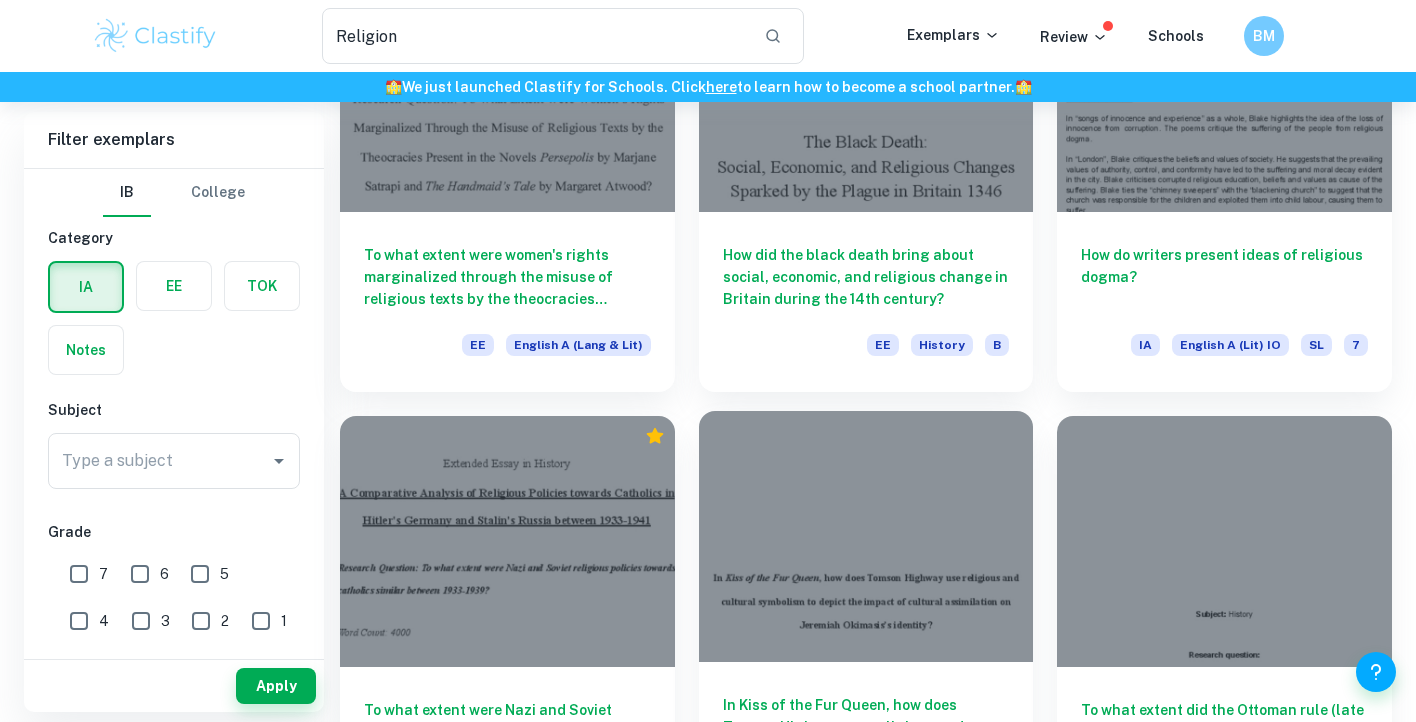 scroll, scrollTop: 1728, scrollLeft: 0, axis: vertical 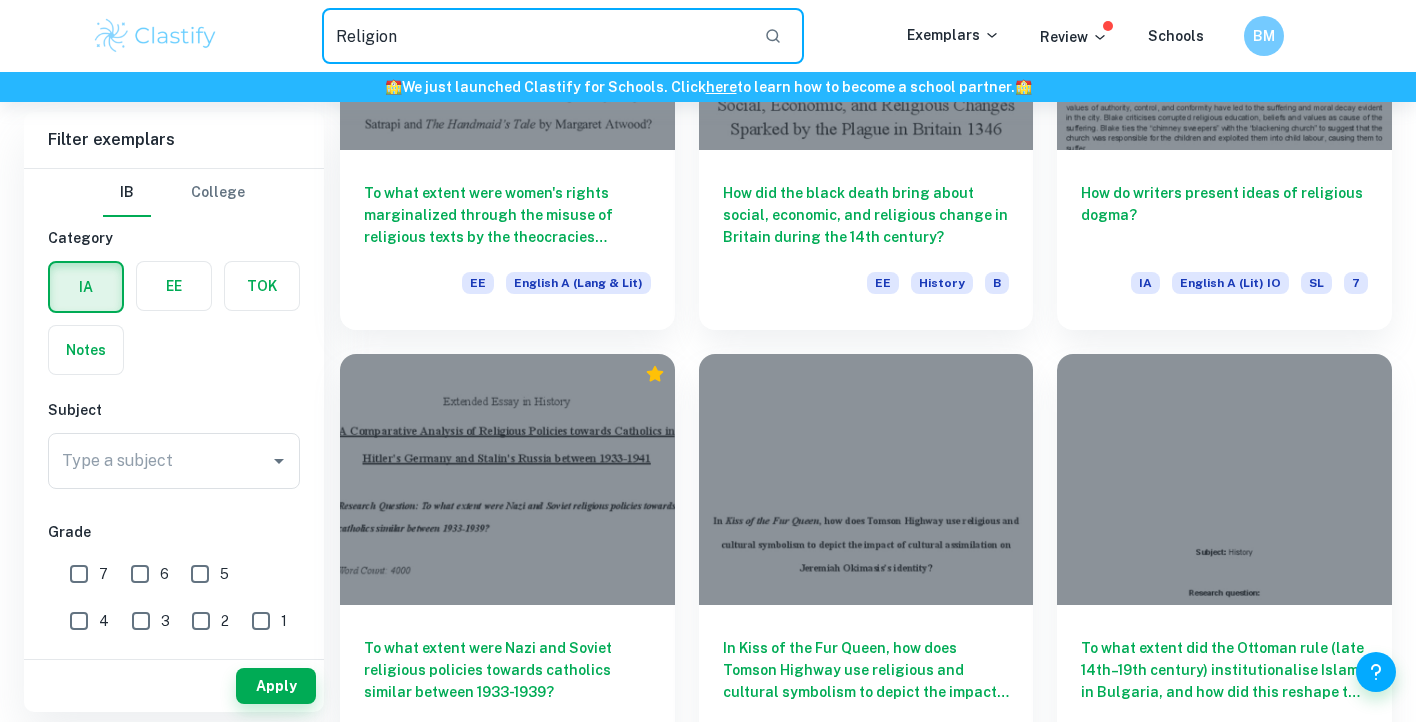 drag, startPoint x: 569, startPoint y: 53, endPoint x: 264, endPoint y: 22, distance: 306.57135 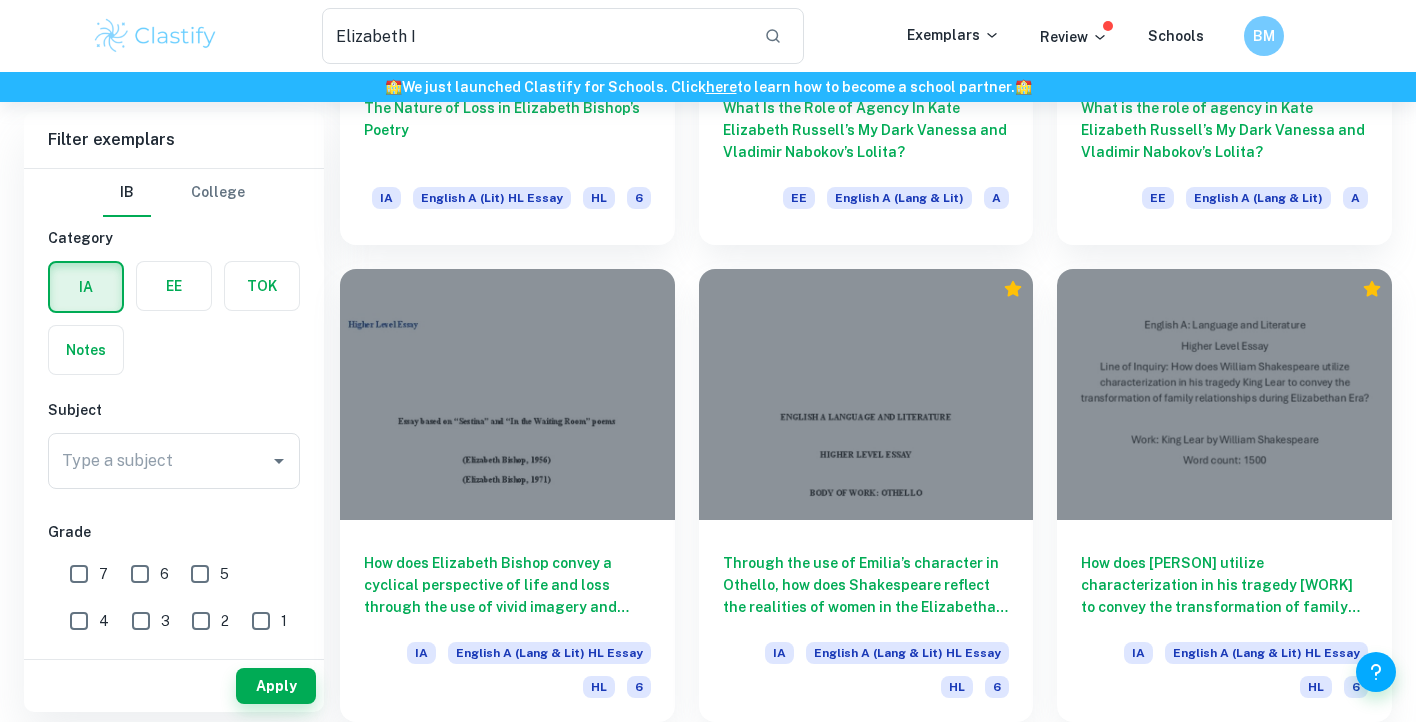 scroll, scrollTop: 0, scrollLeft: 0, axis: both 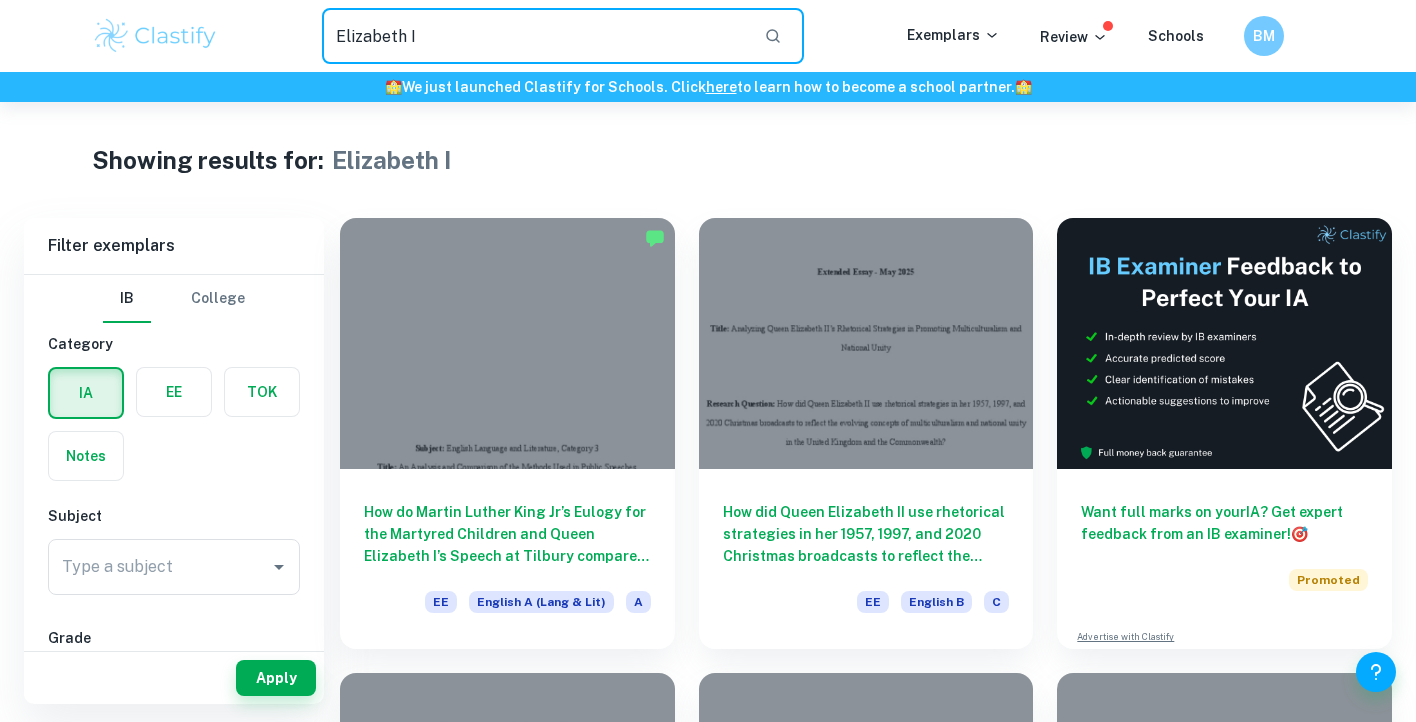 click on "Elizabeth I" at bounding box center (535, 36) 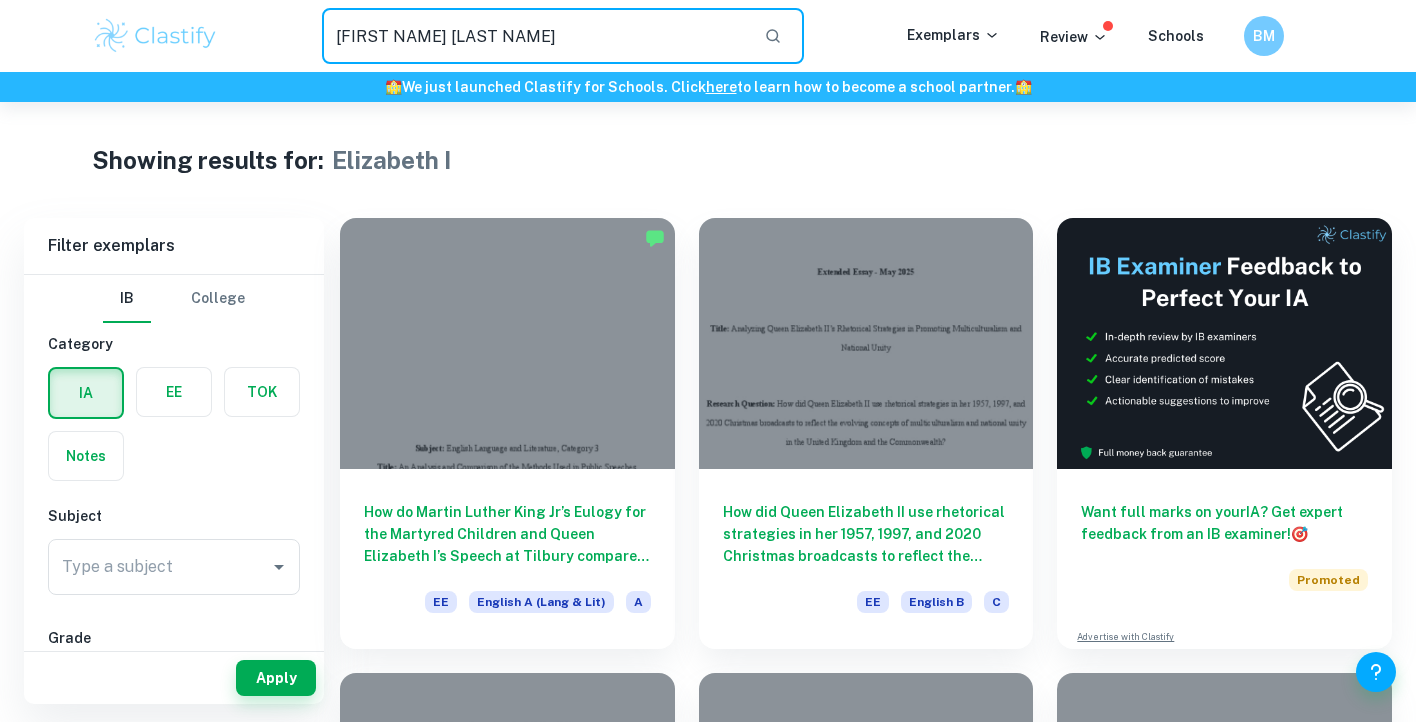 type on "[FIRST NAME] [LAST NAME]" 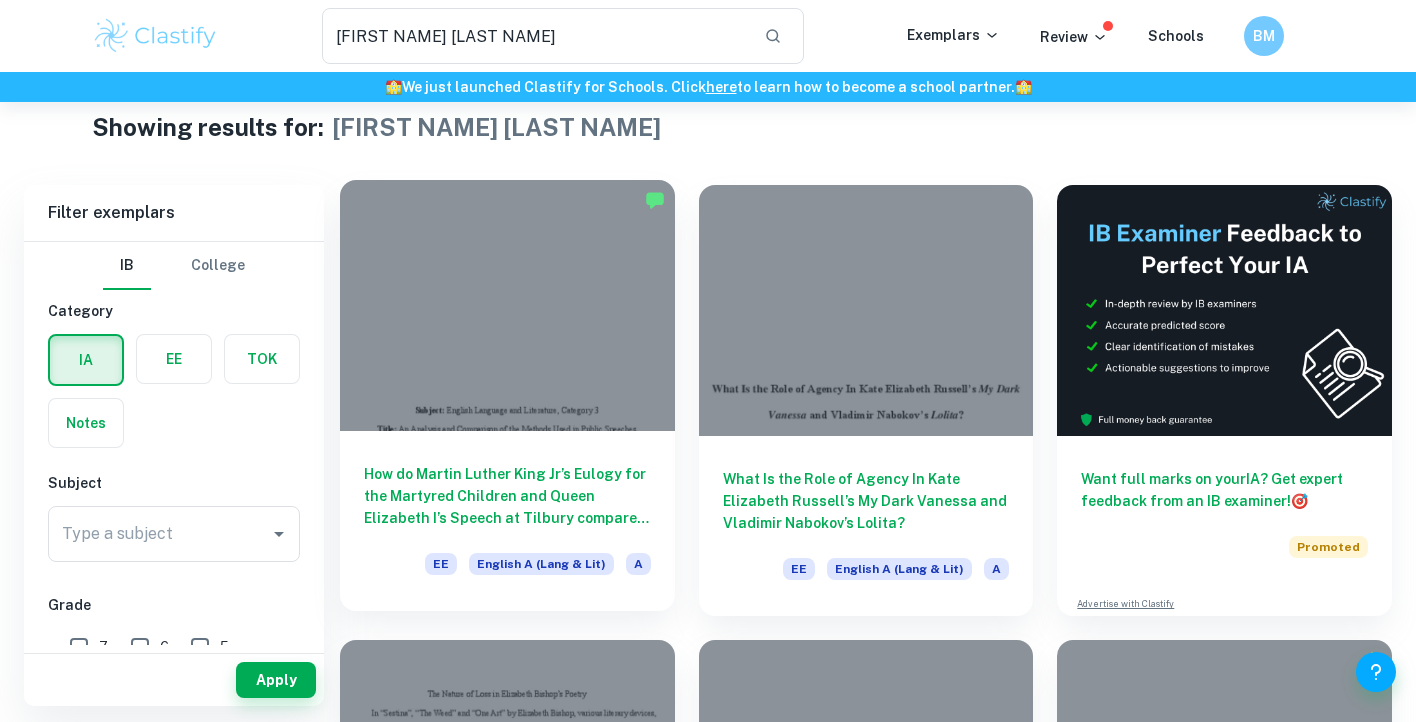 scroll, scrollTop: 35, scrollLeft: 0, axis: vertical 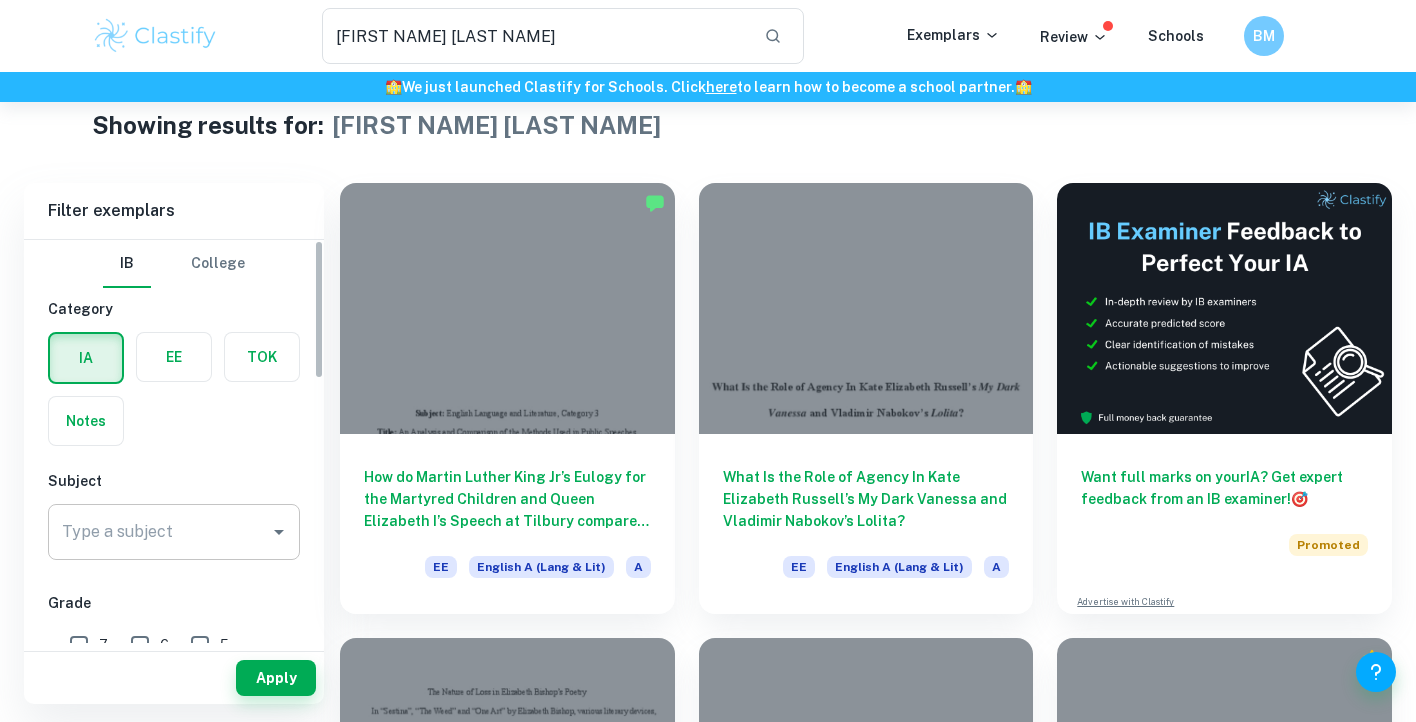 click on "Type a subject" at bounding box center [159, 532] 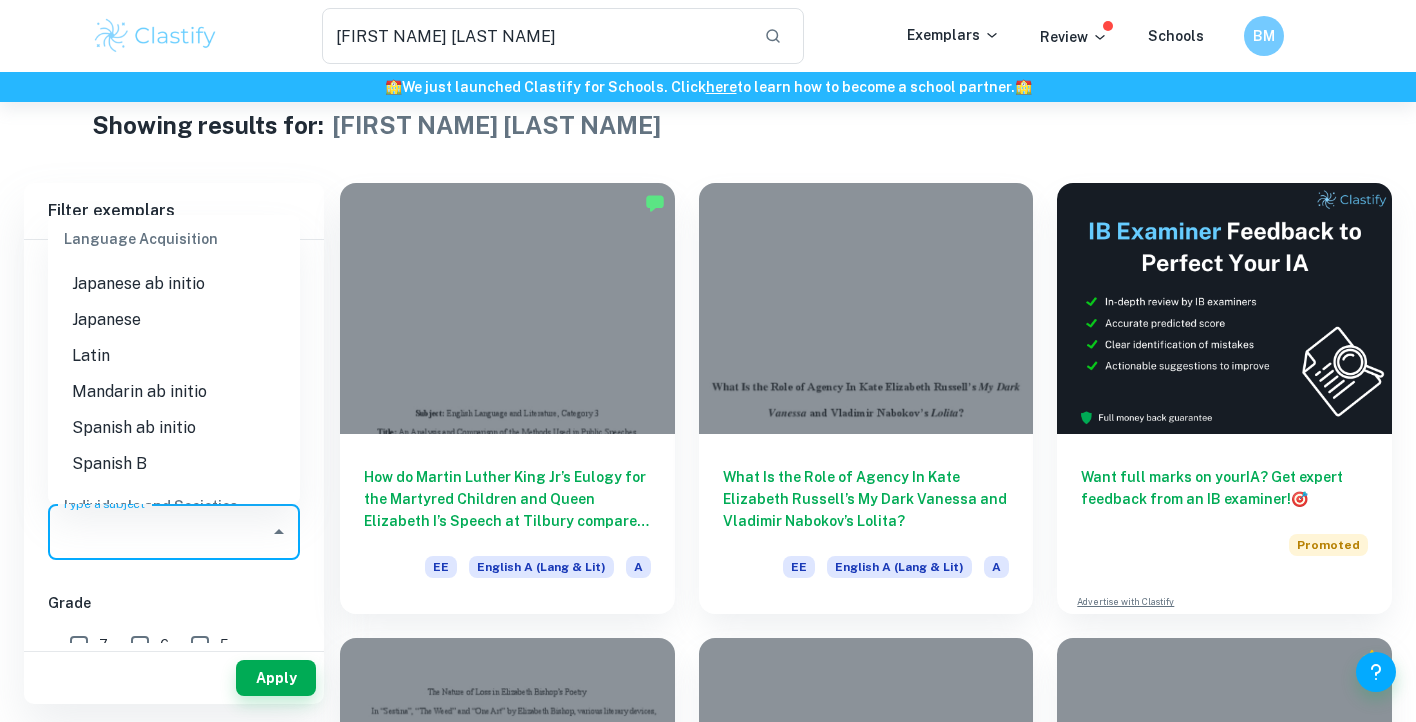 scroll, scrollTop: 1675, scrollLeft: 0, axis: vertical 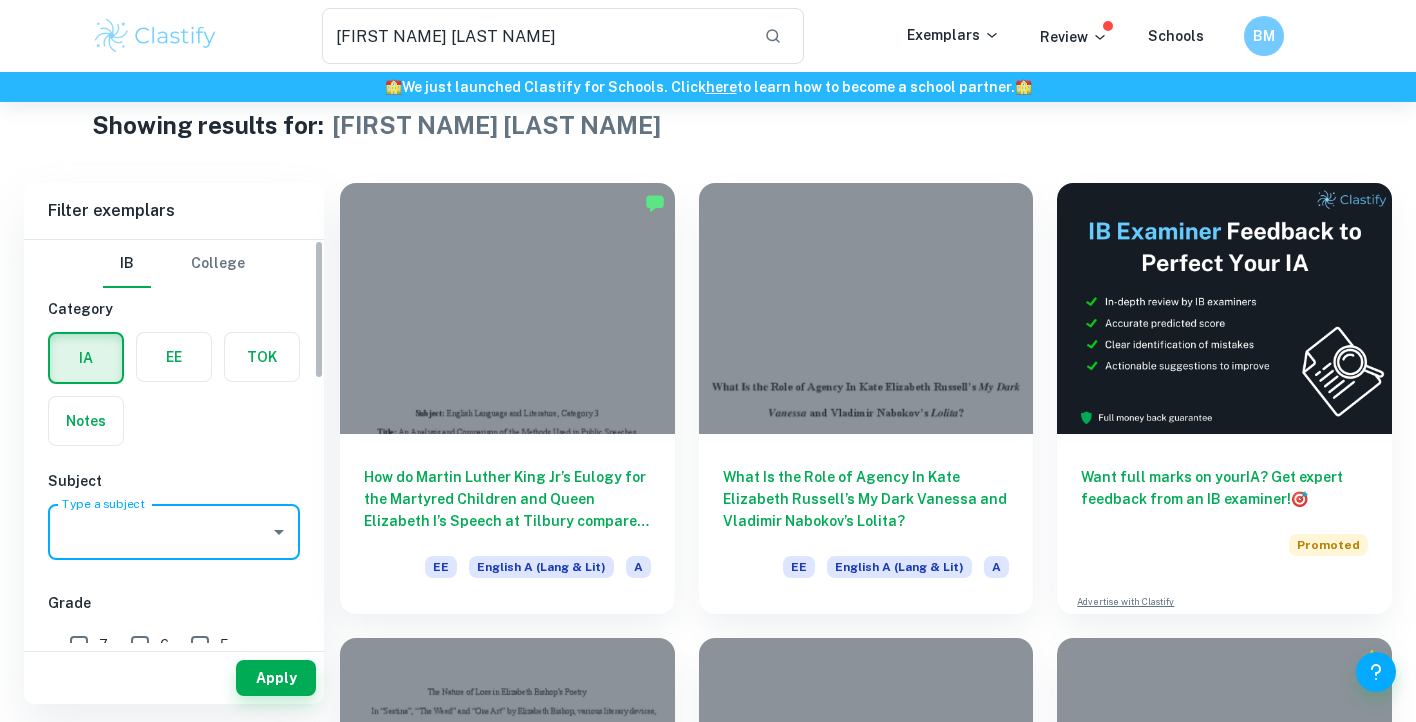 click on "Type a subject" at bounding box center [159, 532] 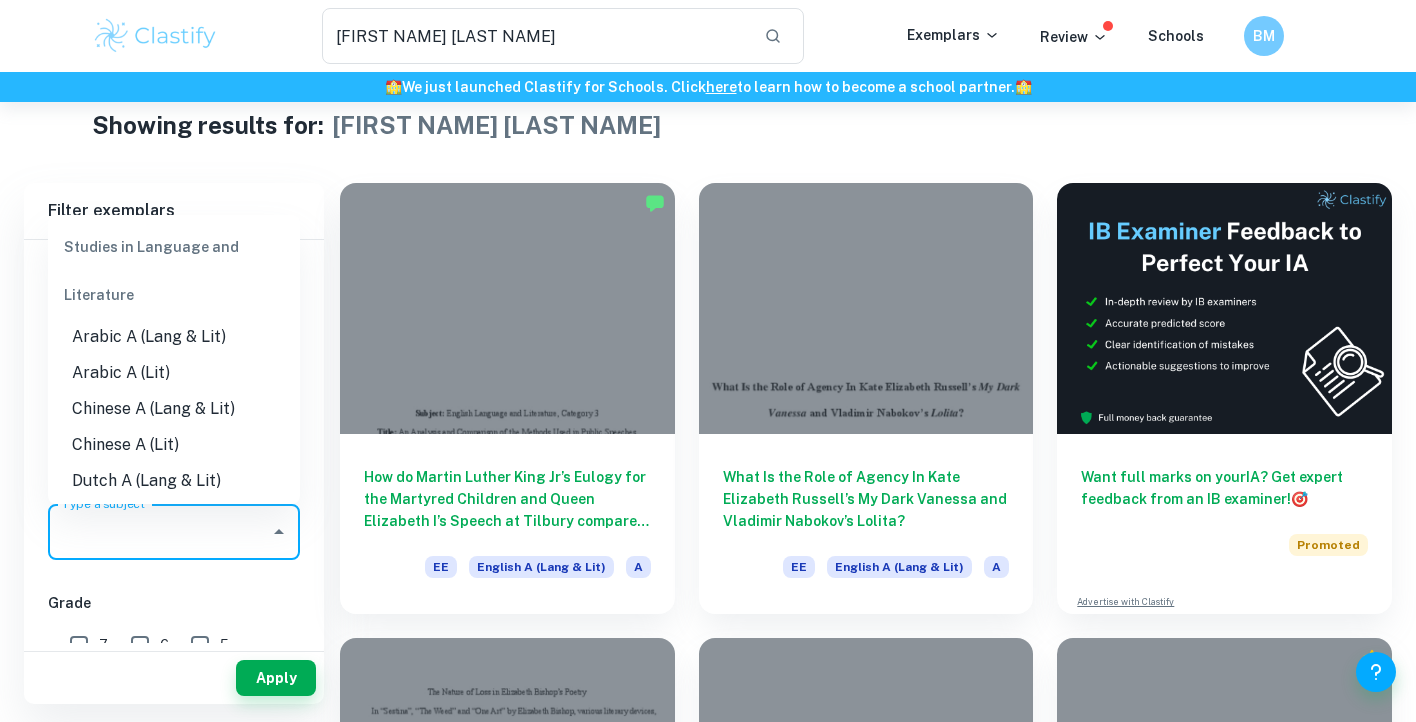 click on "Type a subject" at bounding box center [159, 532] 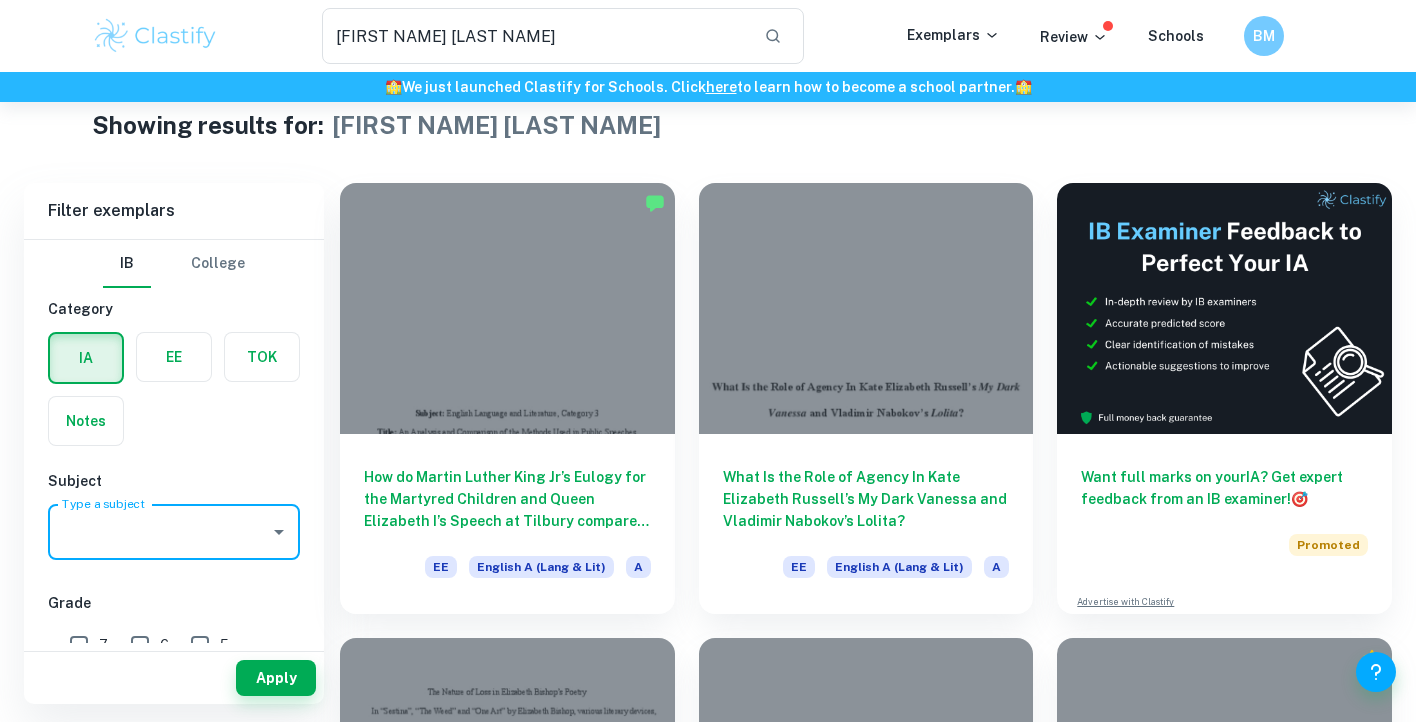 click at bounding box center (174, 357) 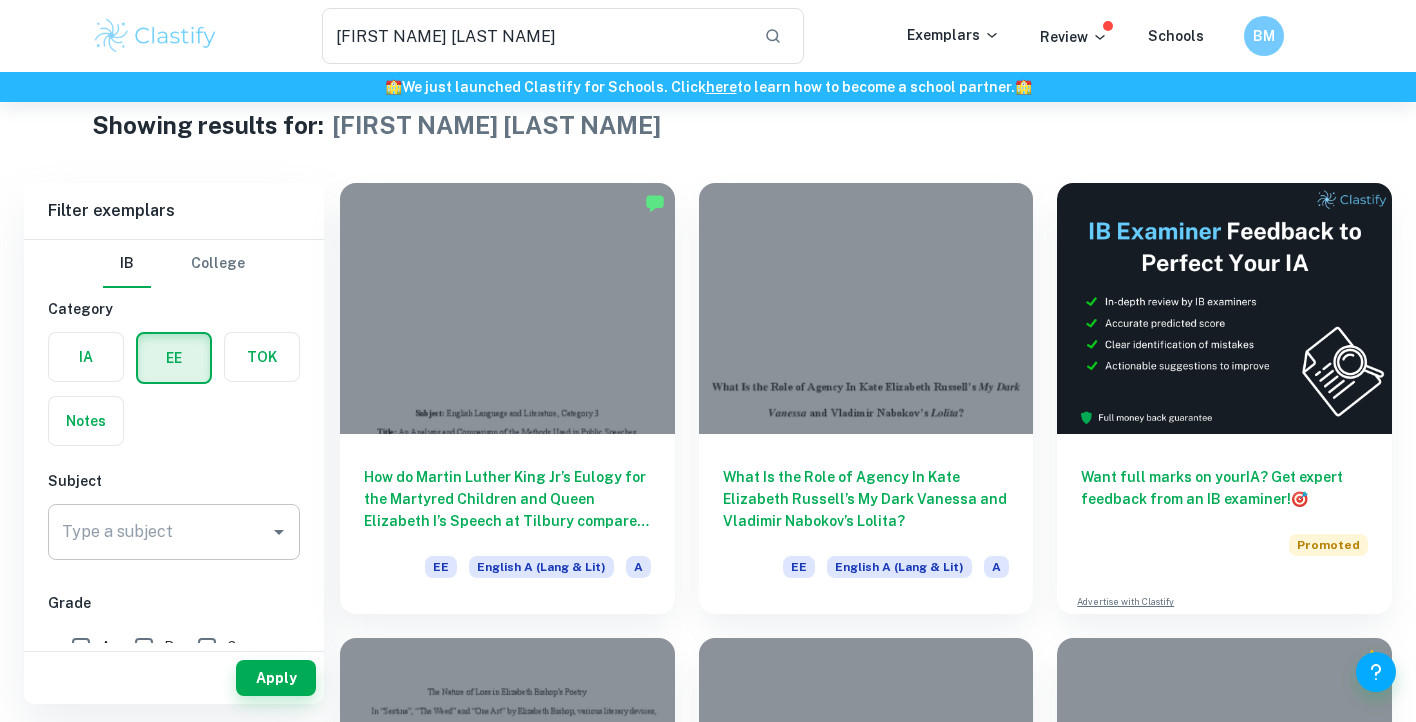 click on "Type a subject" at bounding box center [159, 532] 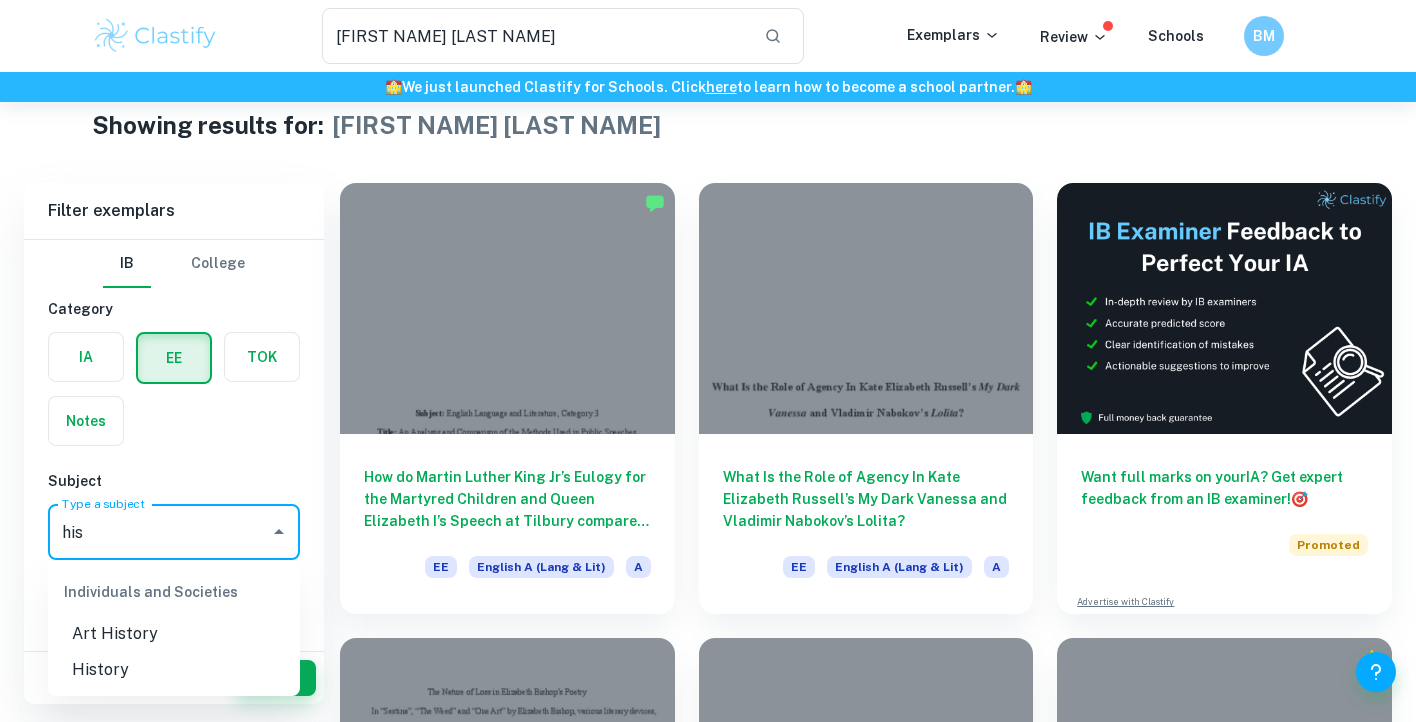 click on "History" at bounding box center [174, 670] 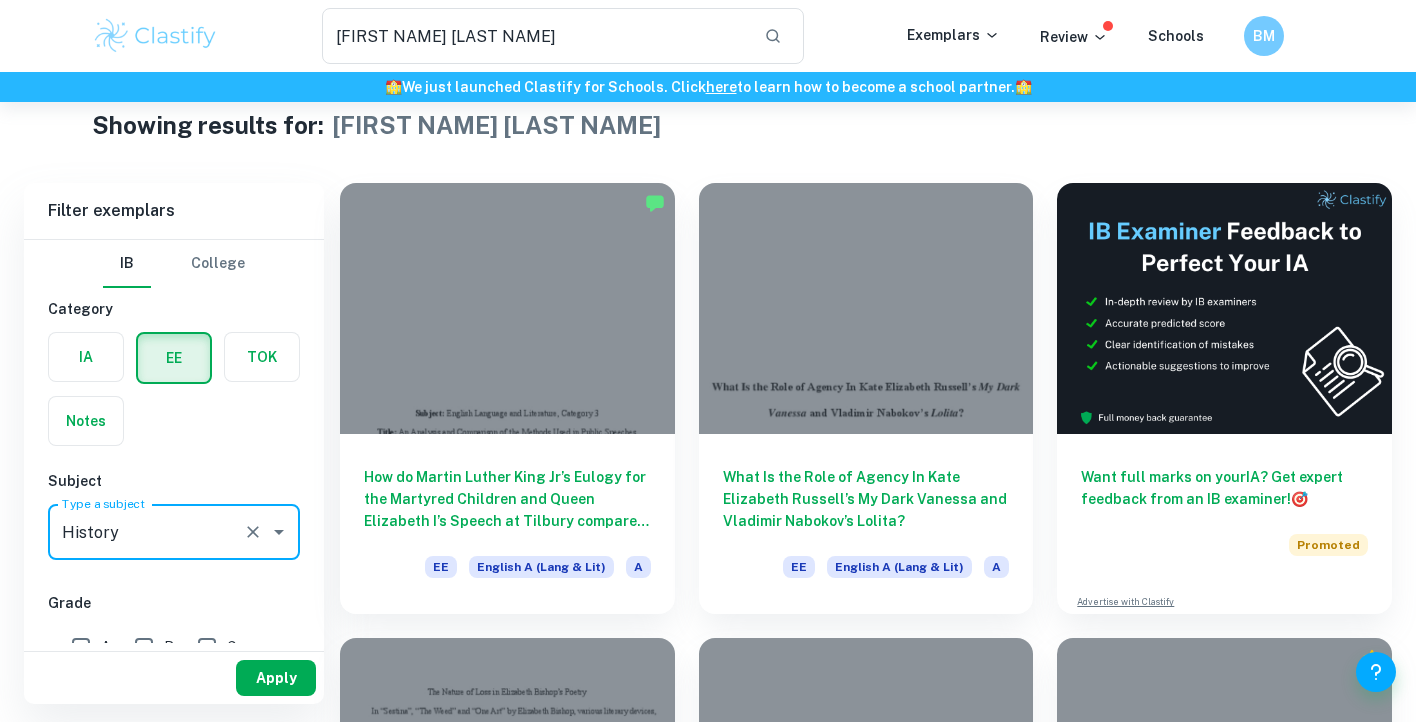 type on "History" 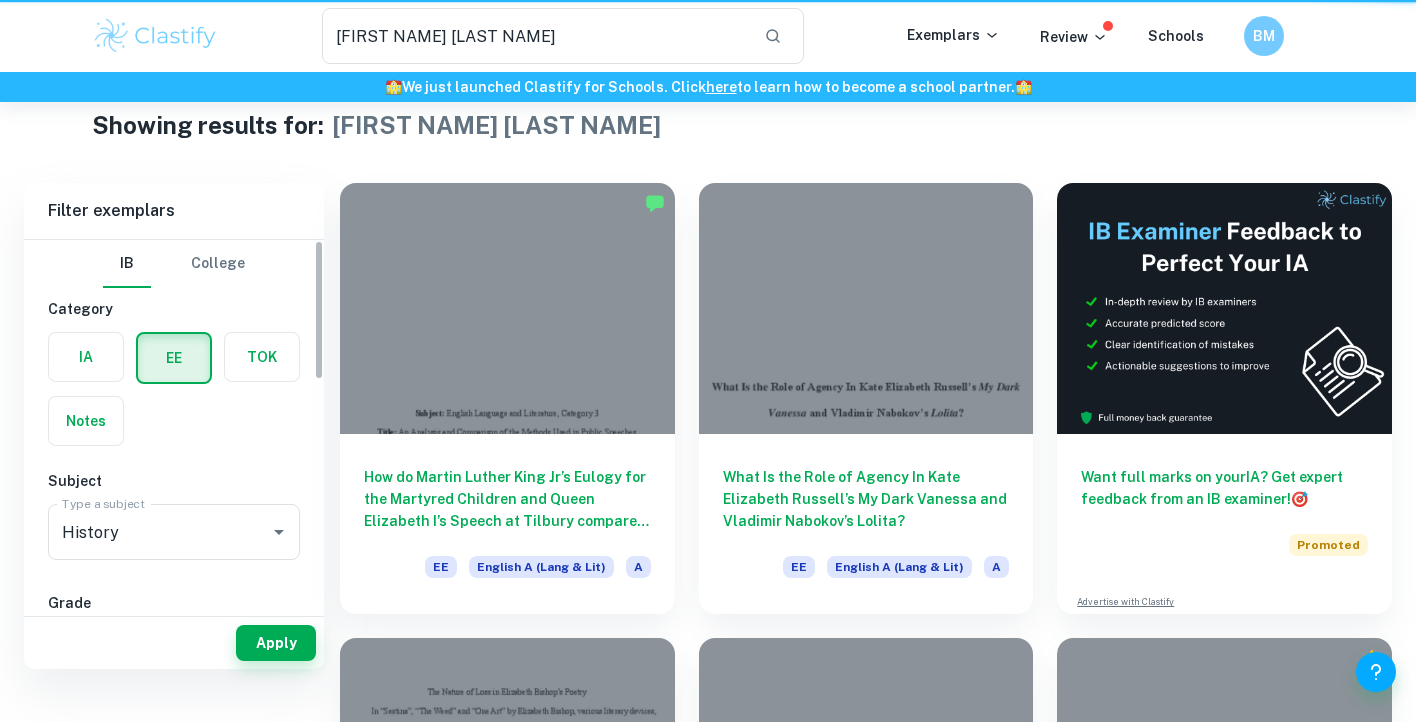scroll, scrollTop: 0, scrollLeft: 0, axis: both 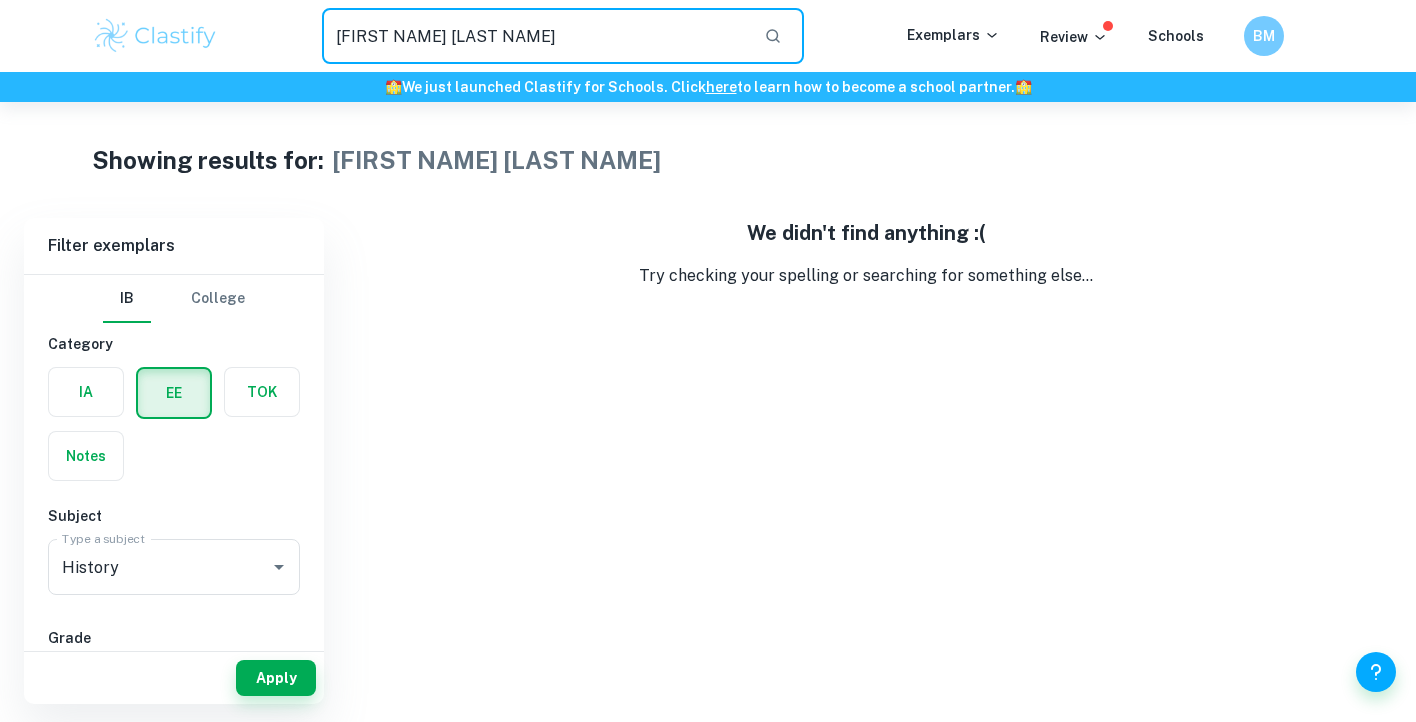 click on "[FIRST NAME] [LAST NAME]" at bounding box center (535, 36) 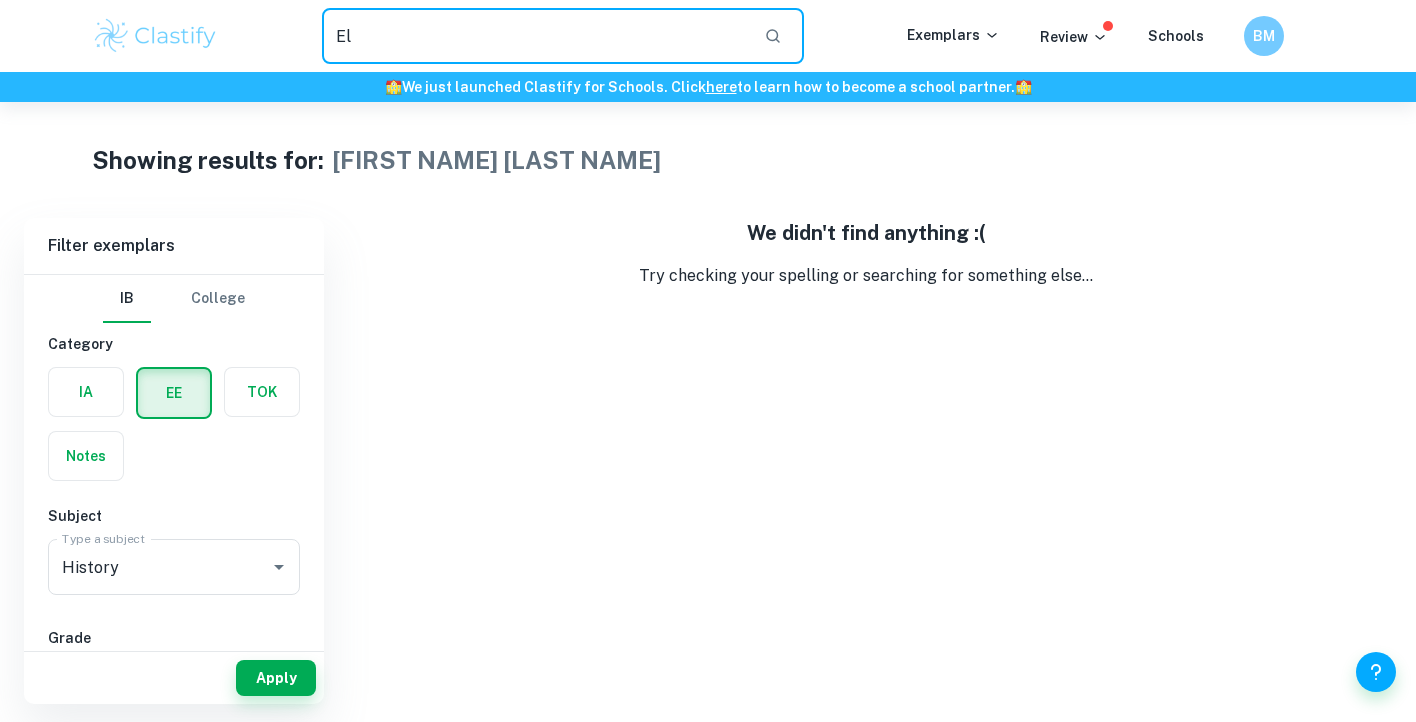 type on "E" 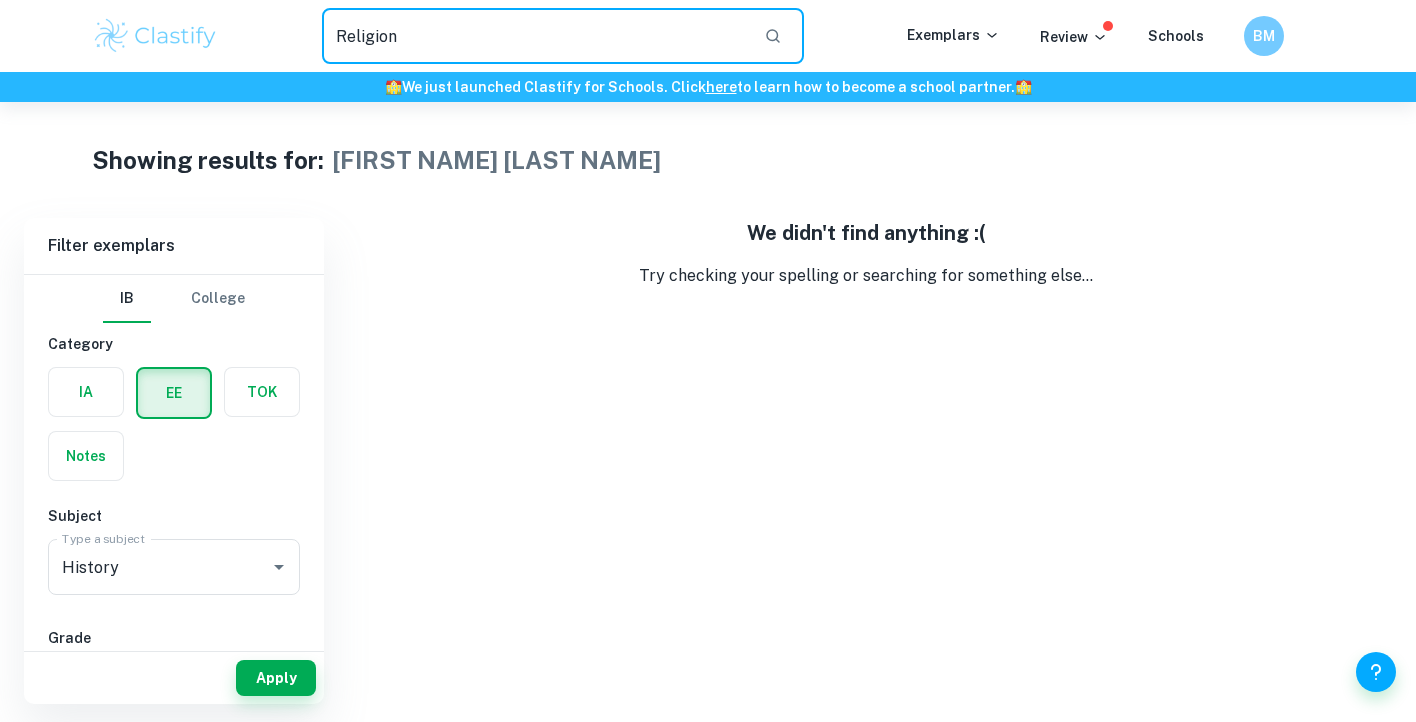 type on "Religion" 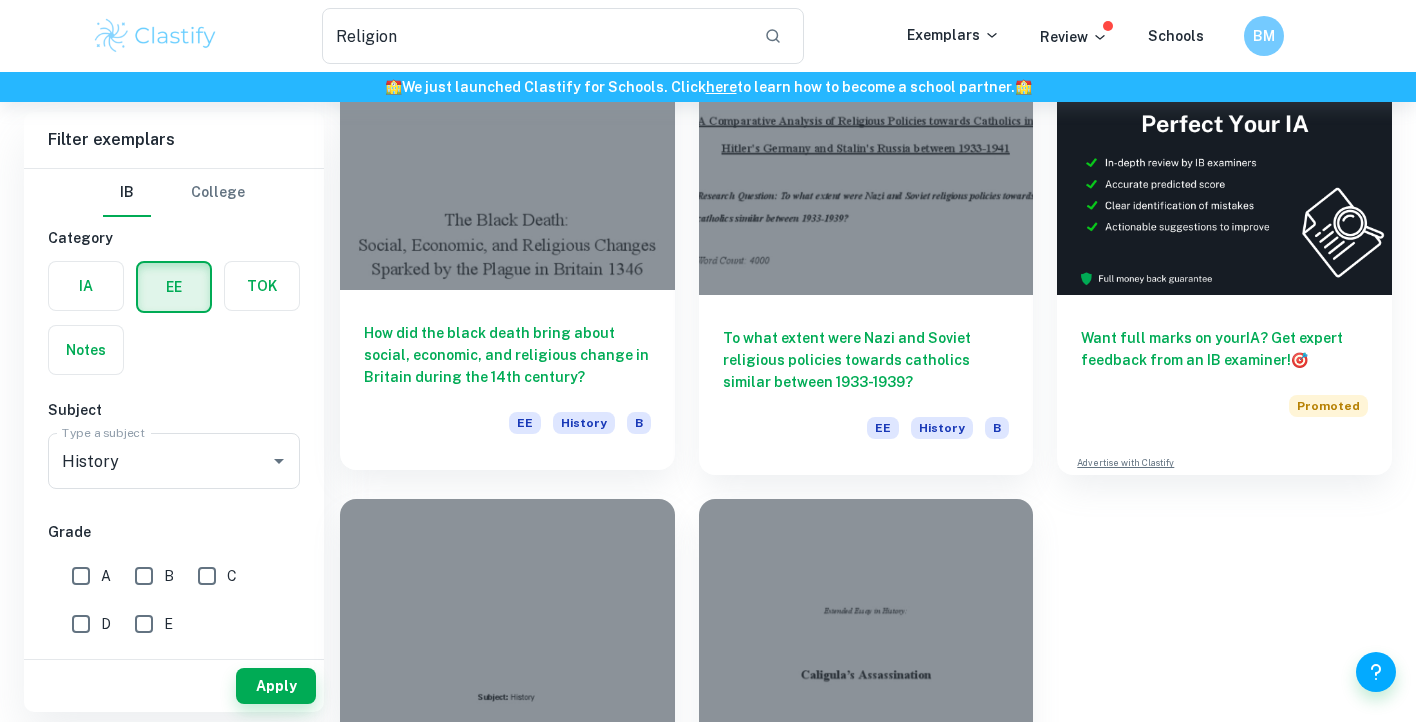 scroll, scrollTop: 0, scrollLeft: 0, axis: both 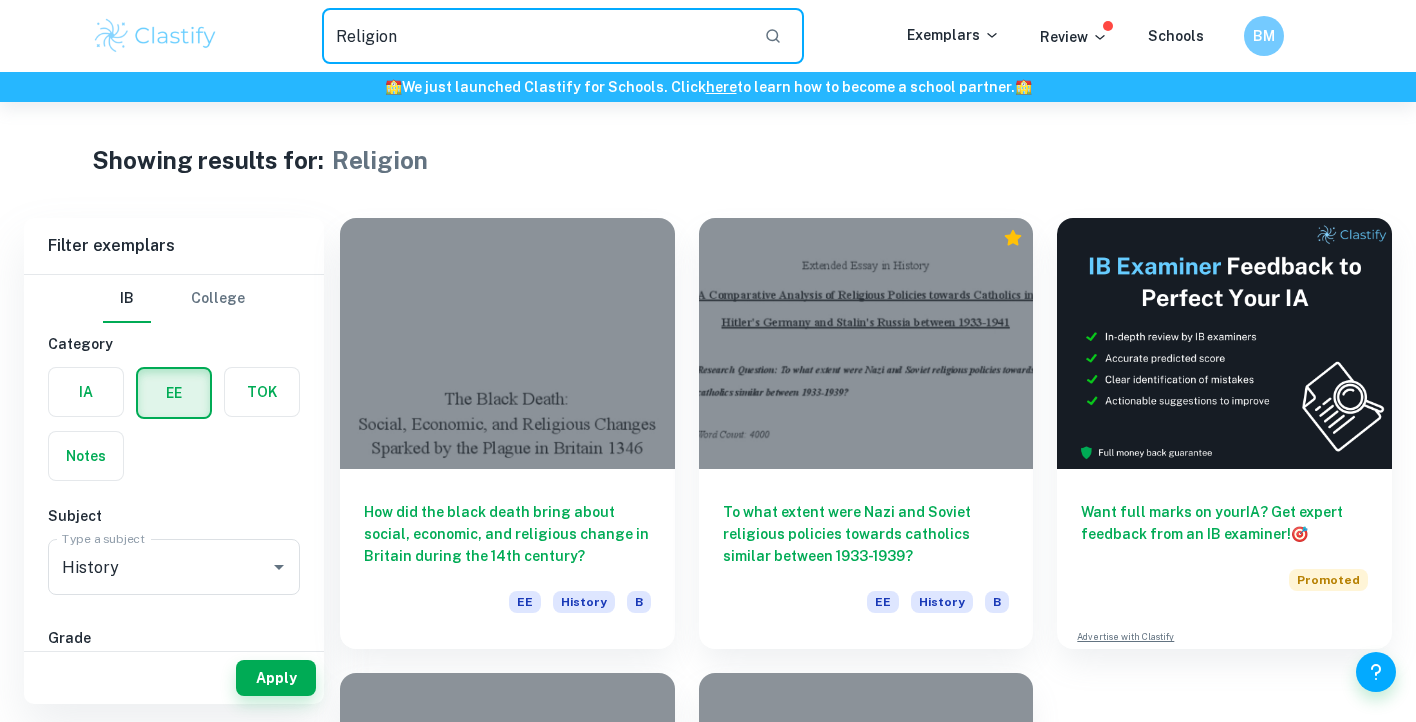 drag, startPoint x: 500, startPoint y: 55, endPoint x: 222, endPoint y: 12, distance: 281.30588 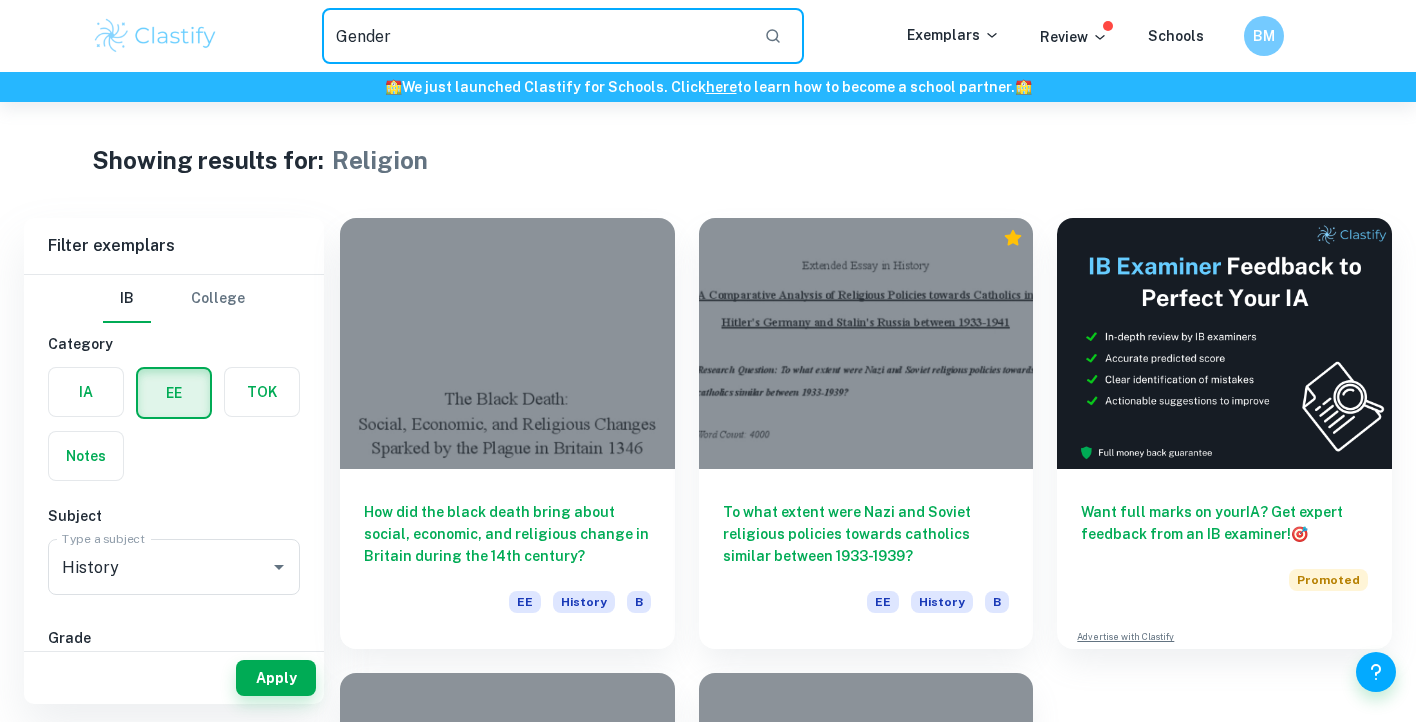 type on "Gender" 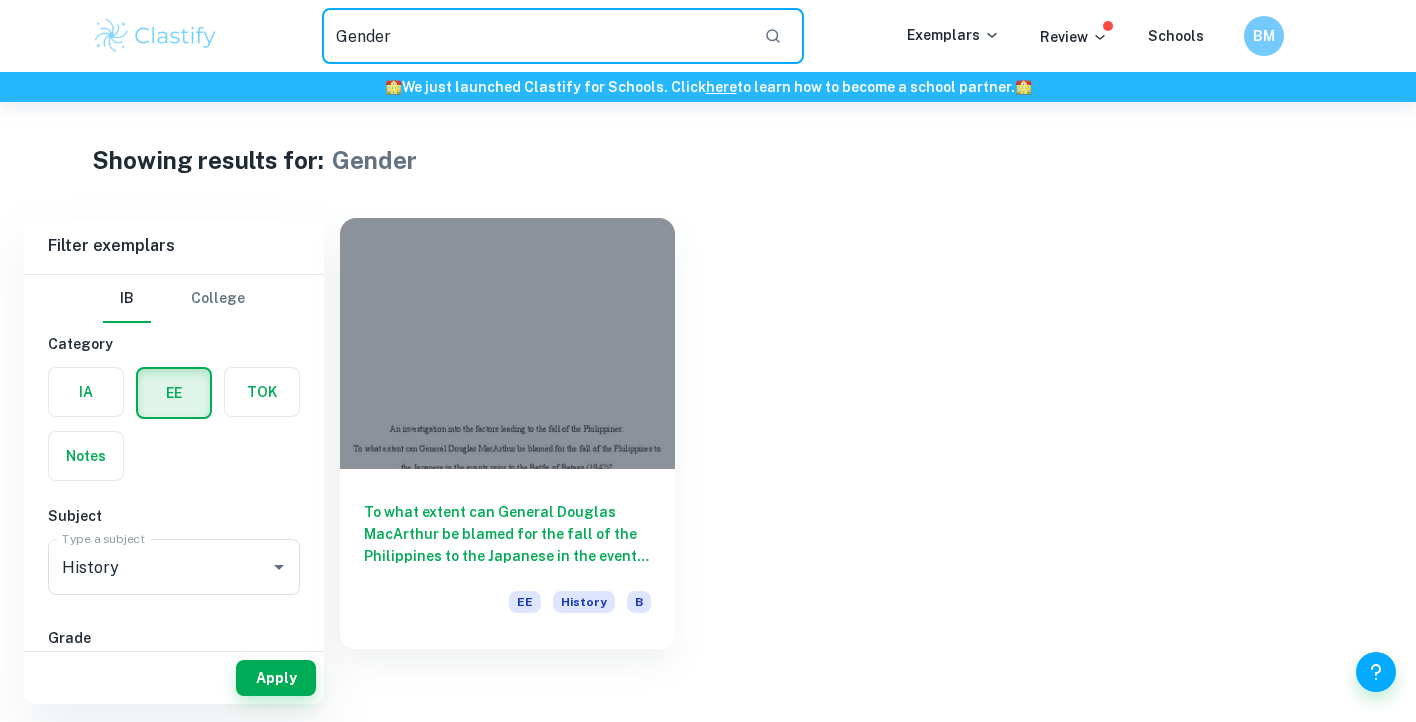 click on "Gender" at bounding box center (535, 36) 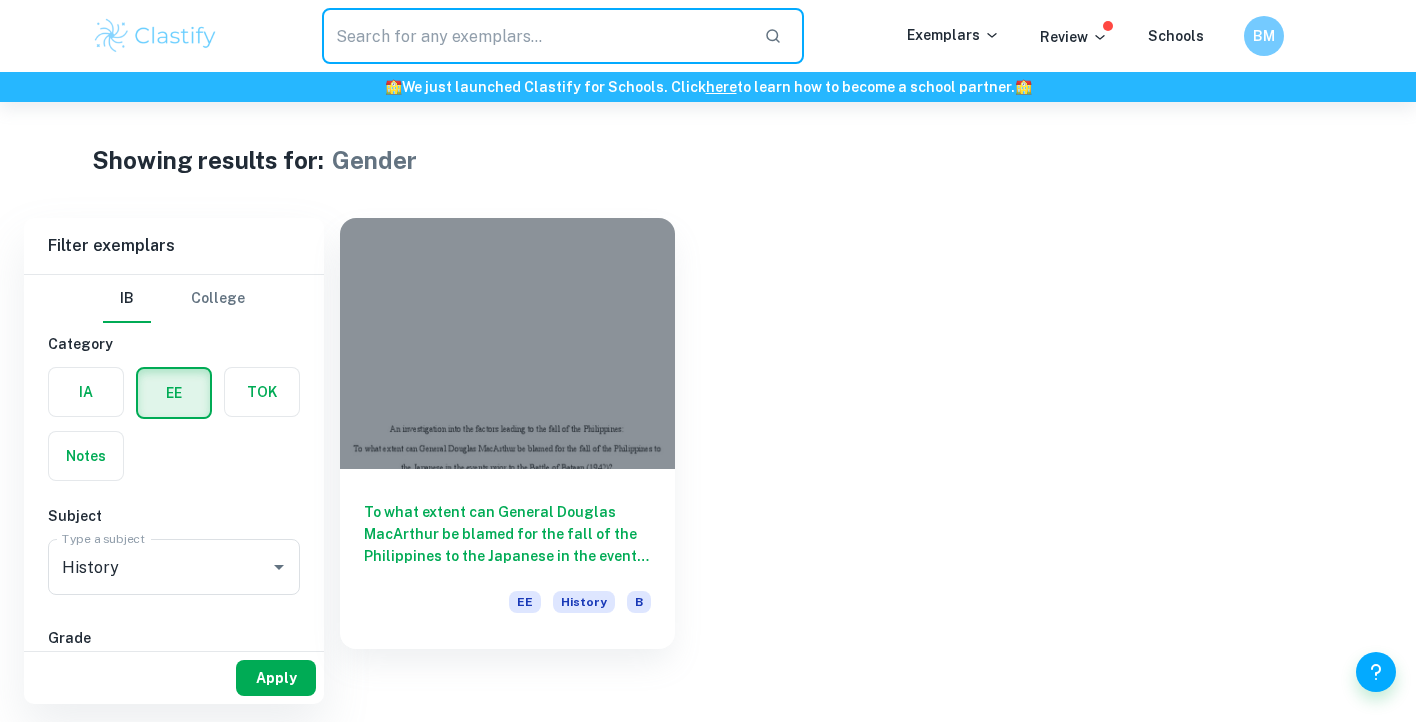 click on "Apply" at bounding box center (276, 678) 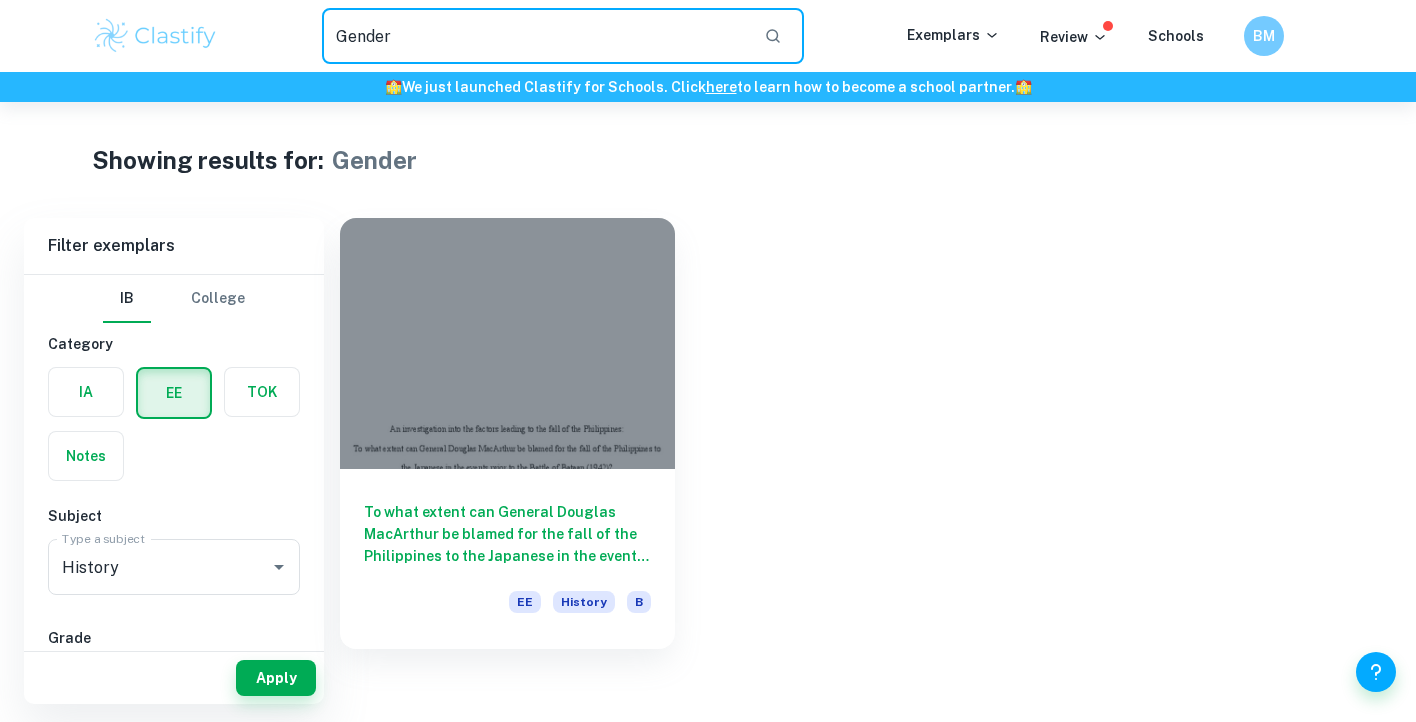 drag, startPoint x: 683, startPoint y: 11, endPoint x: 312, endPoint y: 68, distance: 375.35318 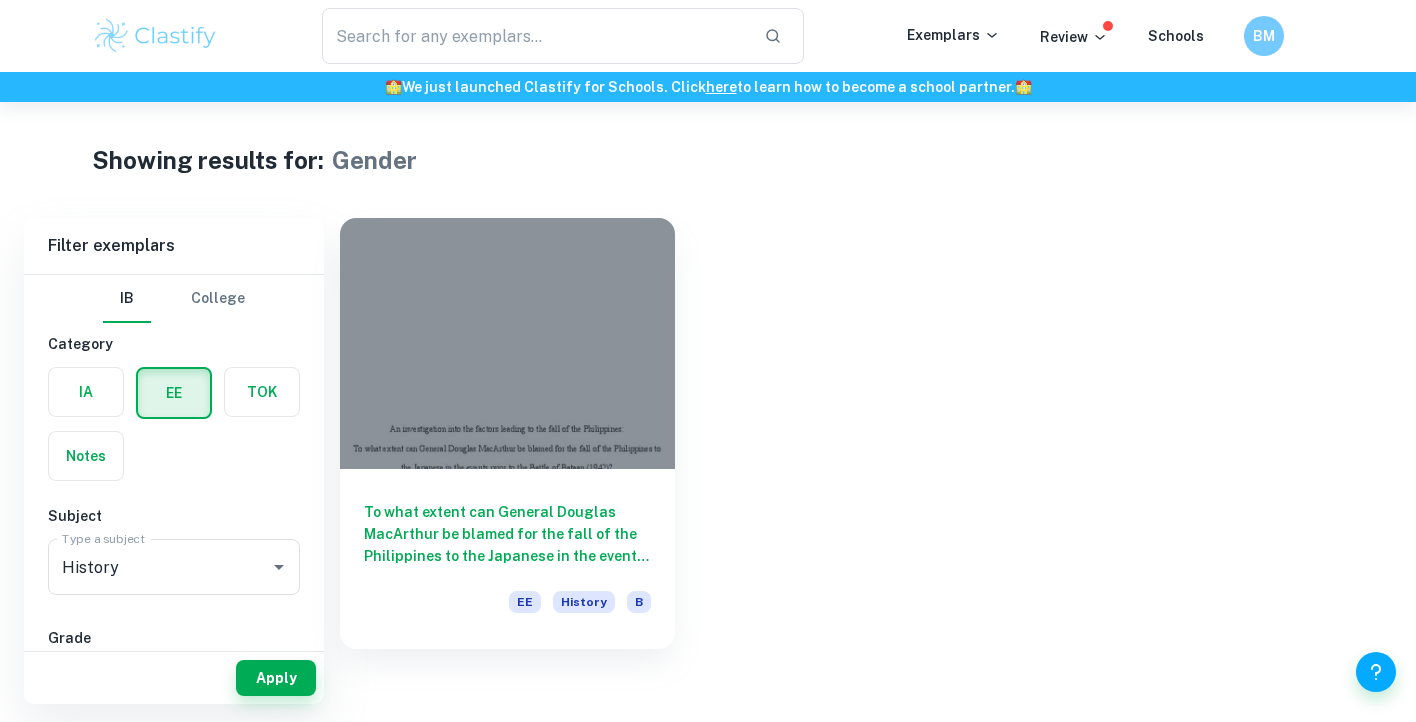 click on "Apply" at bounding box center [174, 678] 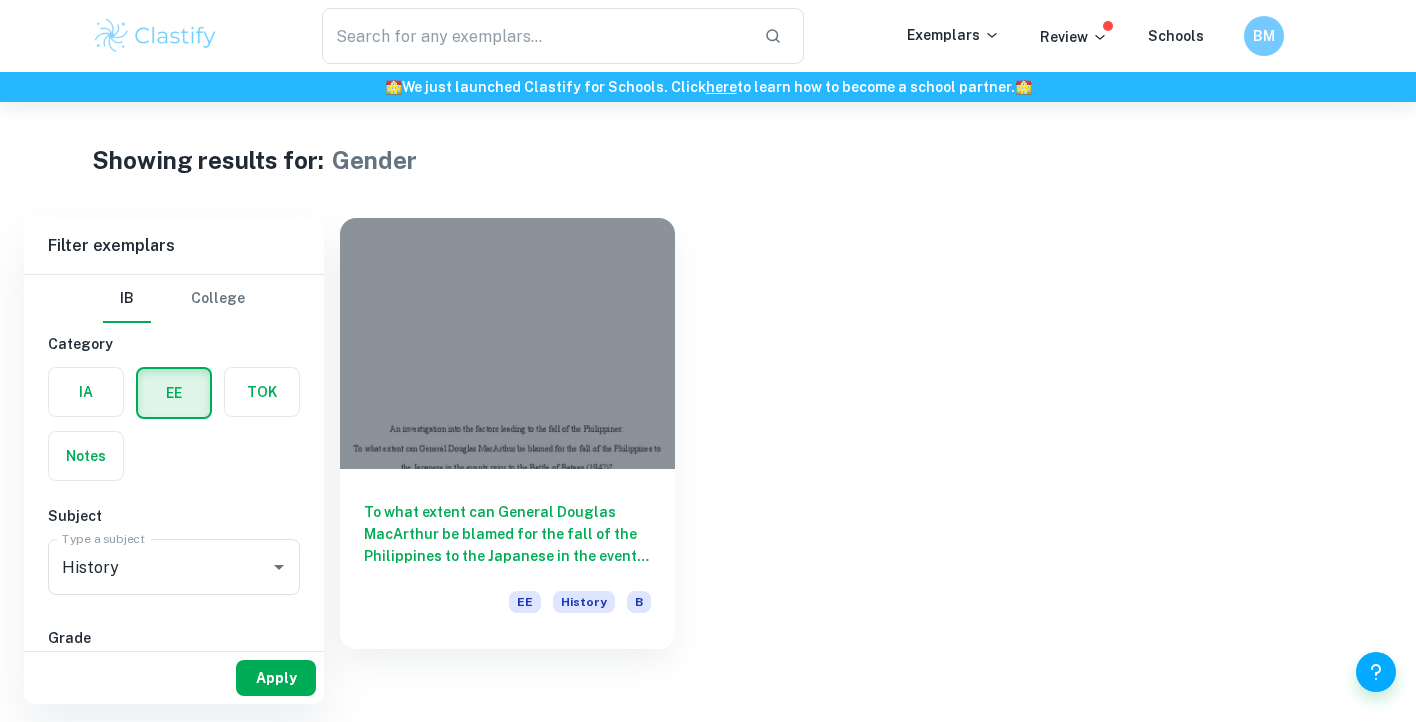 click on "Apply" at bounding box center [276, 678] 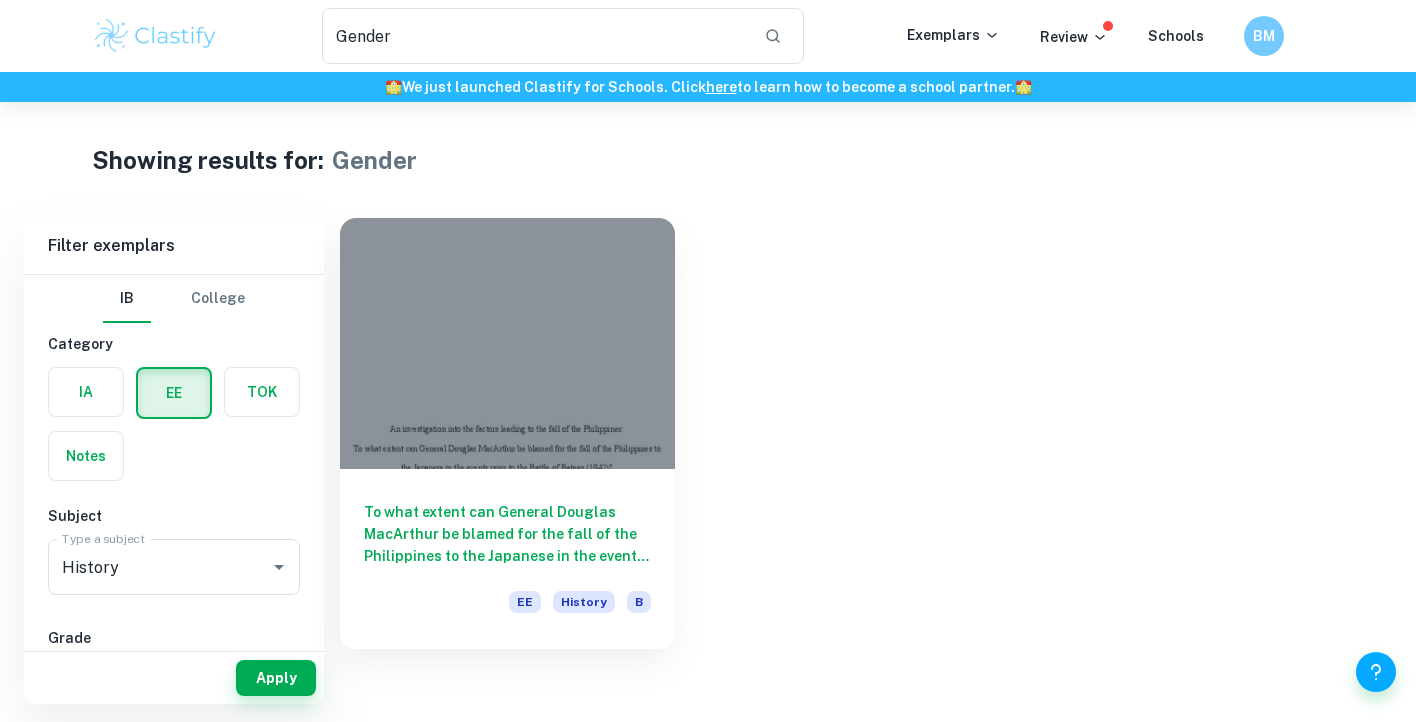 click on "Gender ​ Exemplars Review Schools BM" at bounding box center [708, 36] 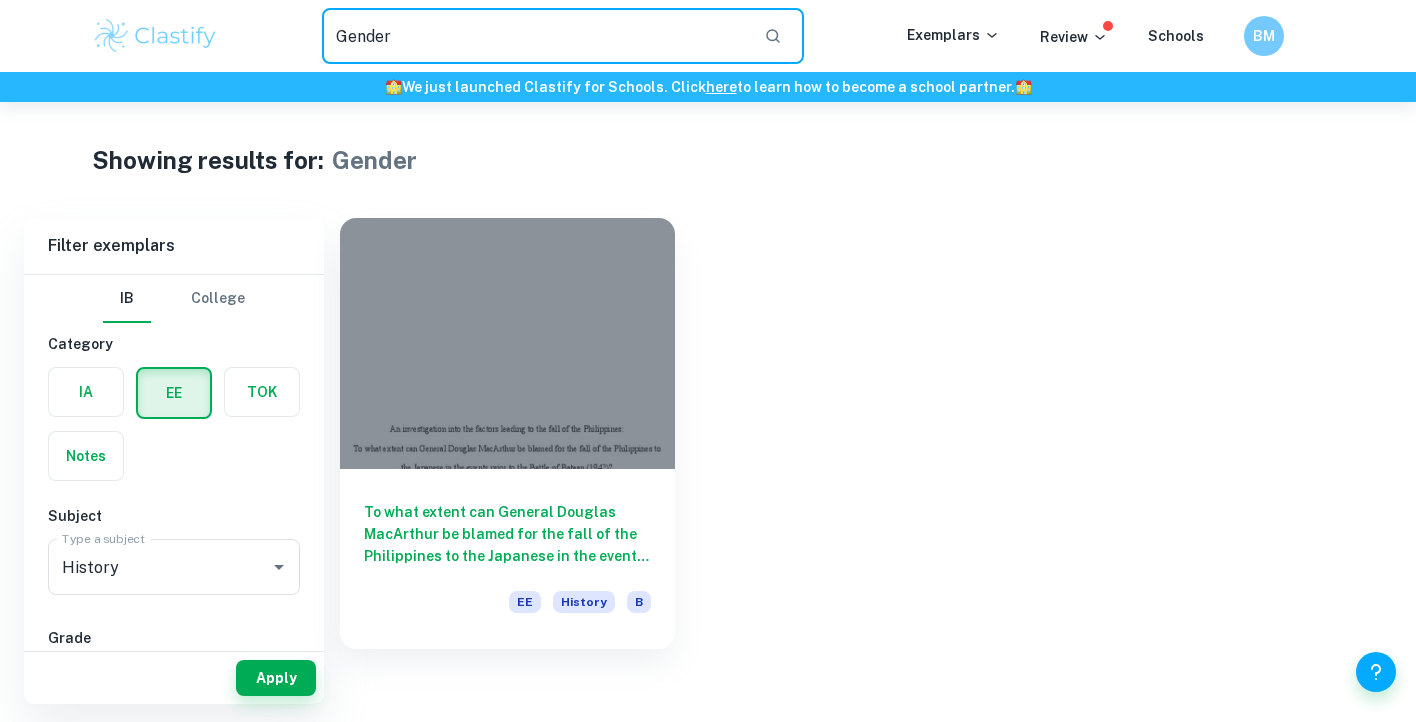 drag, startPoint x: 660, startPoint y: 25, endPoint x: 335, endPoint y: -4, distance: 326.2913 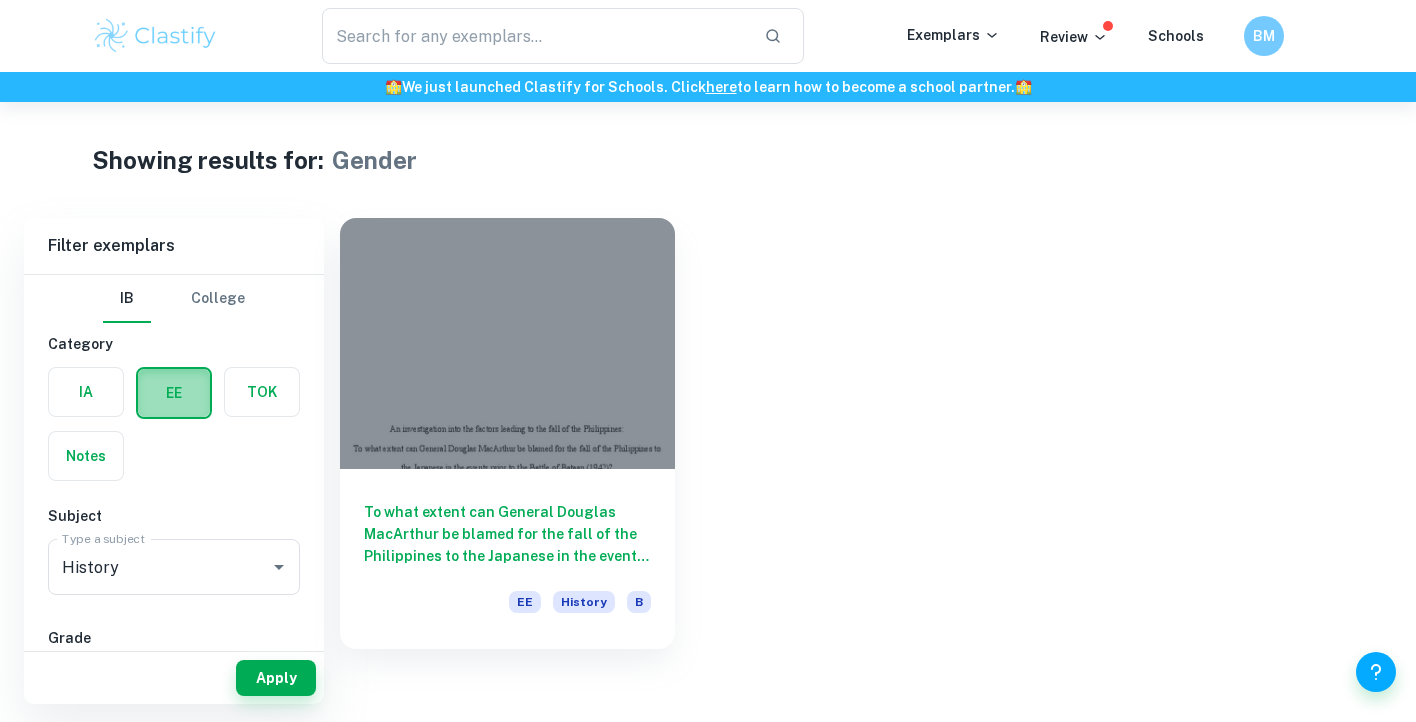 click at bounding box center (174, 393) 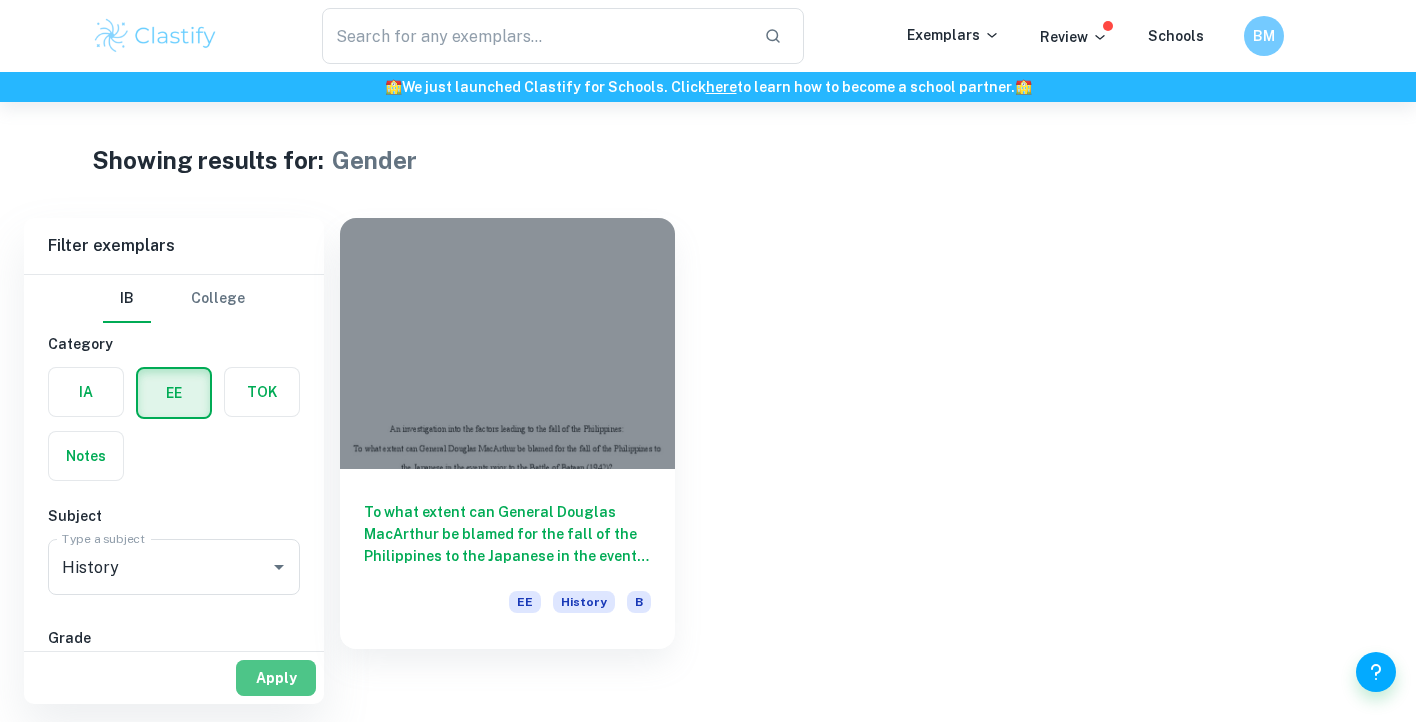 click on "Apply" at bounding box center [276, 678] 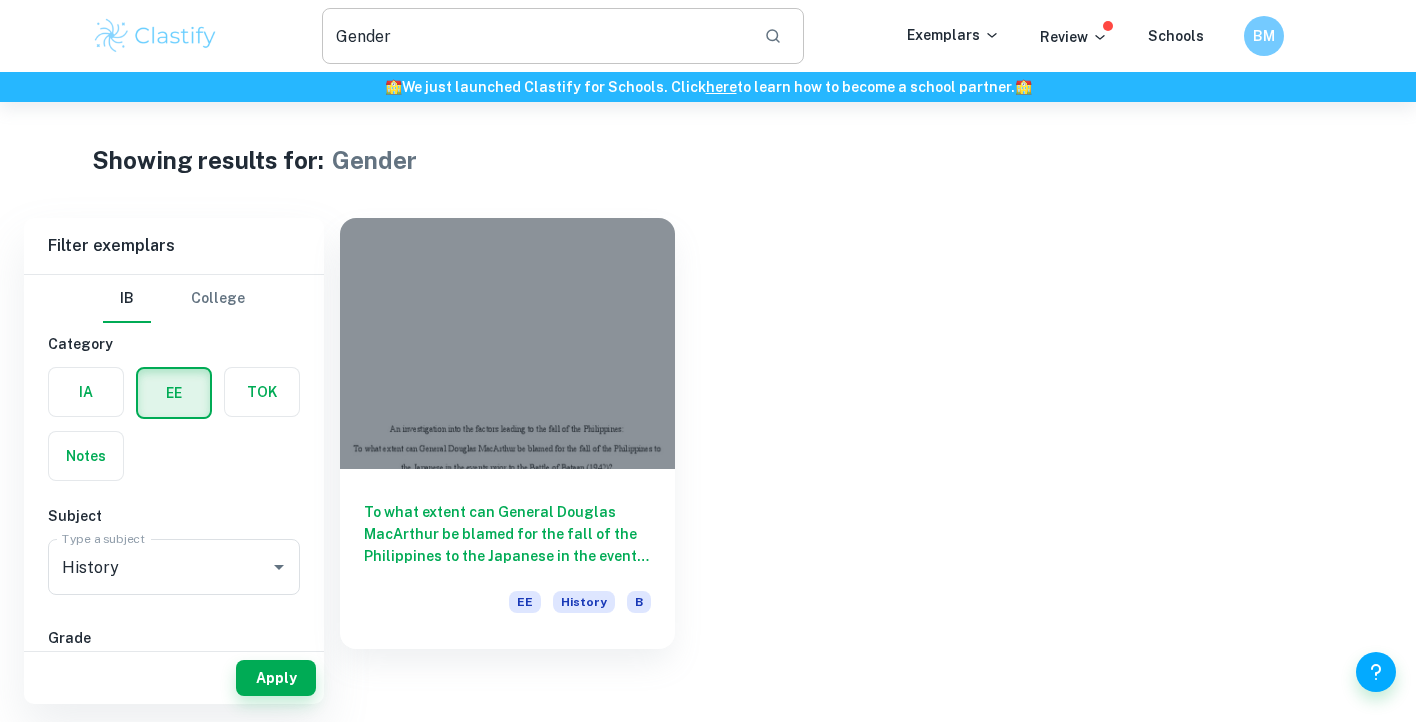 click on "Gender" at bounding box center (535, 36) 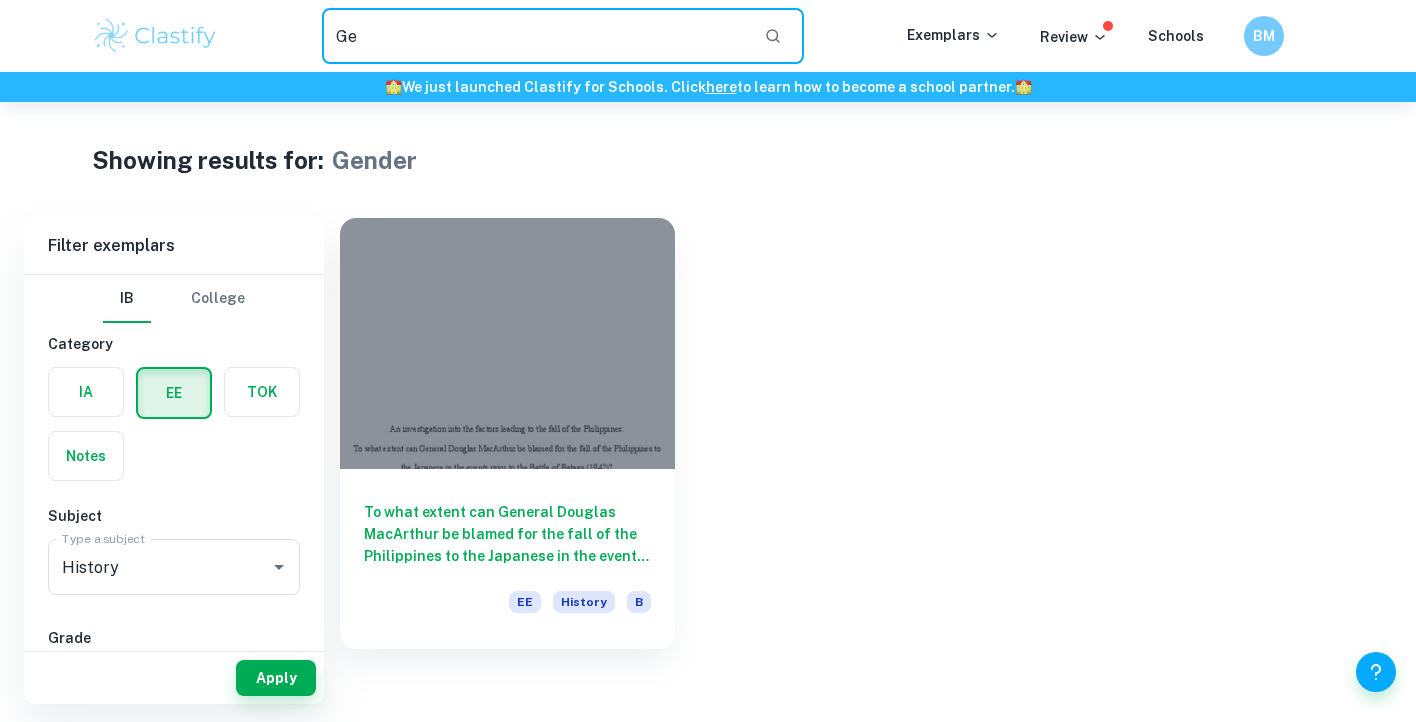 type on "G" 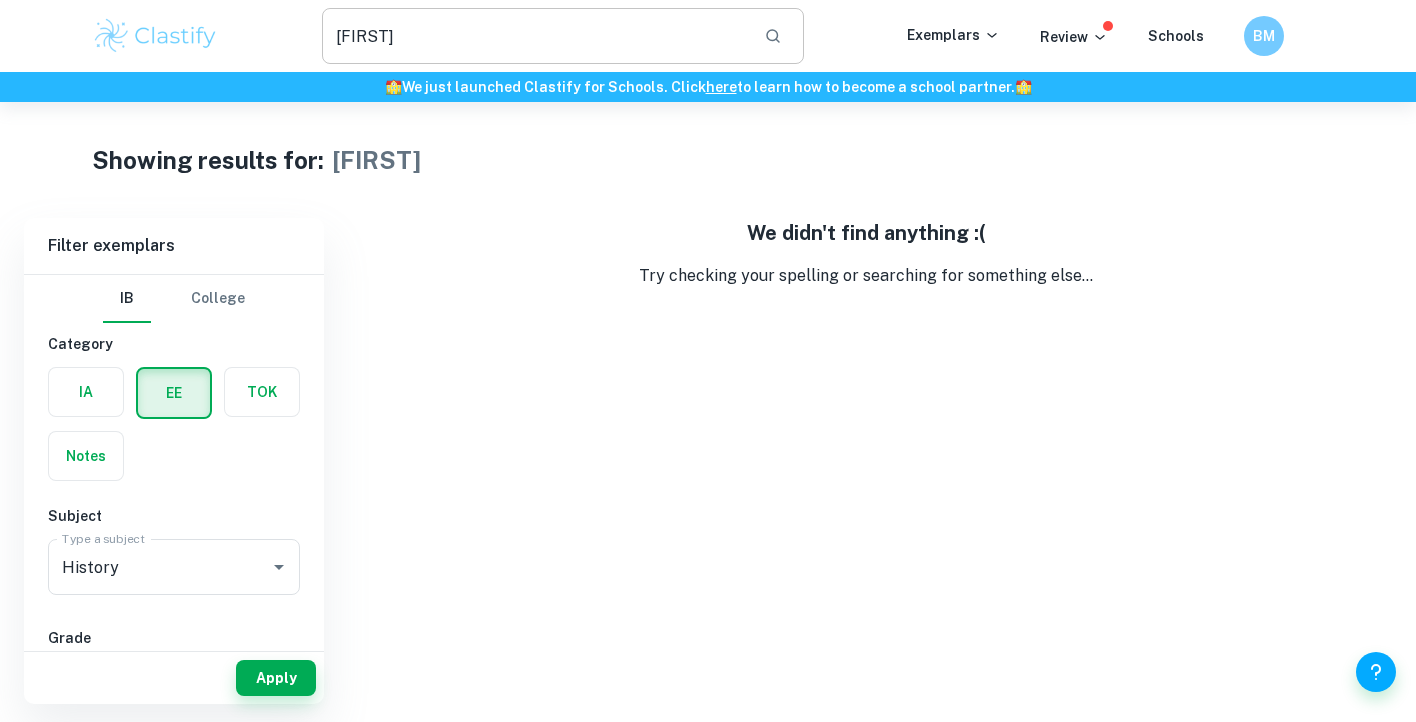 click on "[FIRST]" at bounding box center [535, 36] 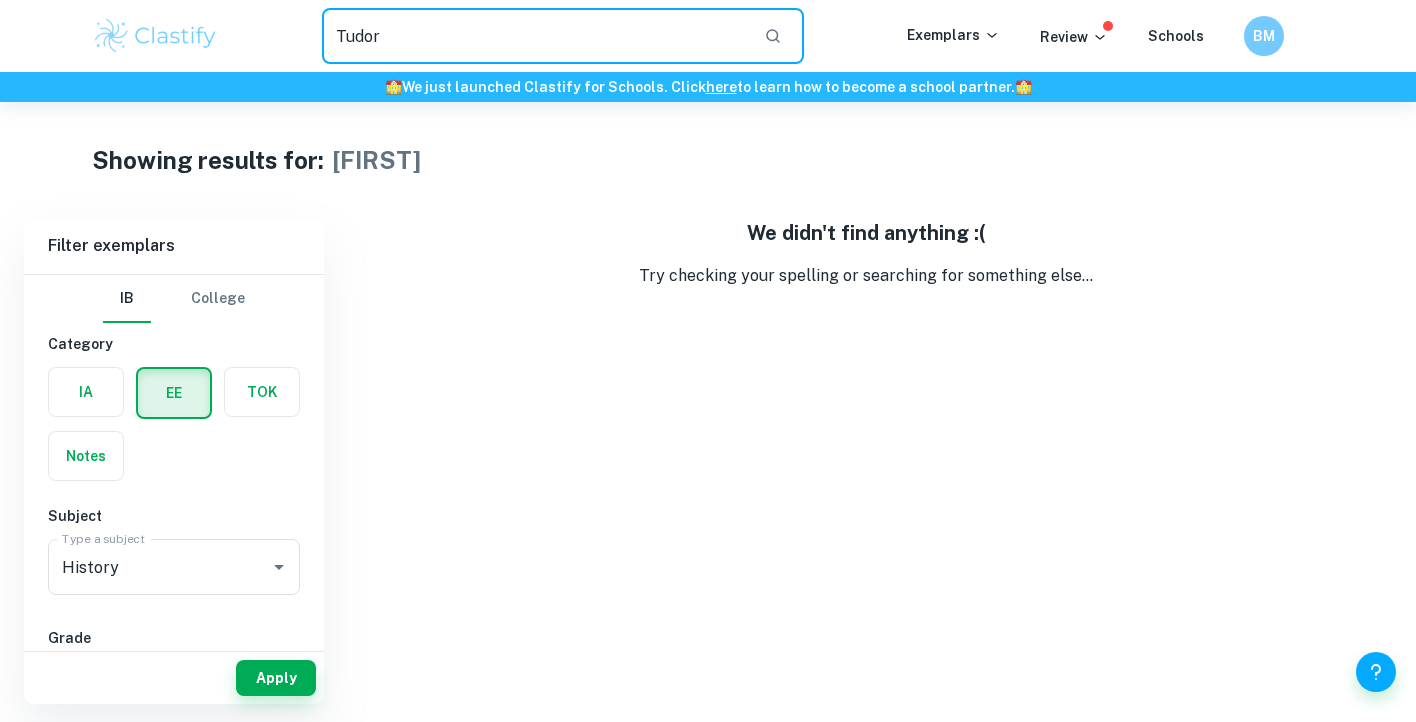 type on "Tudor" 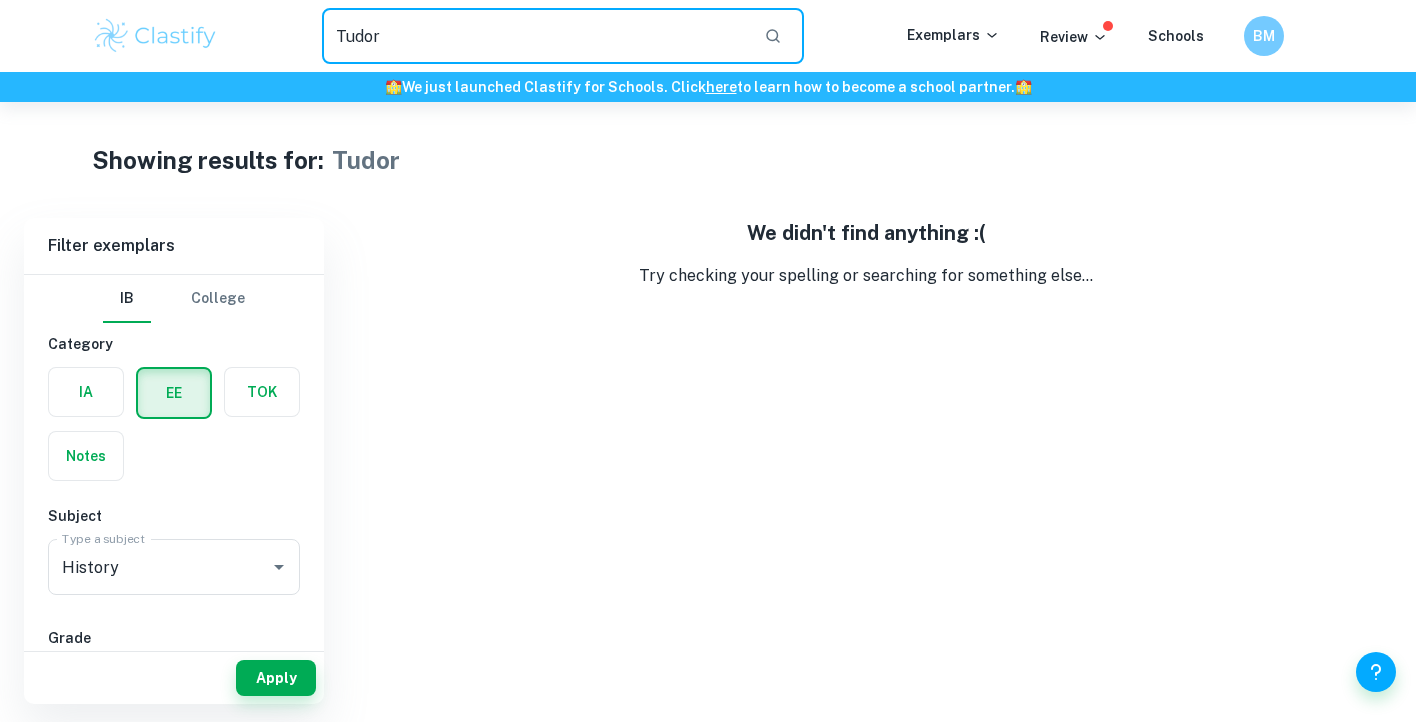 drag, startPoint x: 499, startPoint y: 33, endPoint x: 216, endPoint y: 28, distance: 283.04416 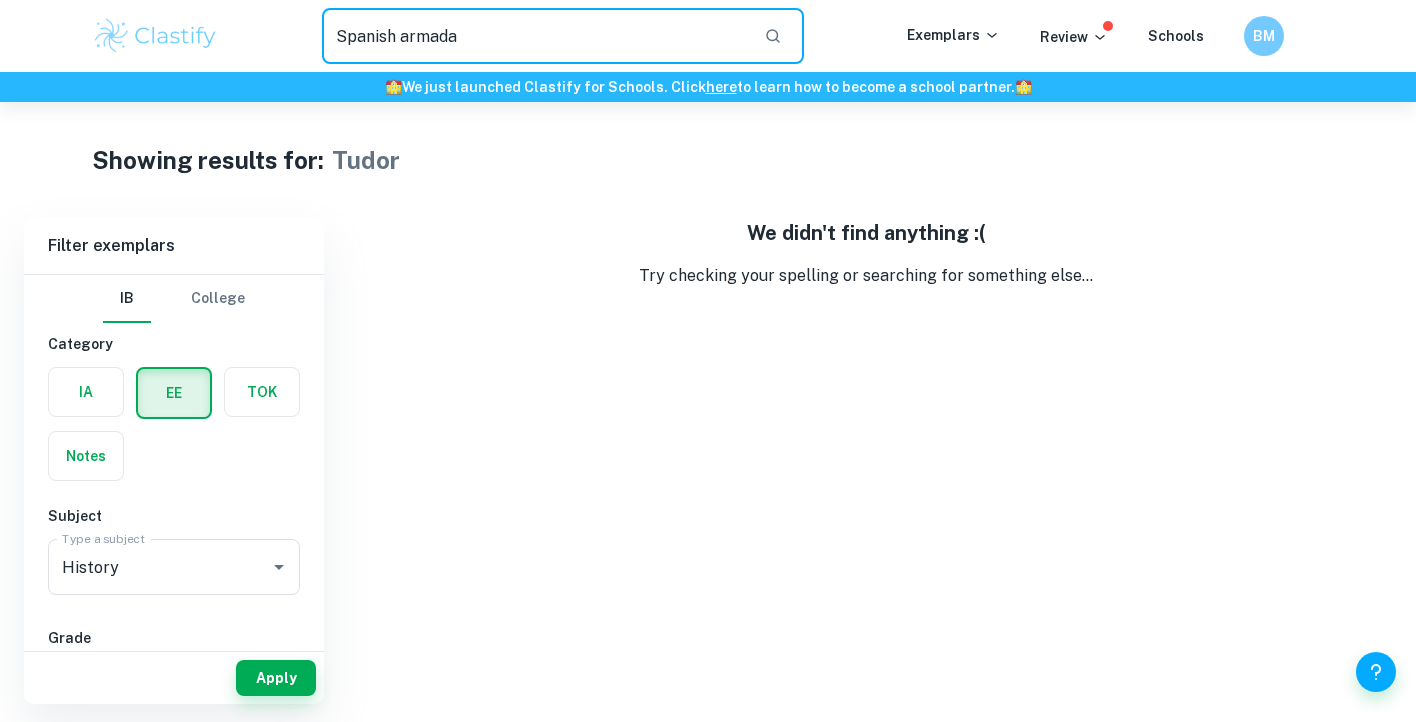 type on "Spanish armada" 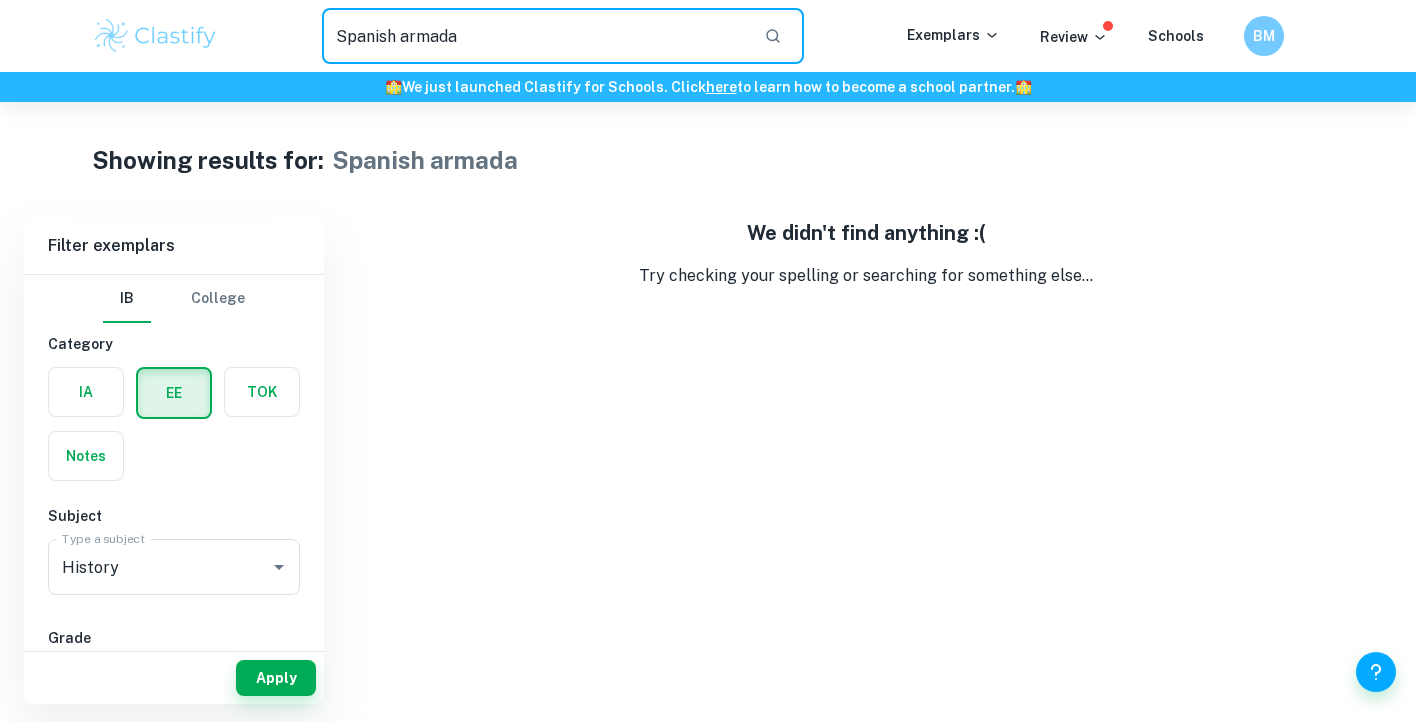 drag, startPoint x: 515, startPoint y: 32, endPoint x: 143, endPoint y: -65, distance: 384.43854 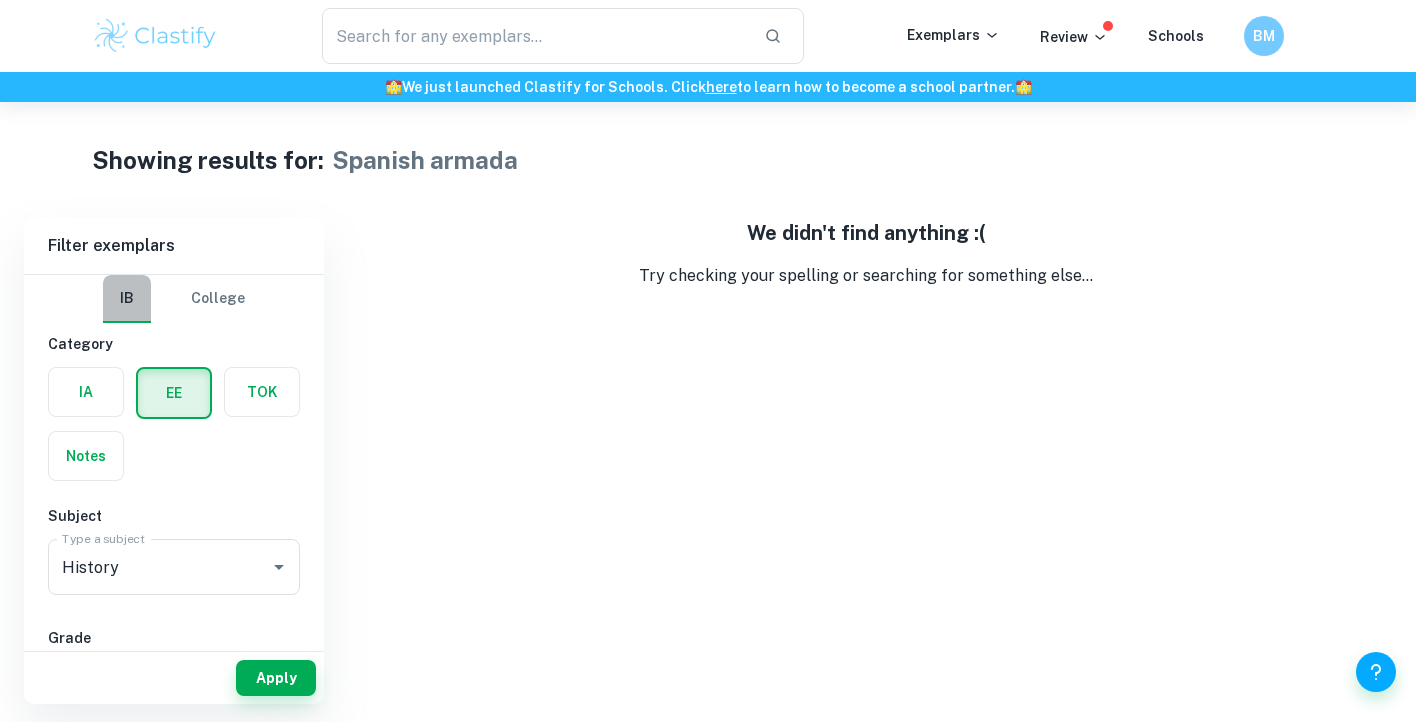 click on "IB" at bounding box center [127, 299] 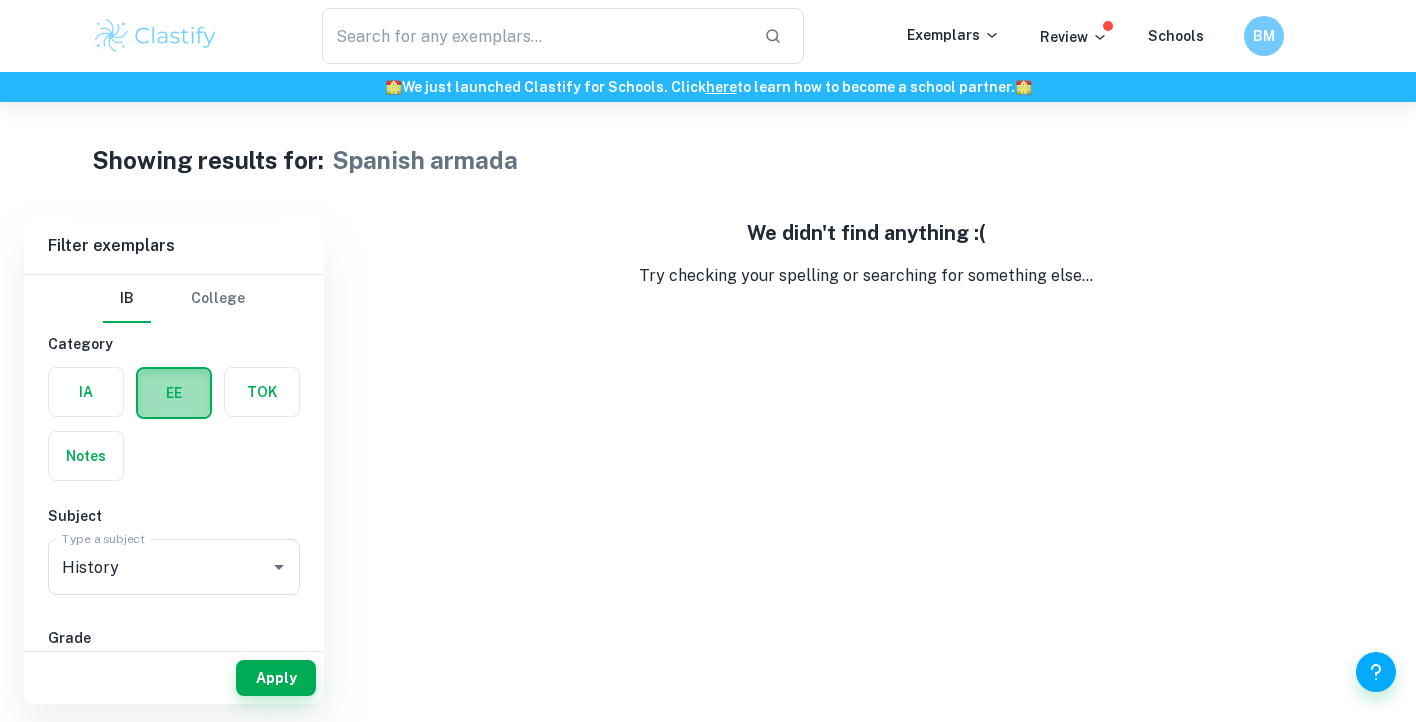 click at bounding box center [174, 393] 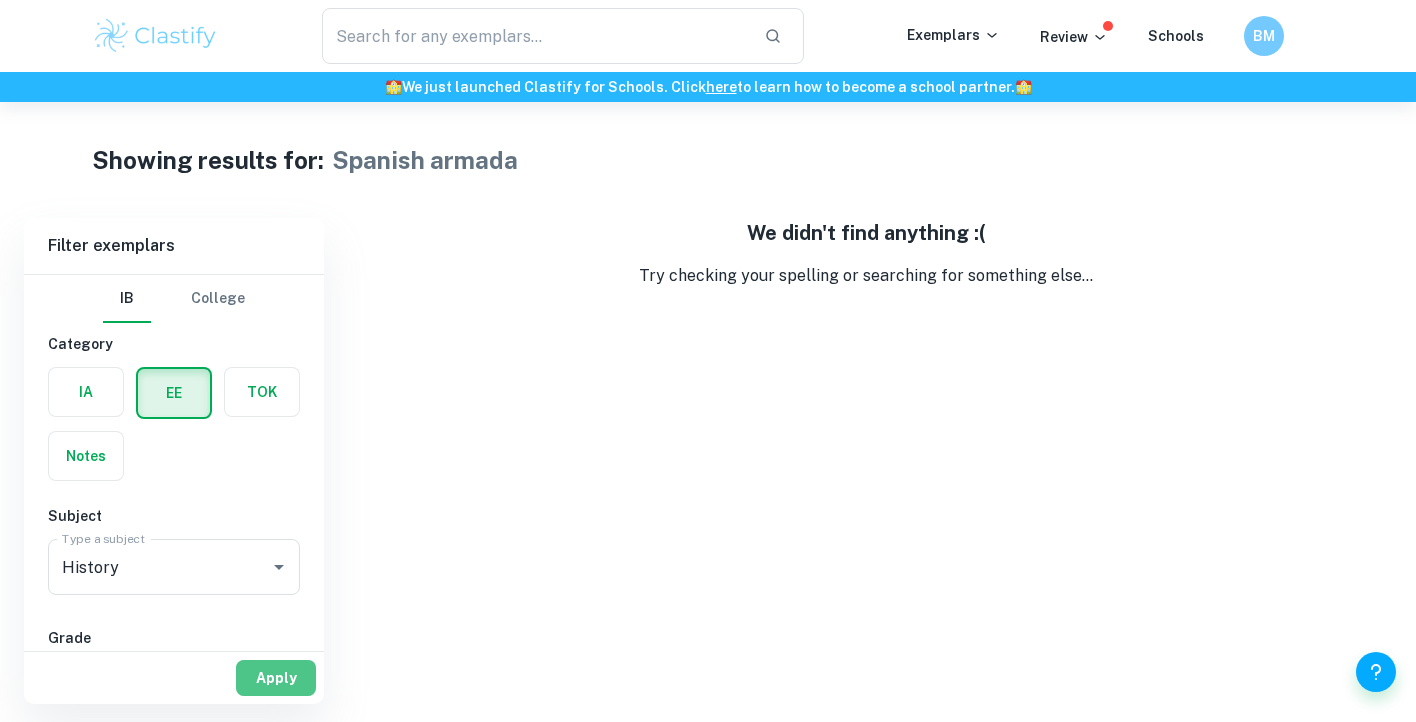 click on "Apply" at bounding box center (276, 678) 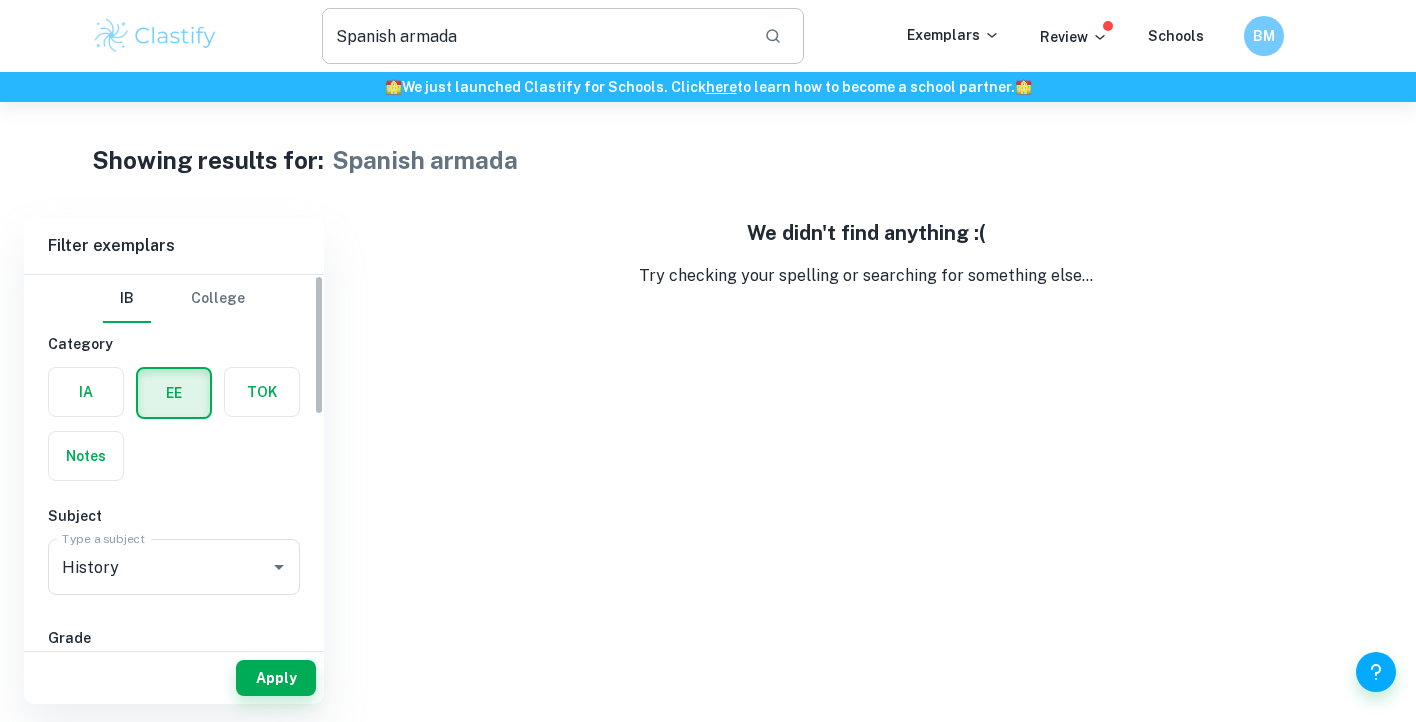 click on "Spanish armada" at bounding box center [535, 36] 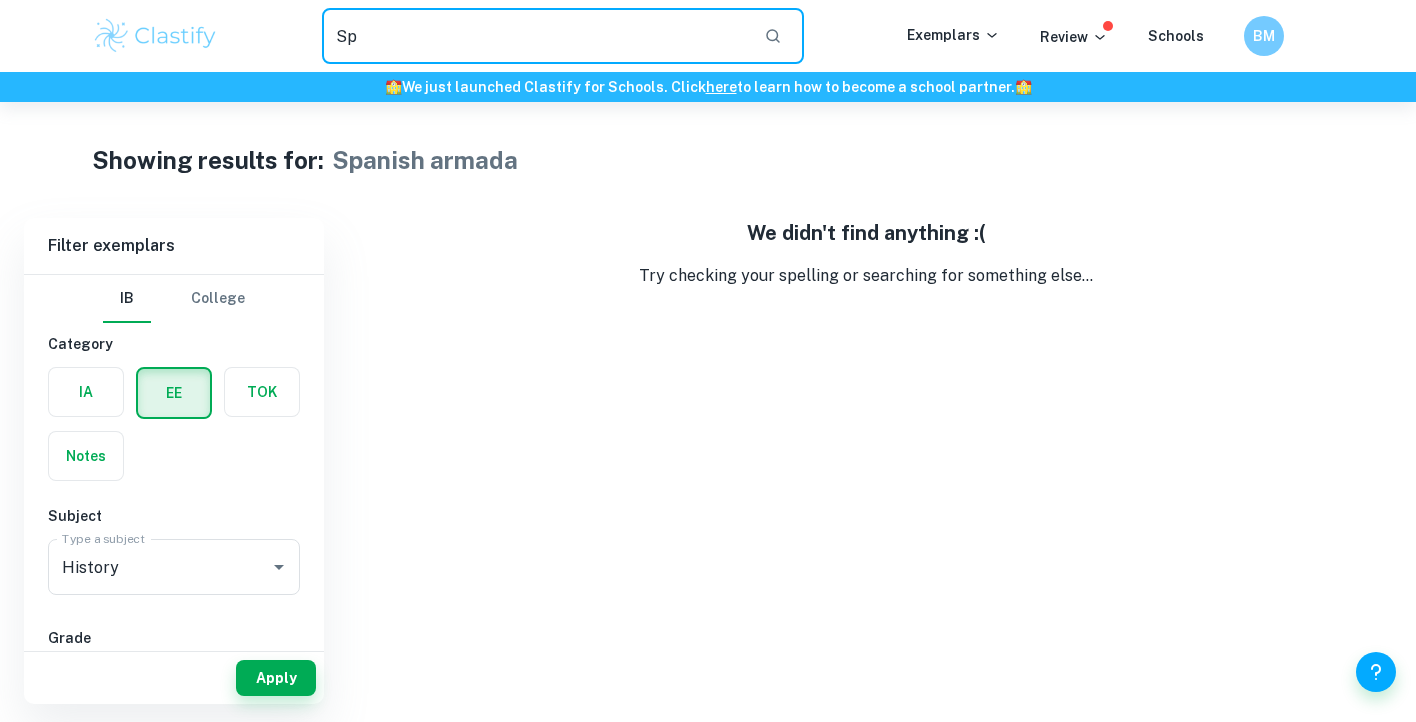 type on "S" 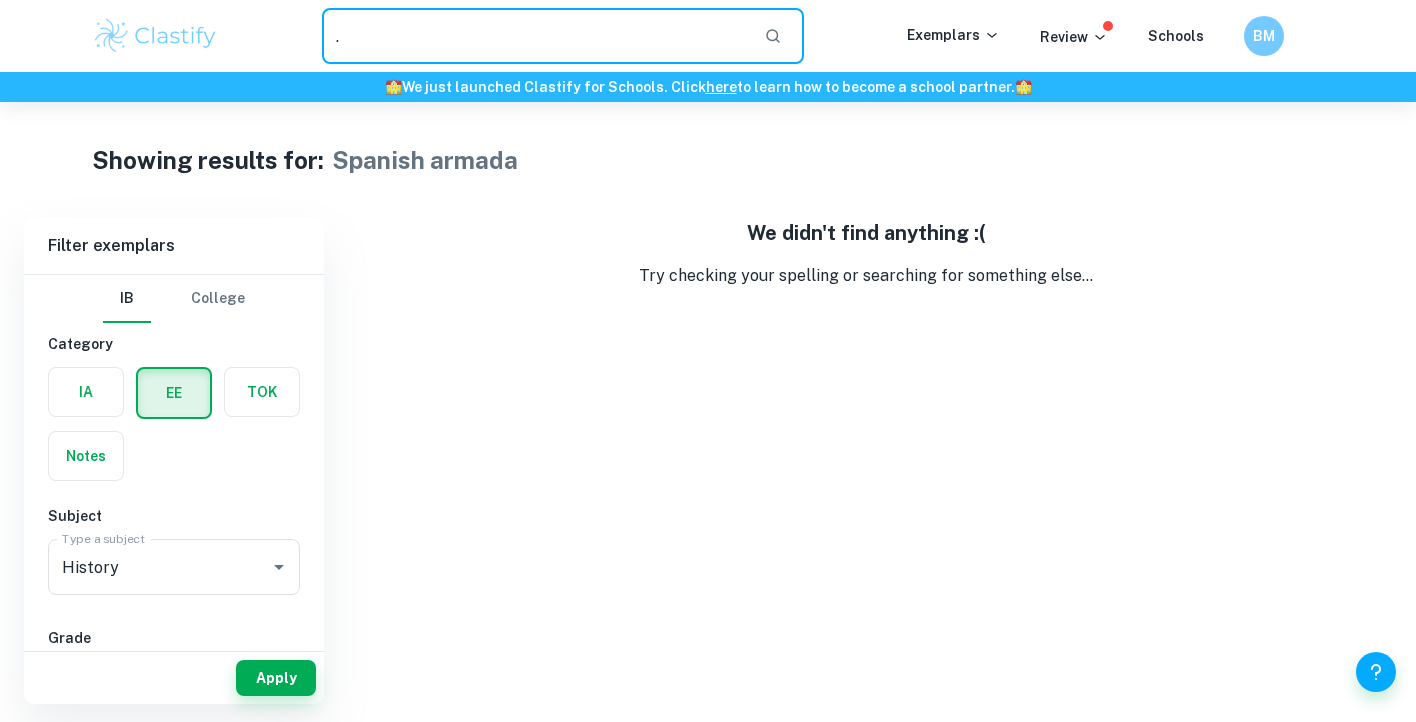 type on "." 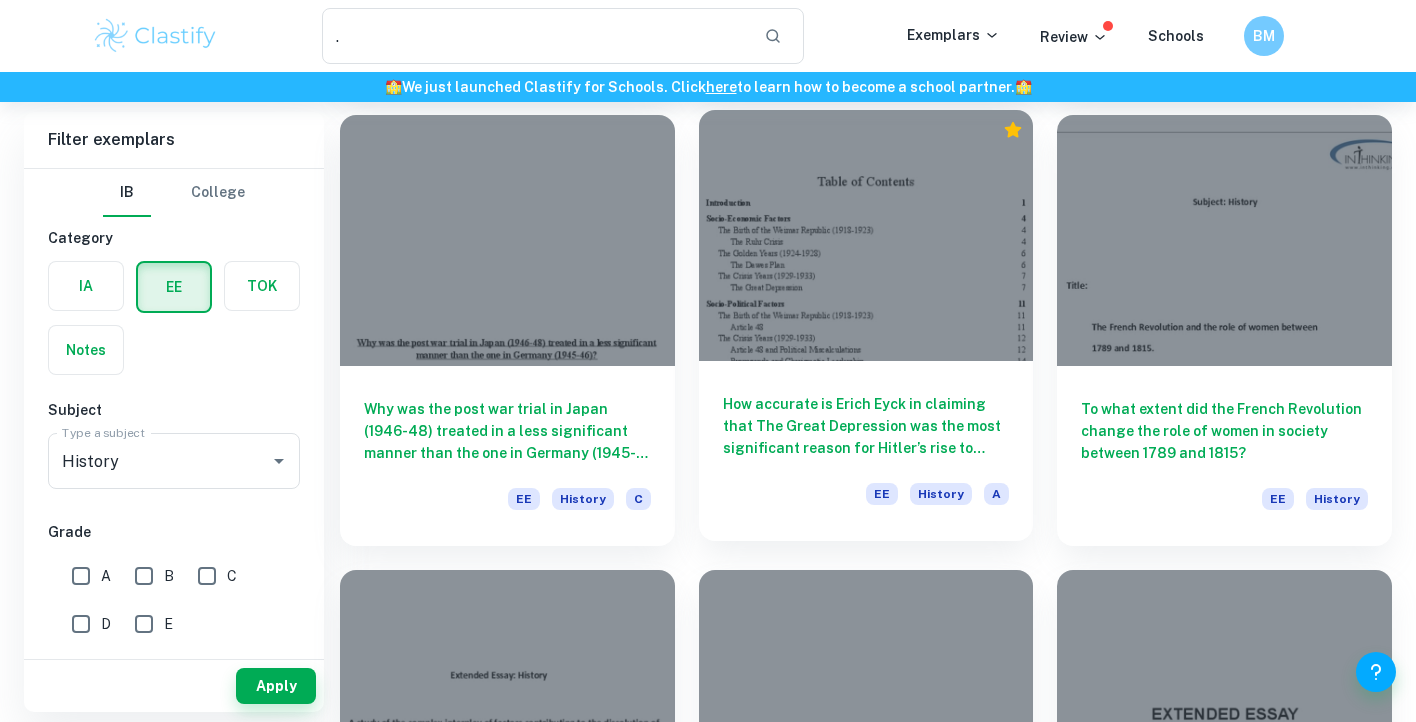 scroll, scrollTop: 2389, scrollLeft: 0, axis: vertical 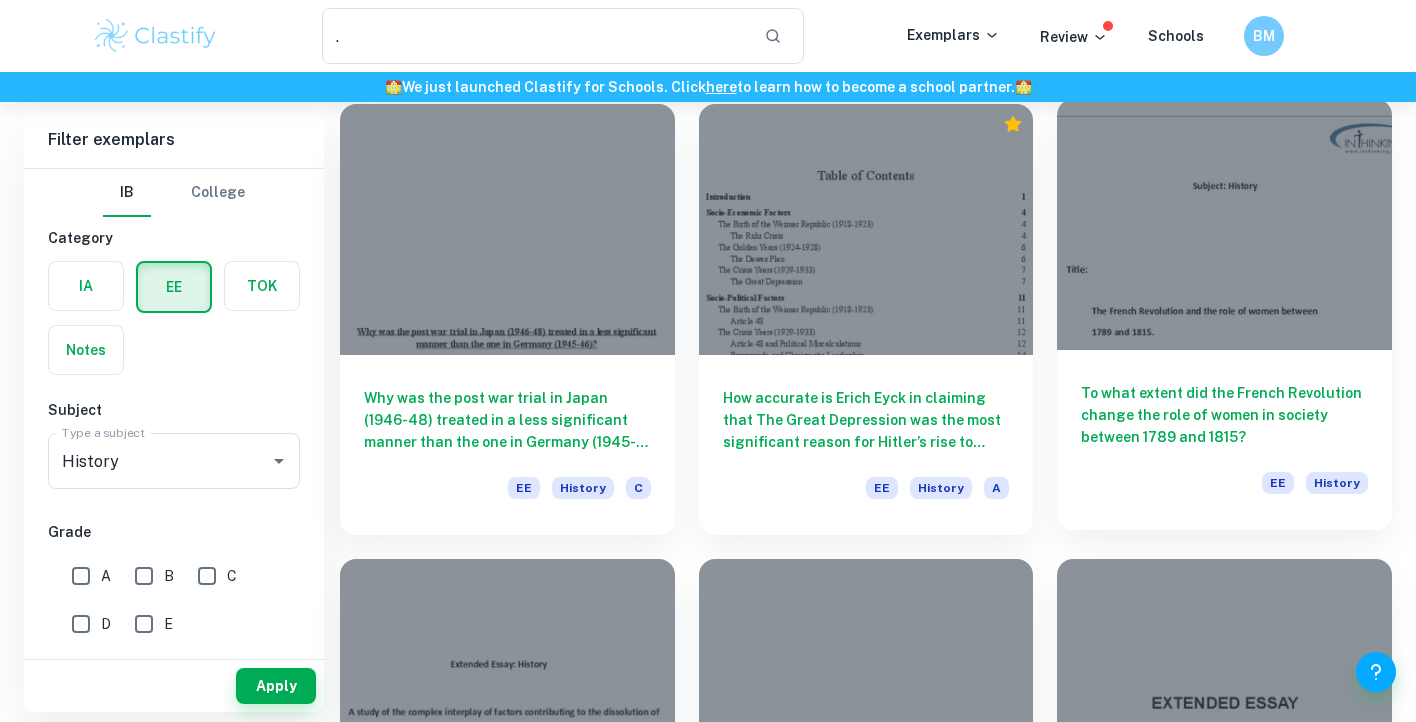 click at bounding box center (1224, 224) 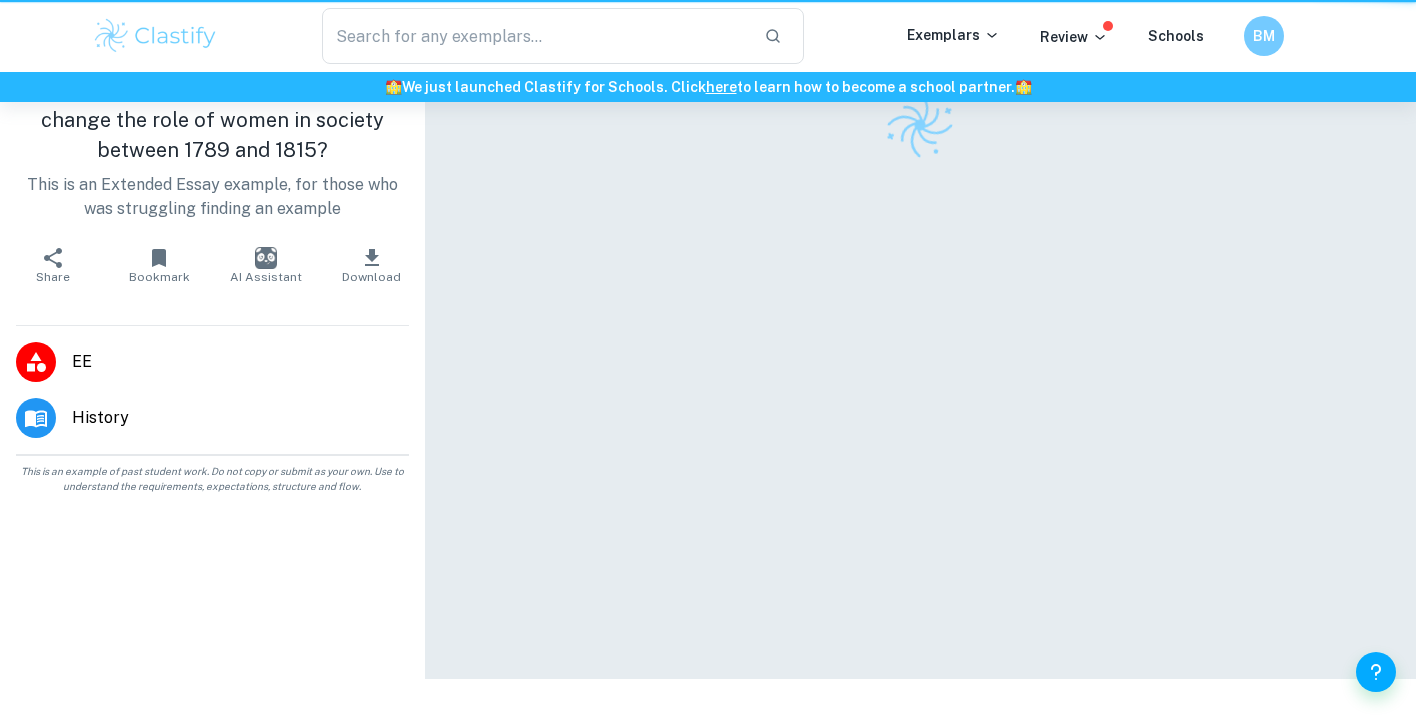 scroll, scrollTop: 0, scrollLeft: 0, axis: both 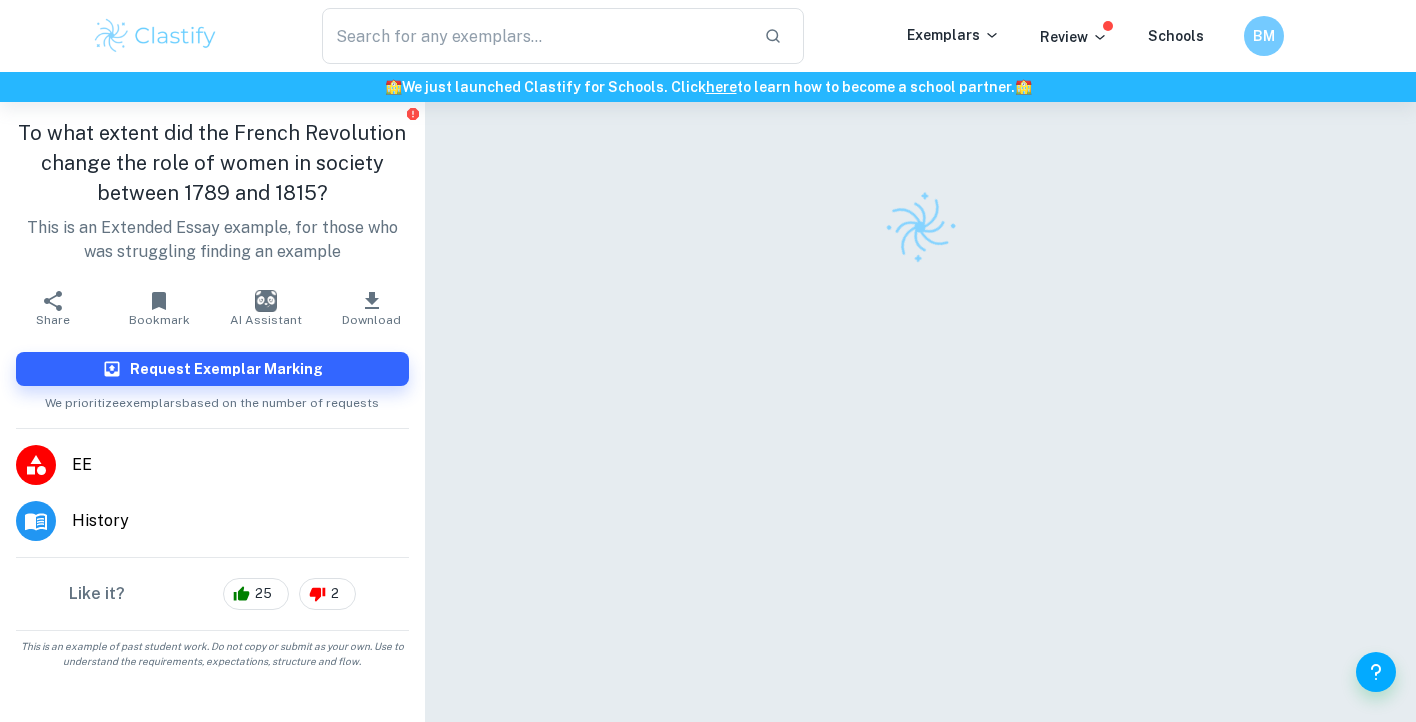 type on "." 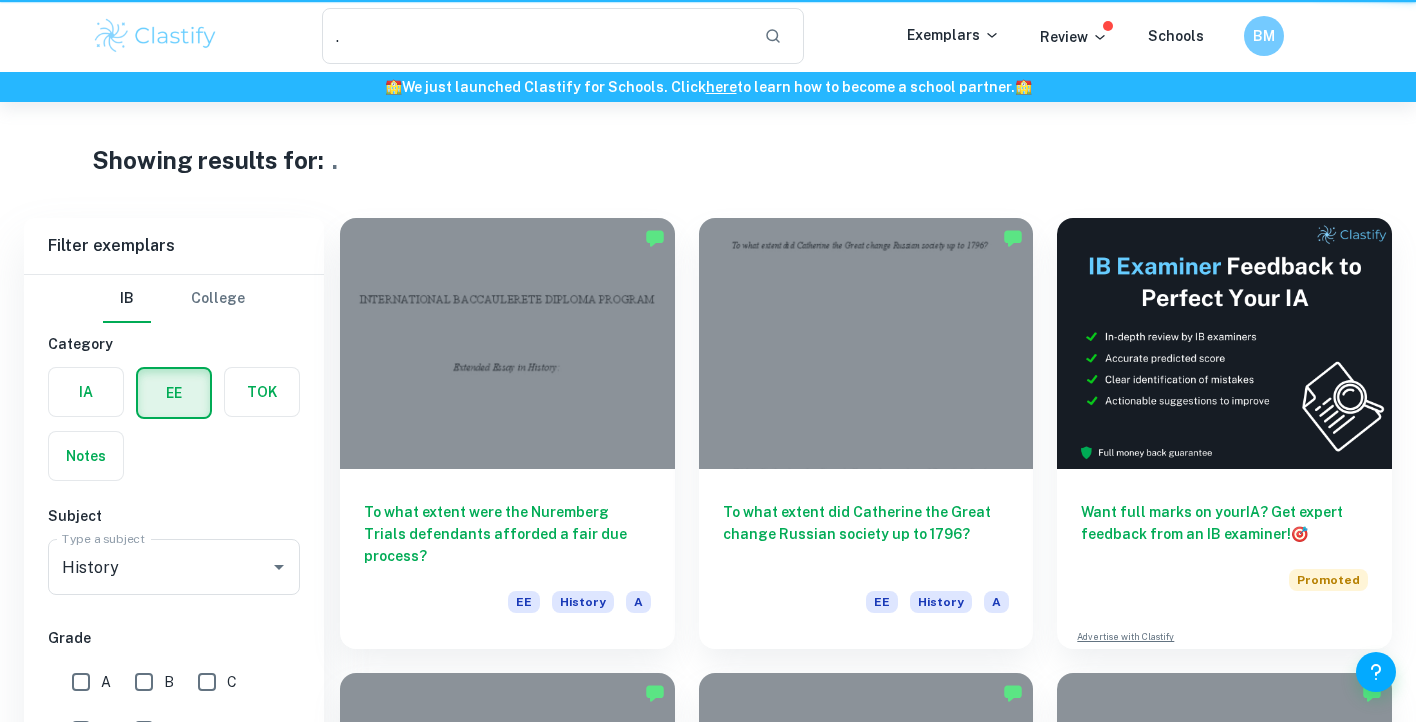 scroll, scrollTop: 2389, scrollLeft: 0, axis: vertical 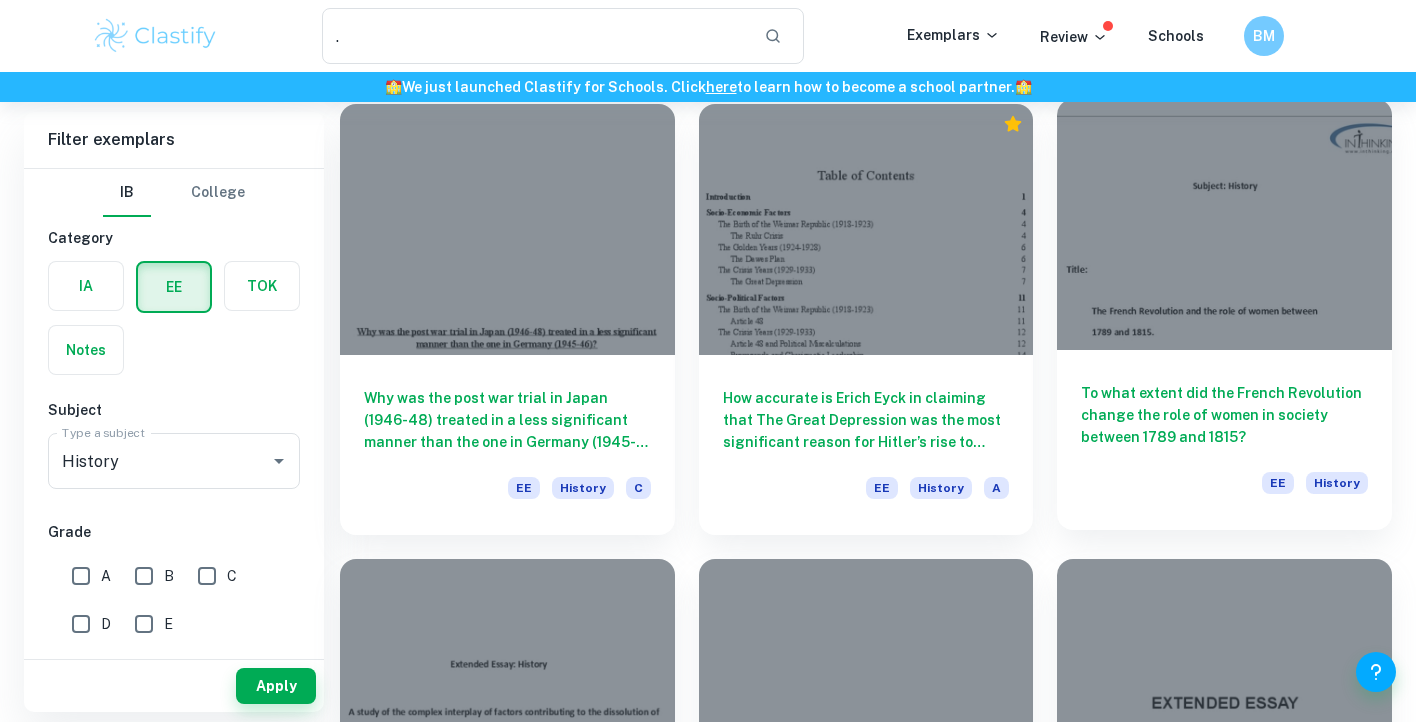 click at bounding box center [1224, 224] 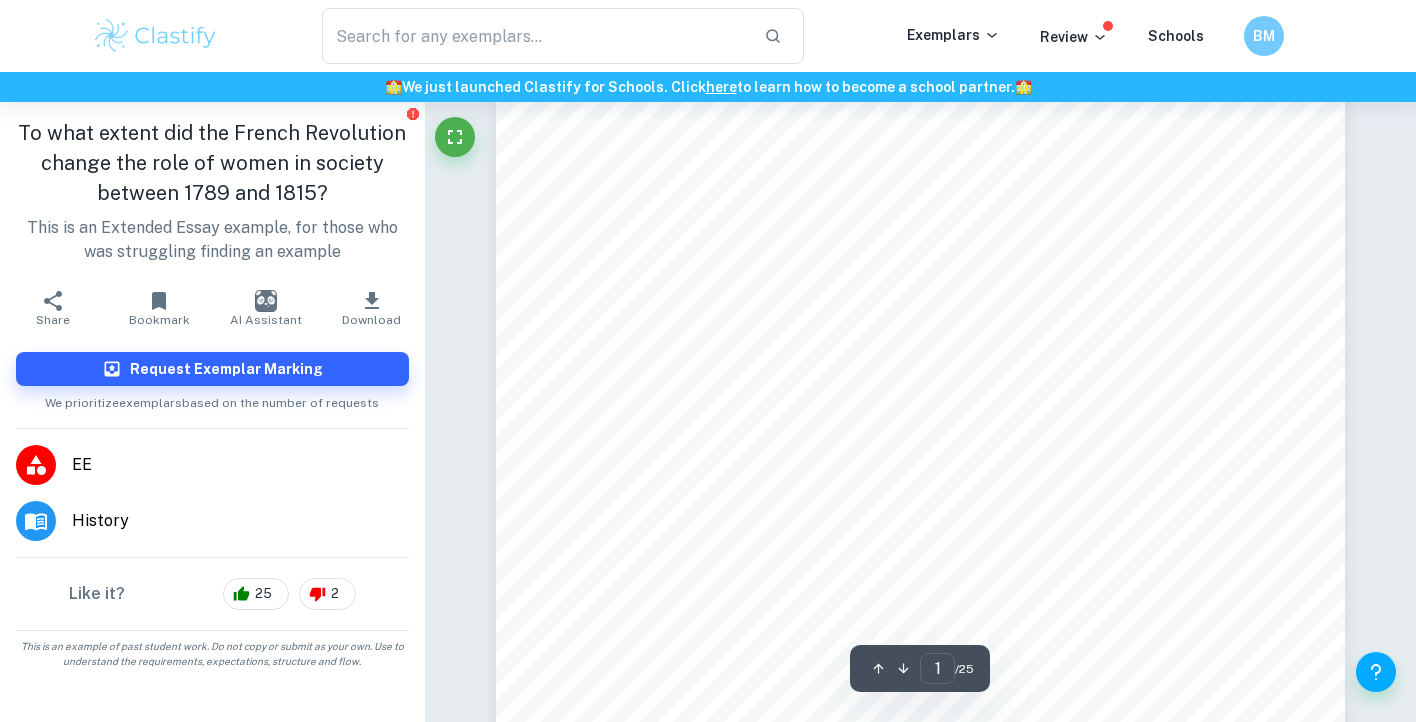 scroll, scrollTop: 410, scrollLeft: 0, axis: vertical 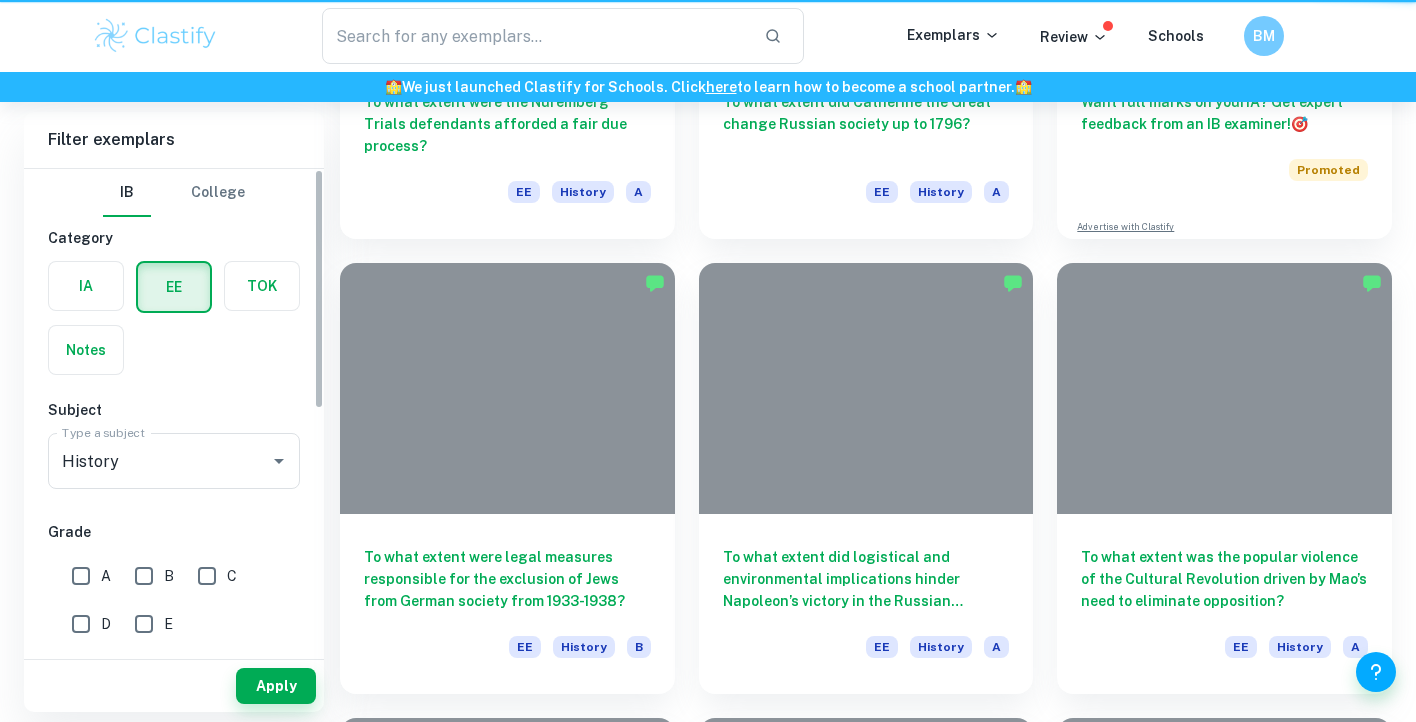 type on "." 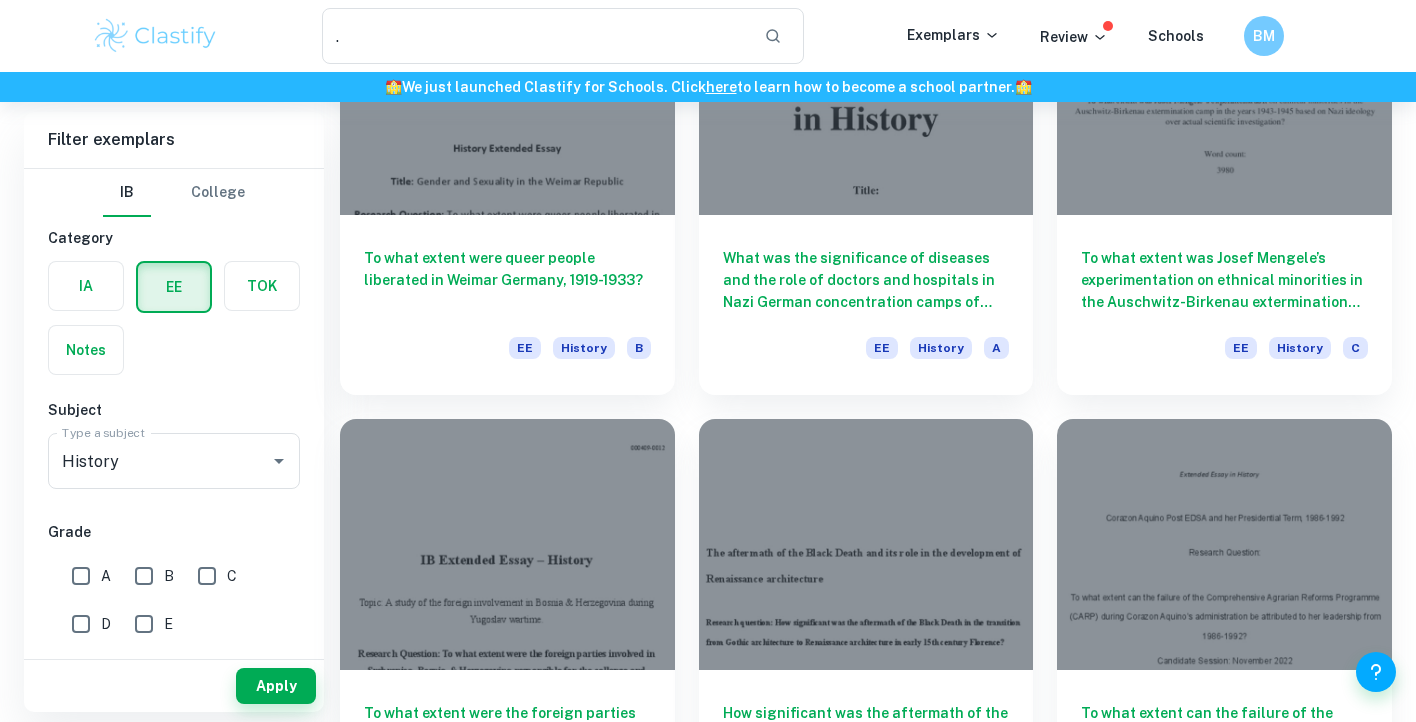 scroll, scrollTop: 1621, scrollLeft: 0, axis: vertical 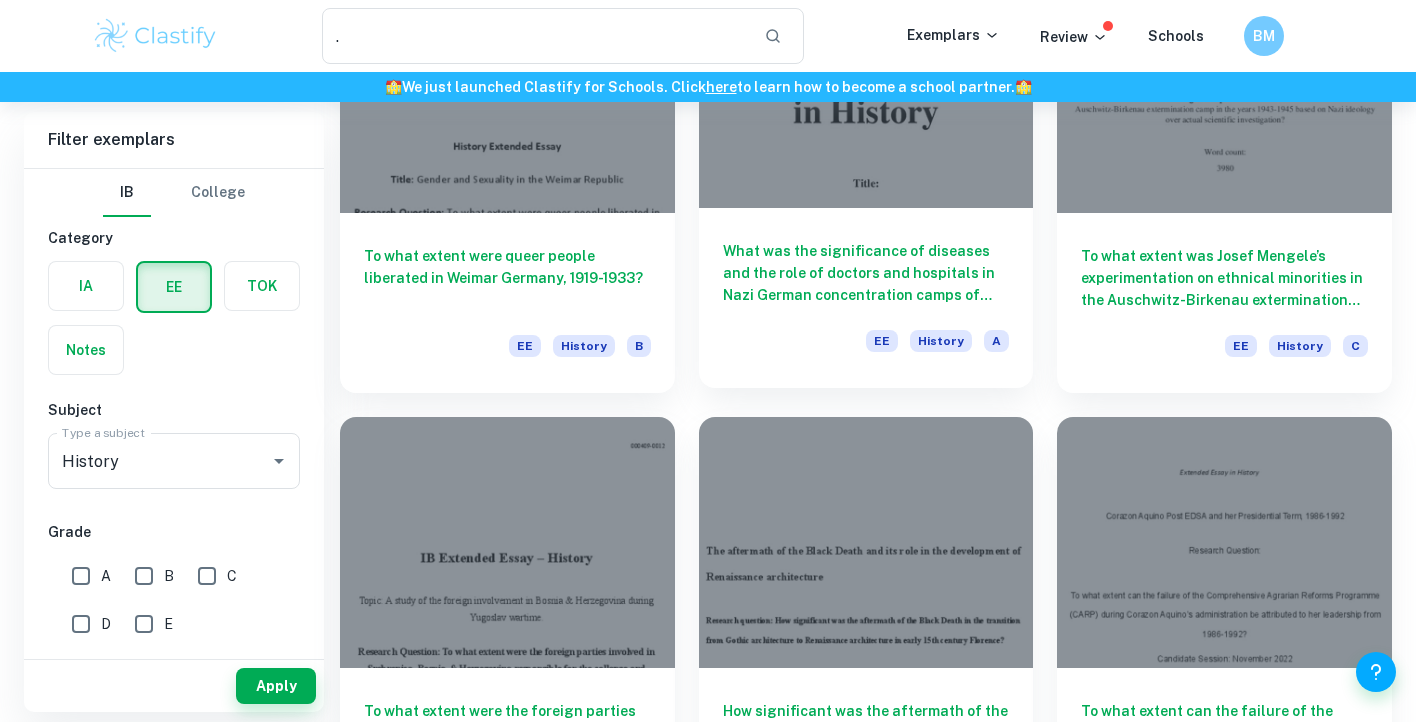 click on "What was the significance of diseases and the role of doctors and hospitals in Nazi German concentration camps of Auschwitz and Majdanek and to what extent it contributed to the extermination of prisoners?" at bounding box center (866, 273) 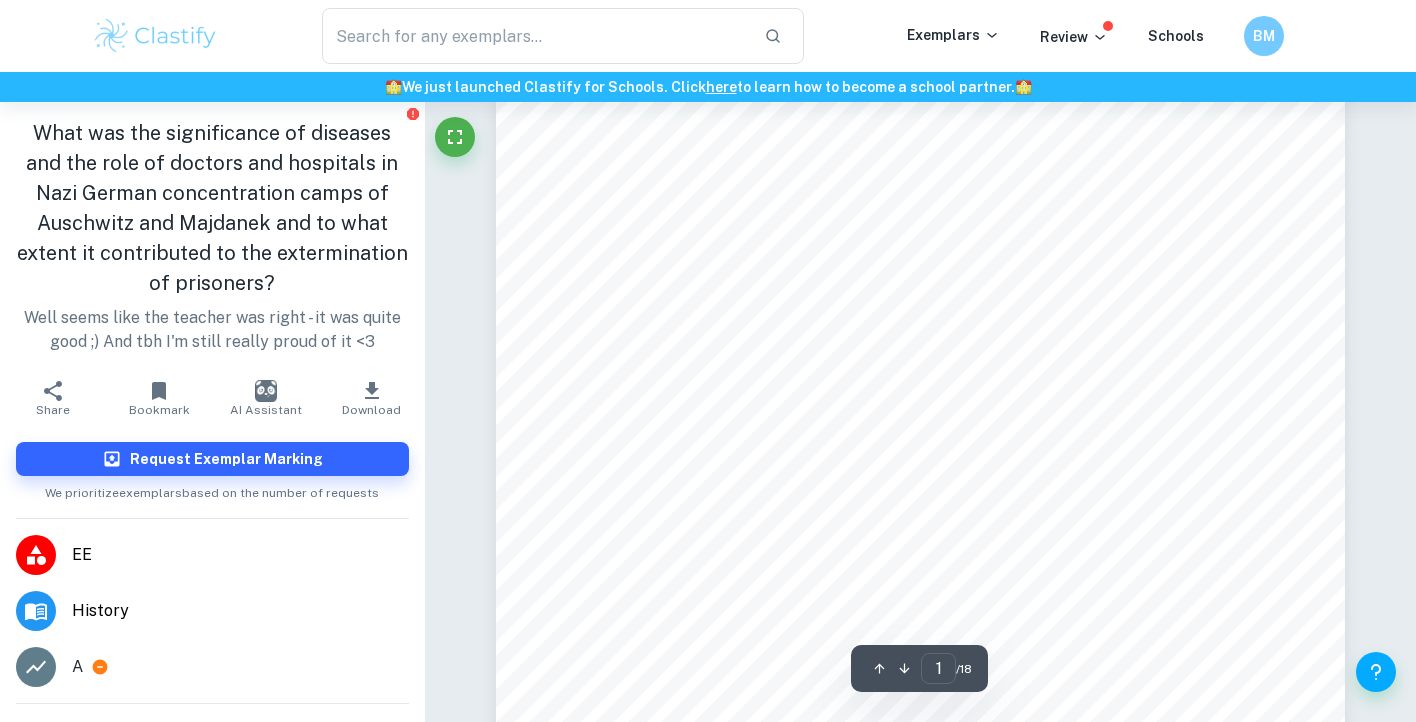 scroll, scrollTop: 193, scrollLeft: 0, axis: vertical 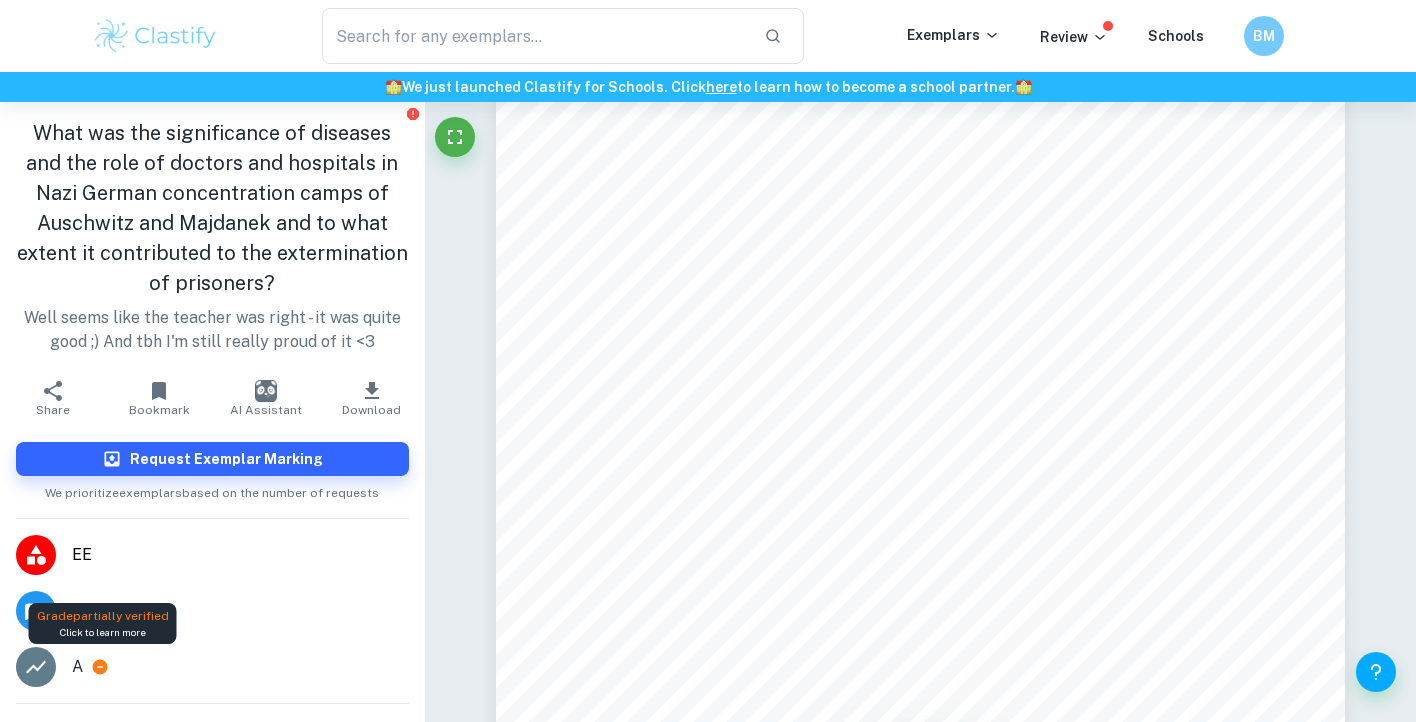 click 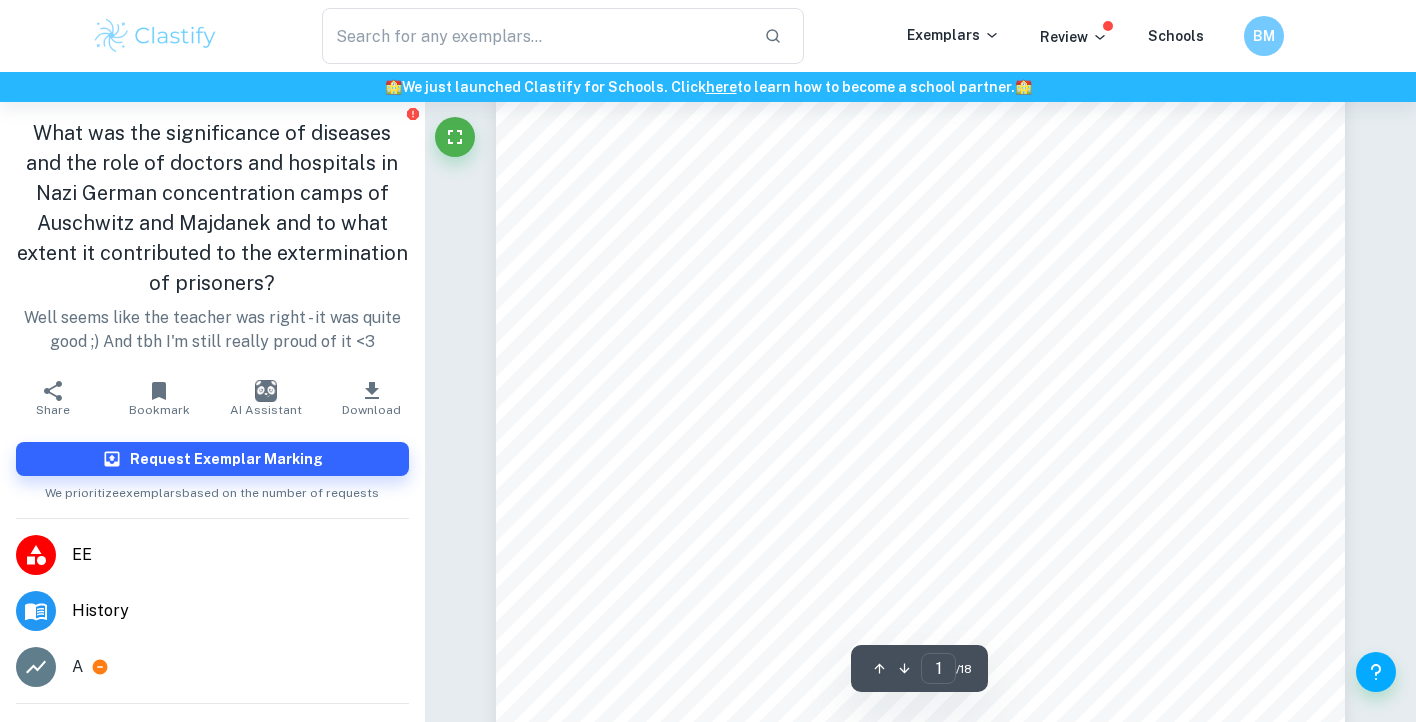type on "." 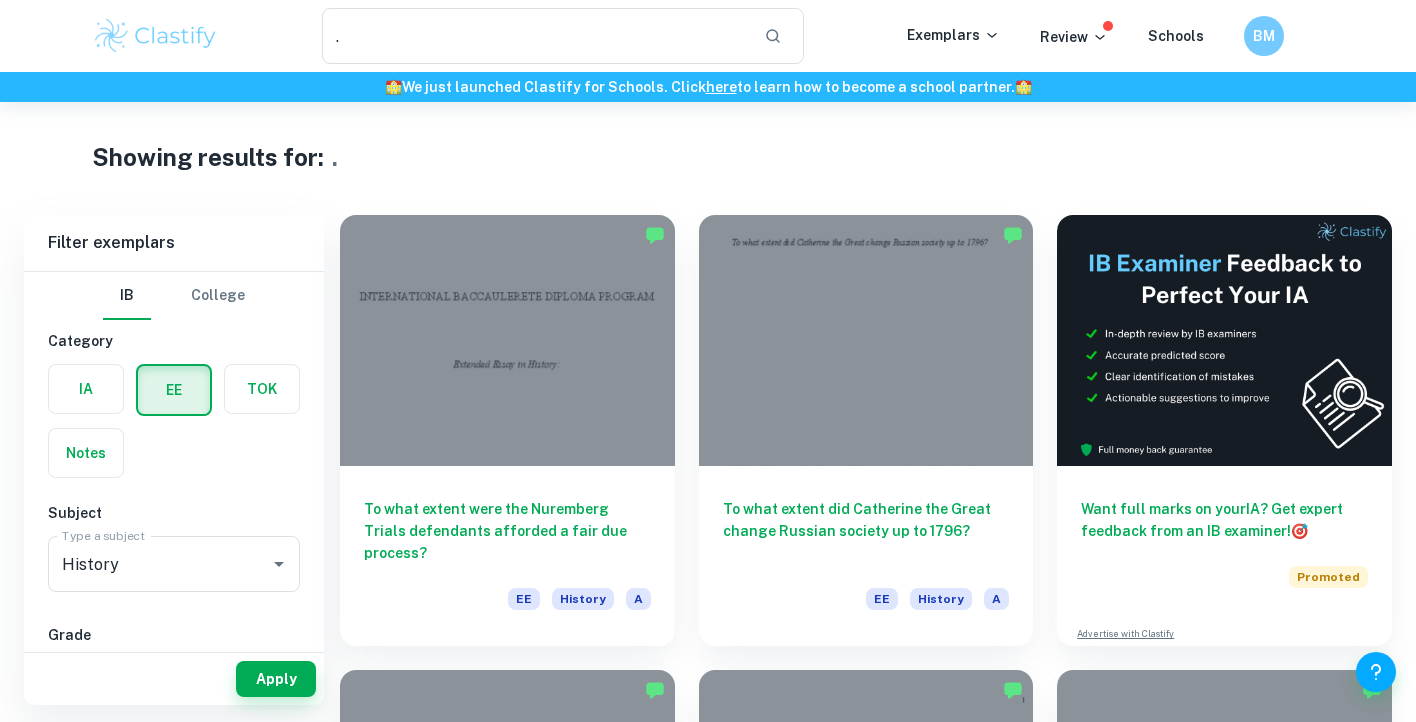 scroll, scrollTop: 5, scrollLeft: 0, axis: vertical 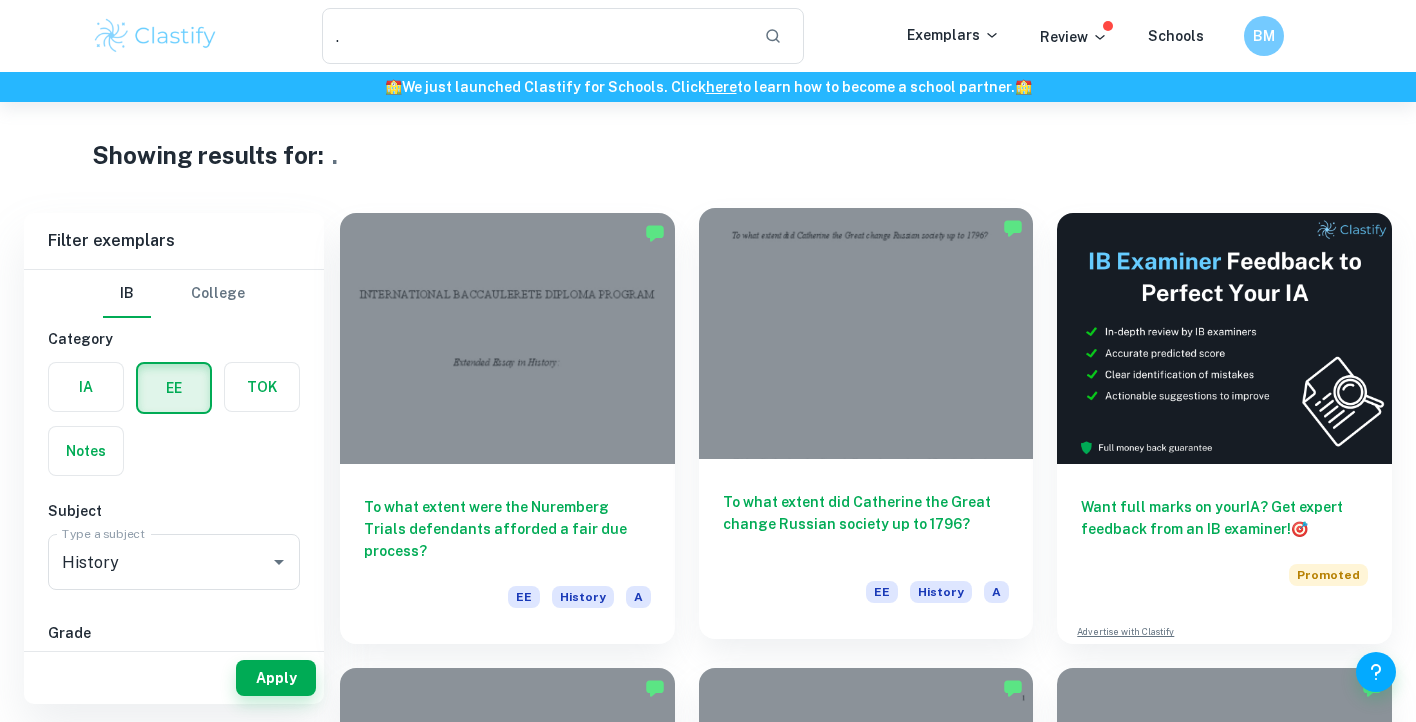 click at bounding box center [866, 333] 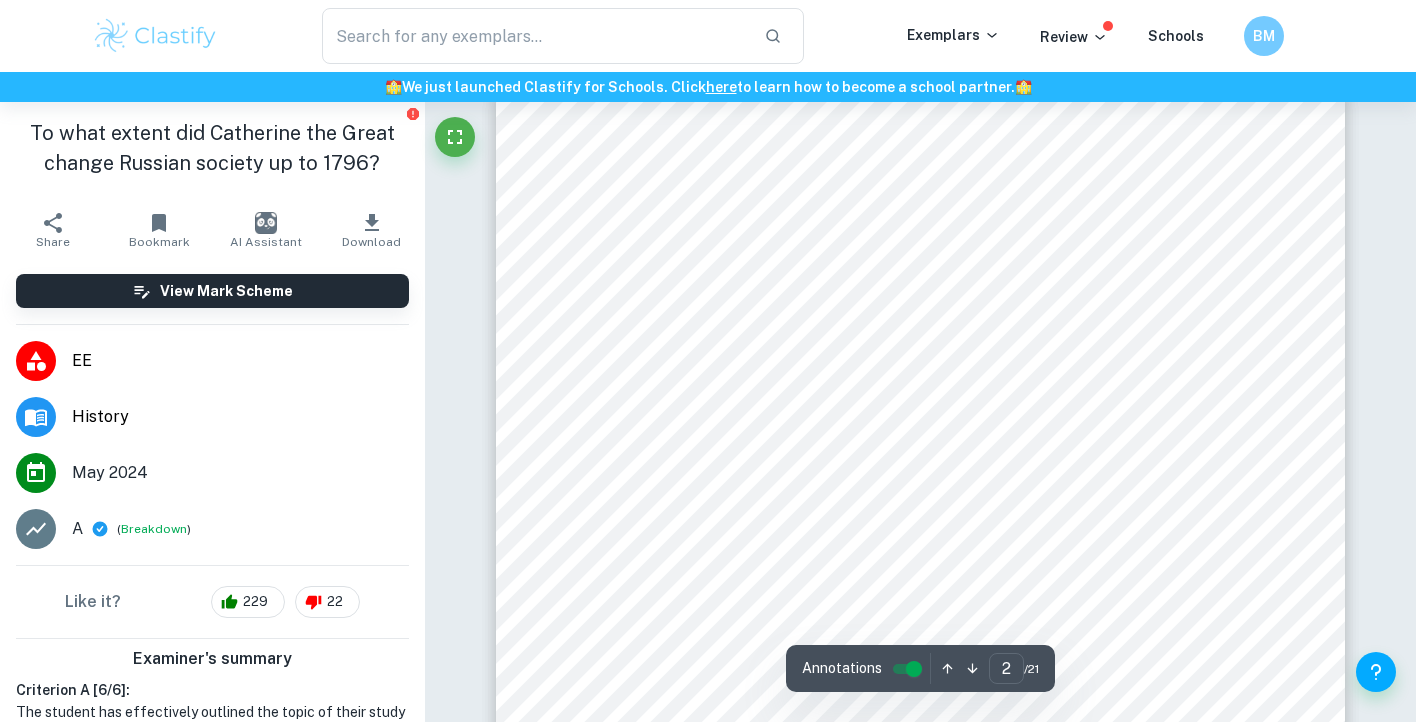 scroll, scrollTop: 1292, scrollLeft: 0, axis: vertical 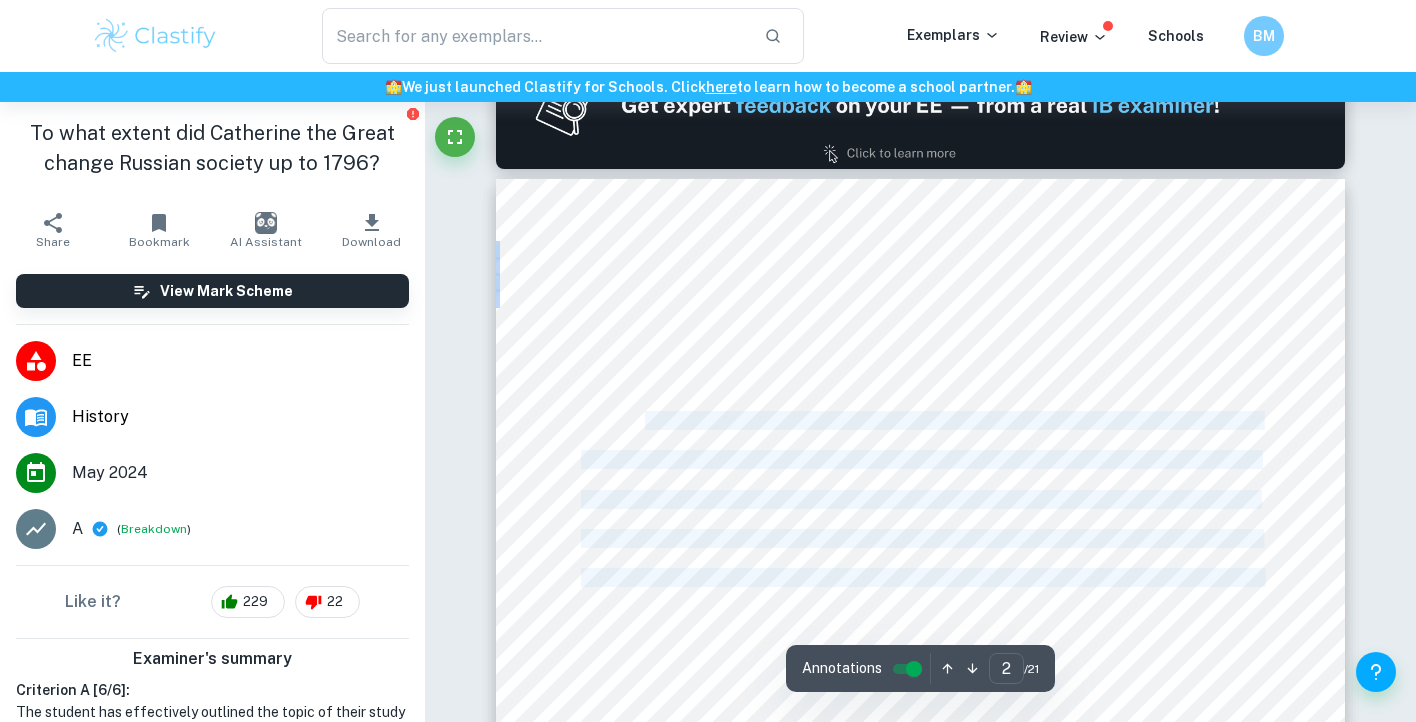 drag, startPoint x: 644, startPoint y: 413, endPoint x: 809, endPoint y: 486, distance: 180.42728 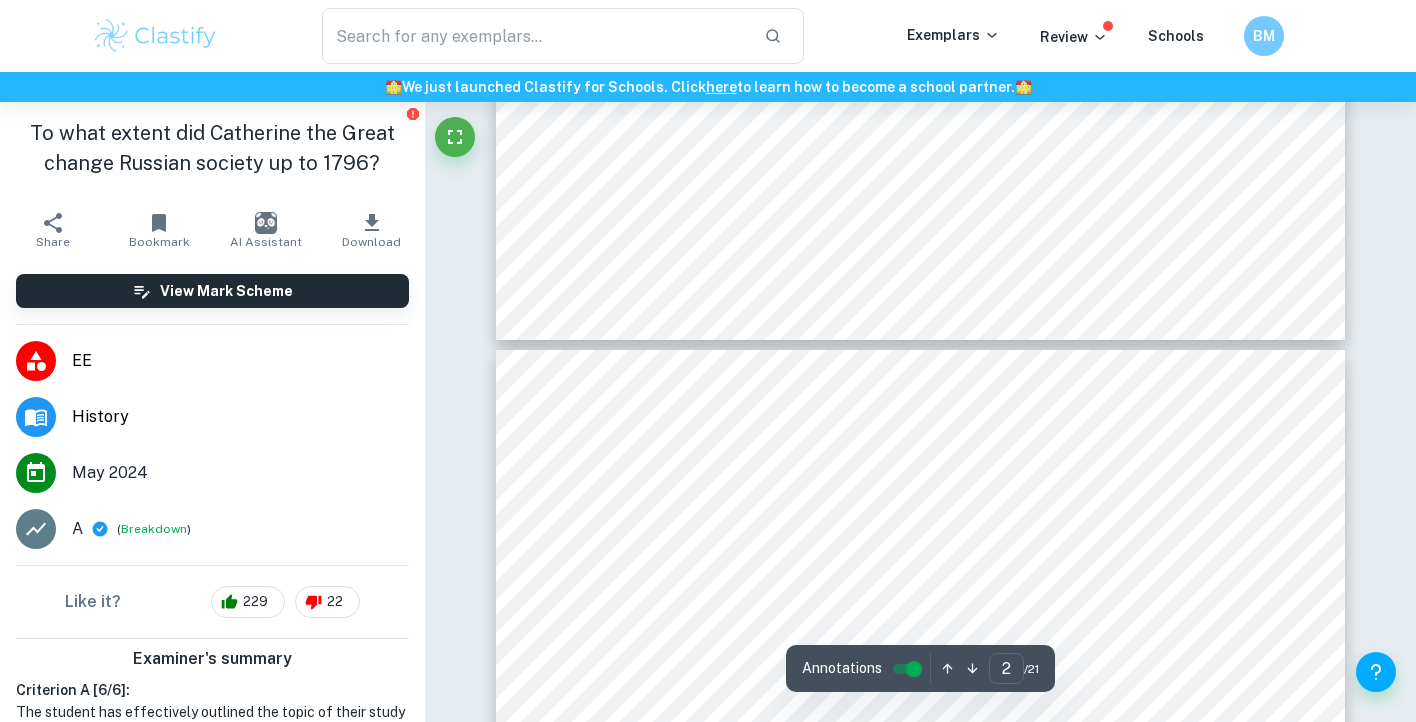 type on "3" 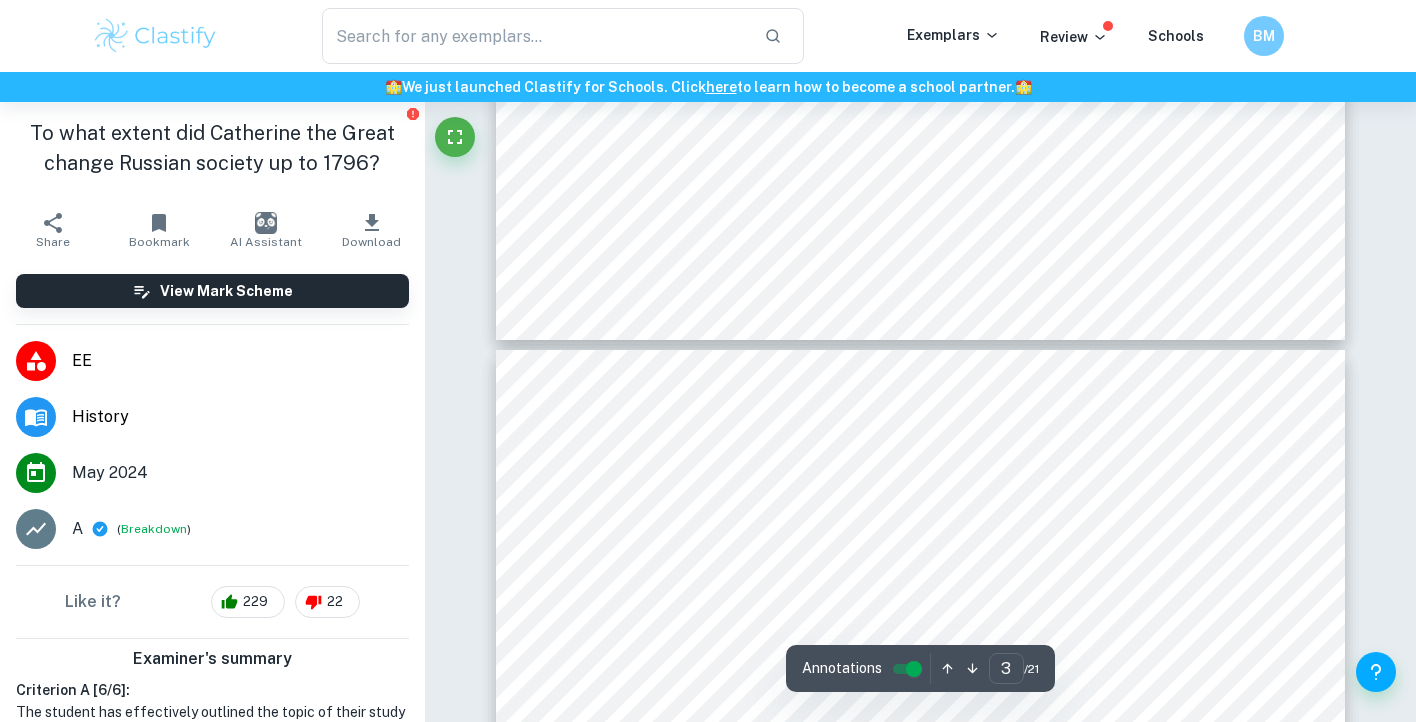 scroll, scrollTop: 2471, scrollLeft: 0, axis: vertical 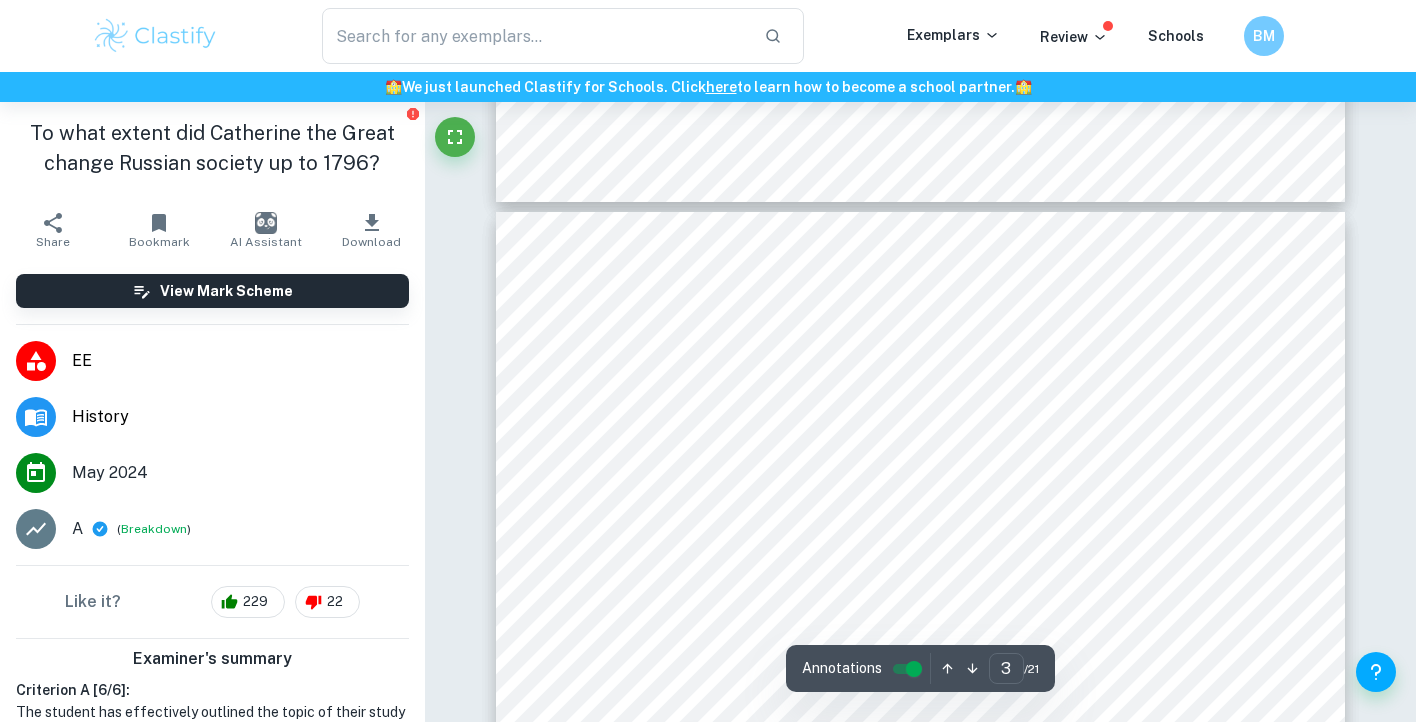 click at bounding box center [920, 400] 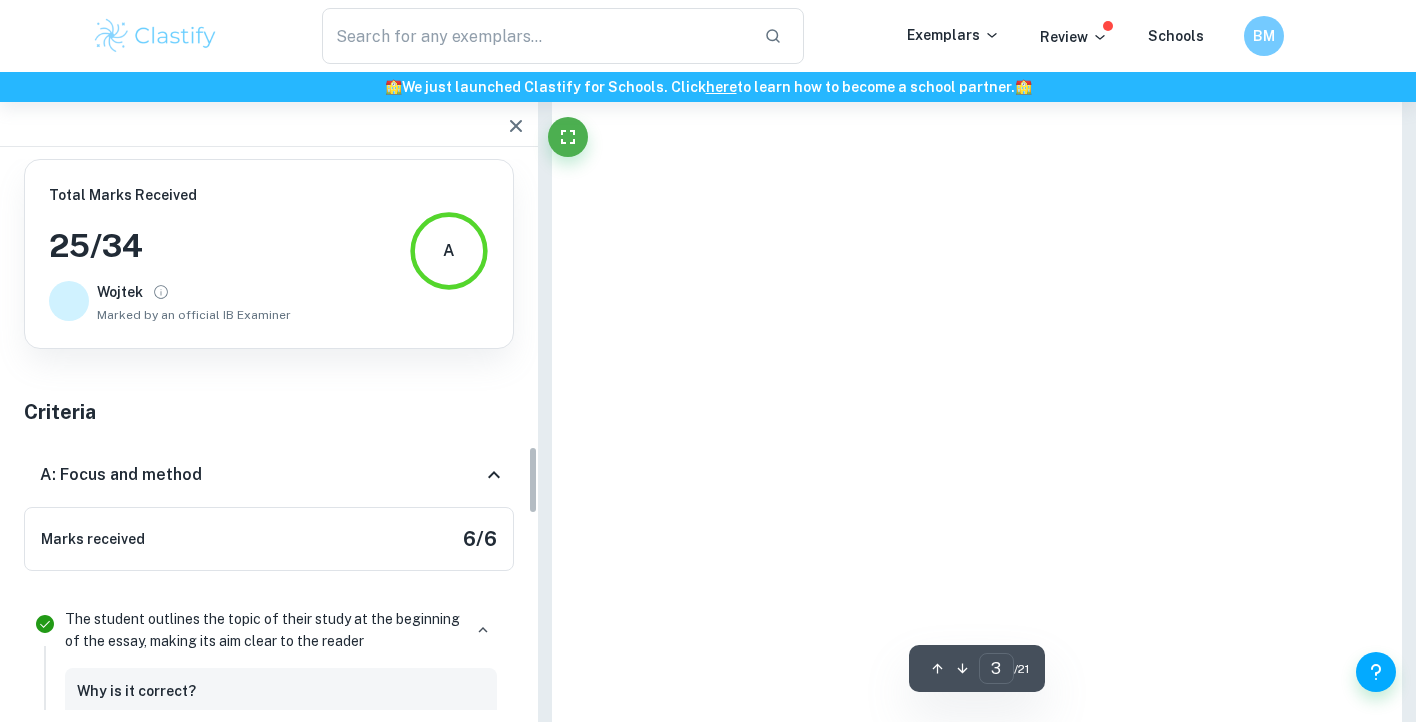 scroll, scrollTop: 2324, scrollLeft: 0, axis: vertical 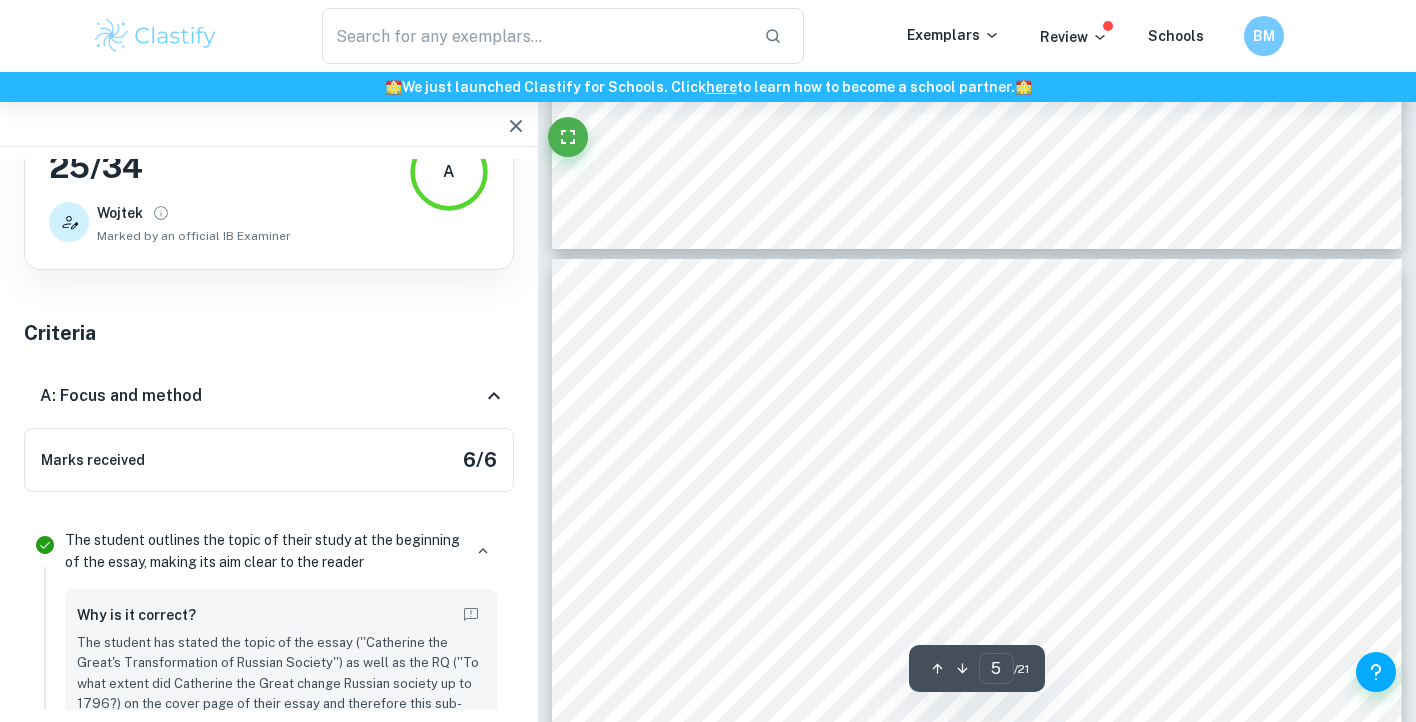 click at bounding box center (977, 447) 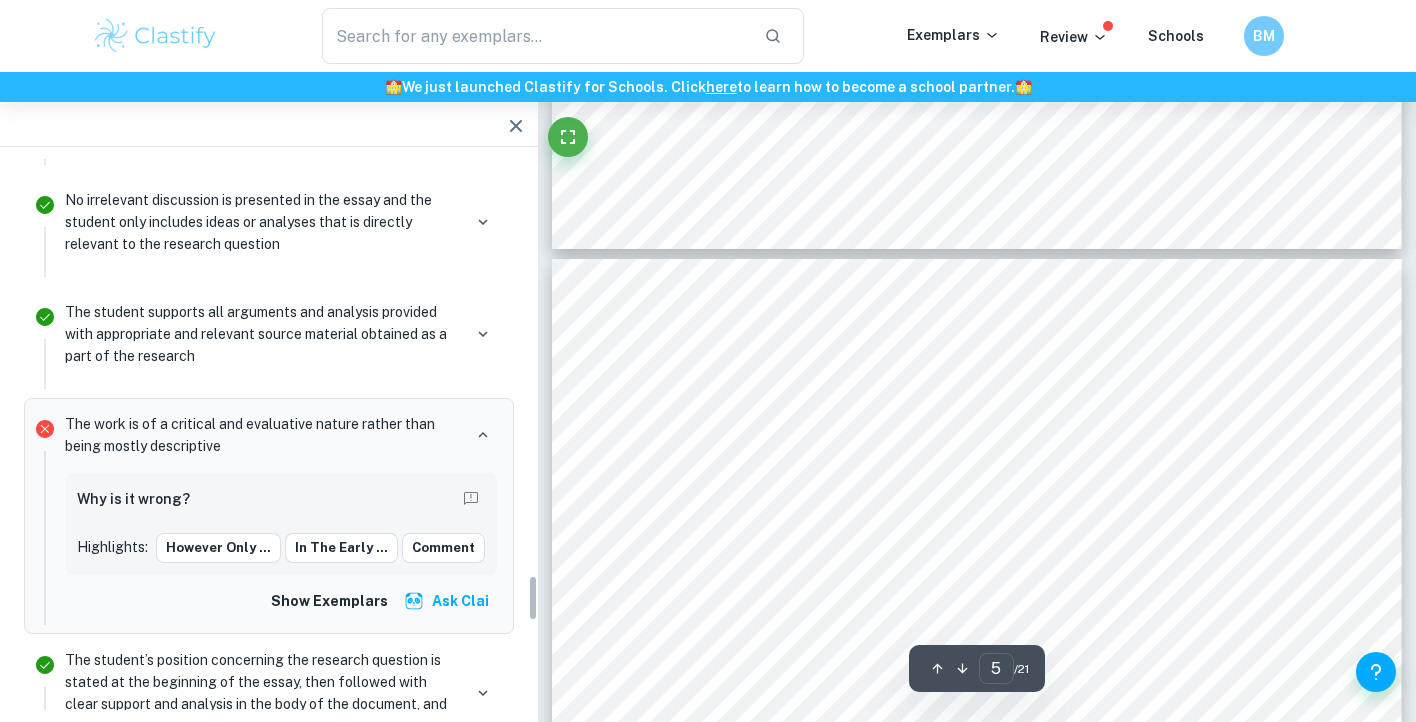 click at bounding box center (1122, 417) 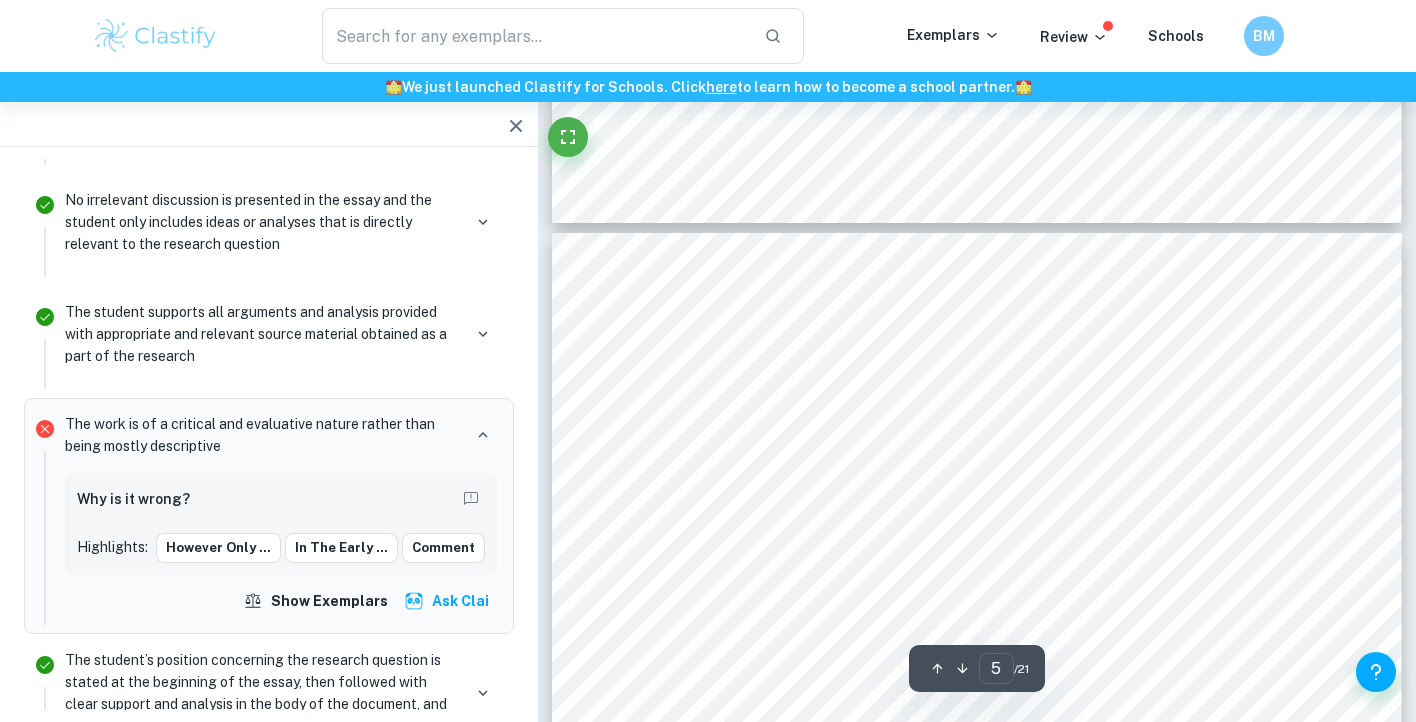 scroll, scrollTop: 4794, scrollLeft: 0, axis: vertical 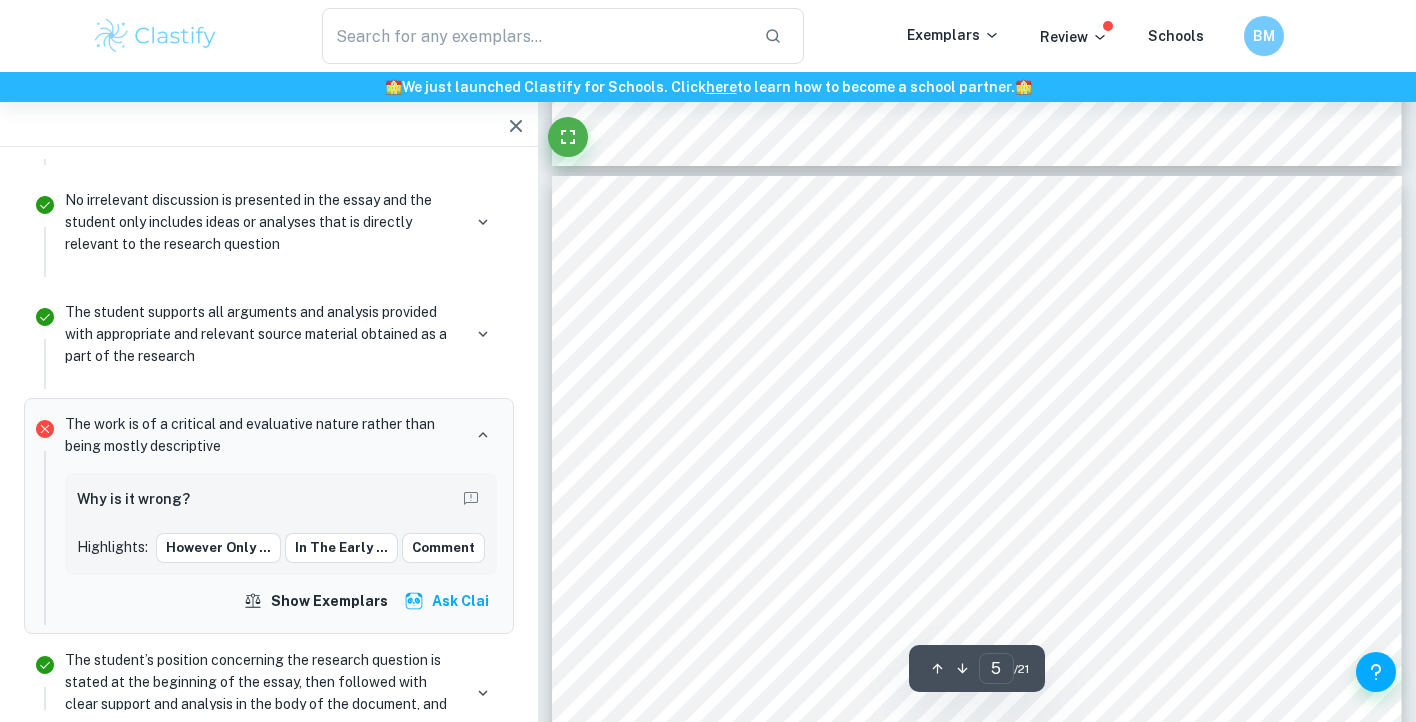 click on "that went to war with Austria in [YEAR], this was a rare exception and a result of necessity rather than
To what extent did [NAME] the Great change [COUNTRY] society up to [YEAR]? [NUMBER] important for her vision of [COUNTRY] as she believed only an educated populace would comprehend the complex theoretical ideas of the era. [NUMBER] However only the nobility were able to access this comprehensive education which provided direct access to a military qualification. This exclusionary policy further solidified the stark social divisions within [COUNTRY] society. The privileged nobles received a well-rounded education that encompassed social sciences and provided military qualifications, valuable in [COUNTRY]'s hierarchical society. Nonetheless, even among the nobility, significant divisions emerged; wealthier nobles gravitated toward state schools, particularly the Cadet Corps, while poorer nobles often bypassed educational requirements, directly enlisting as privates in regiments. [NUMBER] Despite the availability of educational opportunities offering direct access to change through education reform. [NUMBER] [NUMBER] . [NUMBER] [NUMBER] [NUMBER]" at bounding box center (977, 777) 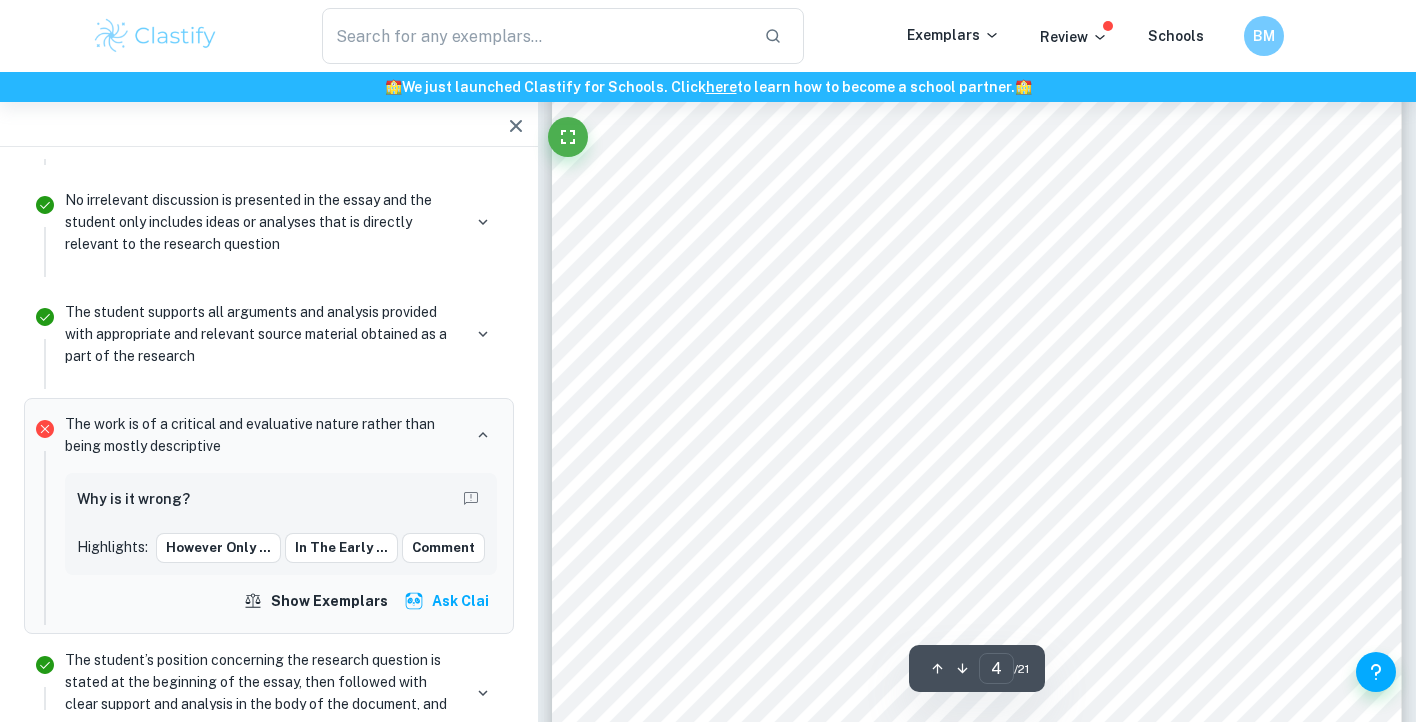 scroll, scrollTop: 3943, scrollLeft: 0, axis: vertical 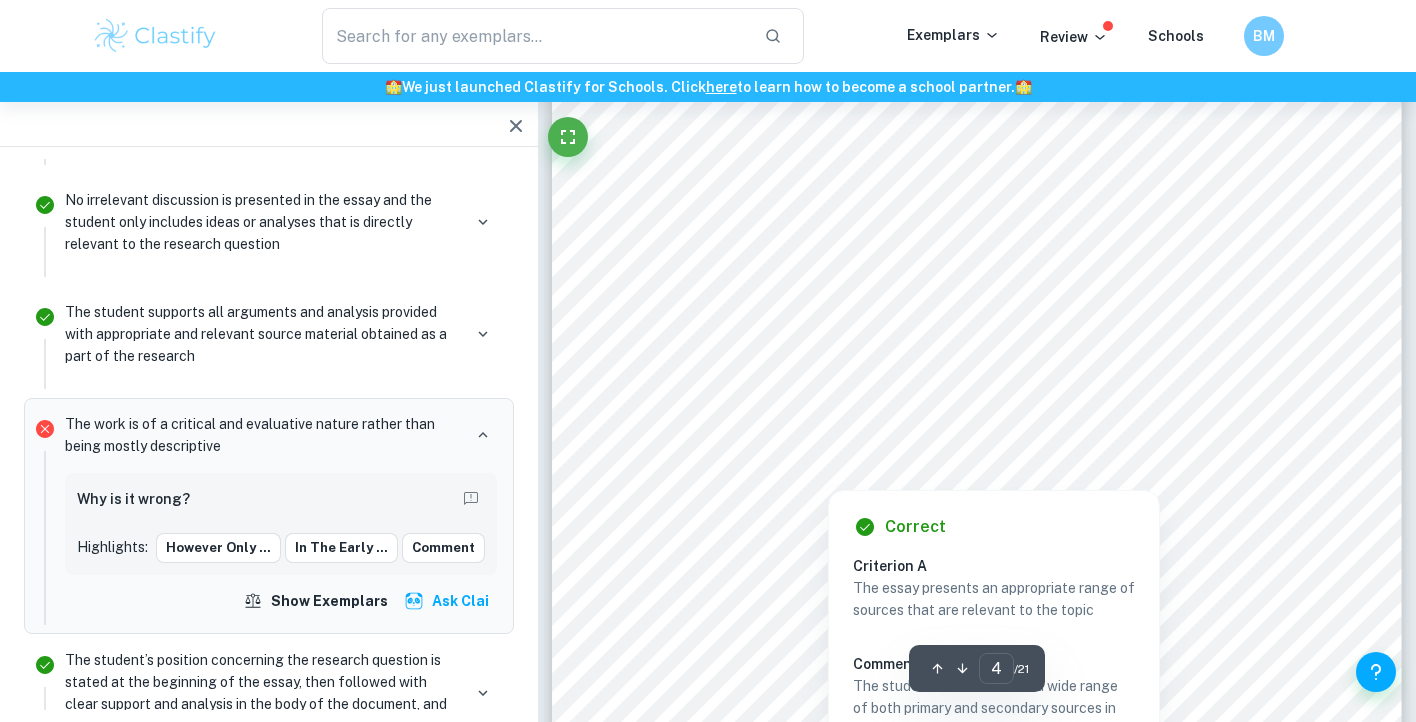 click at bounding box center [977, 397] 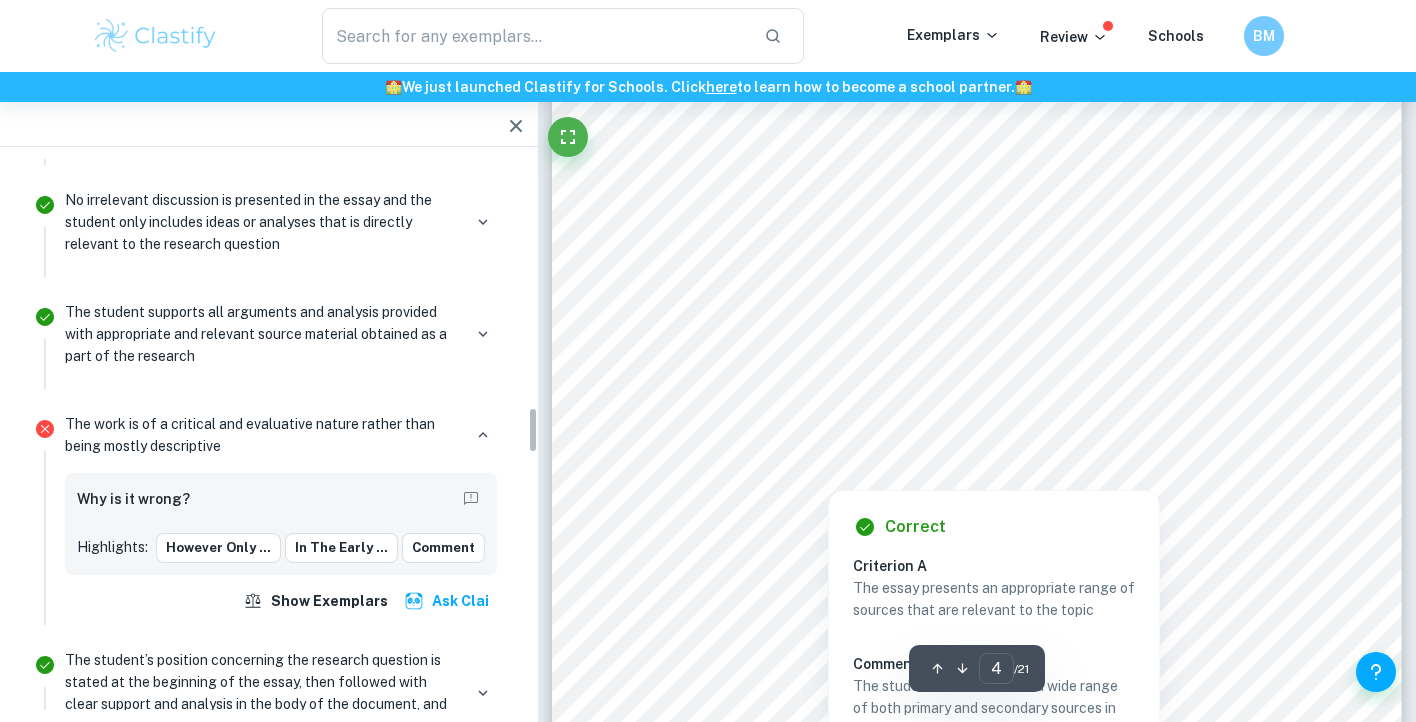 scroll, scrollTop: 2961, scrollLeft: 0, axis: vertical 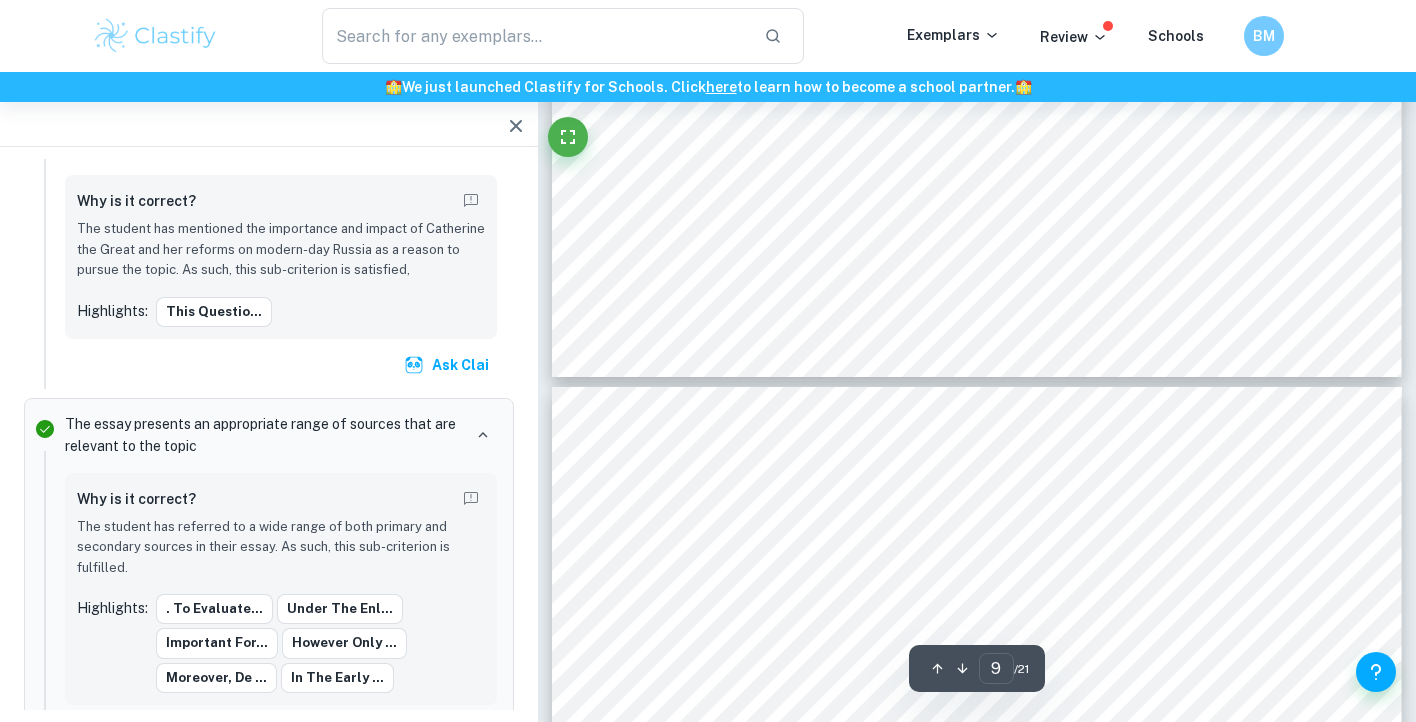 type on "10" 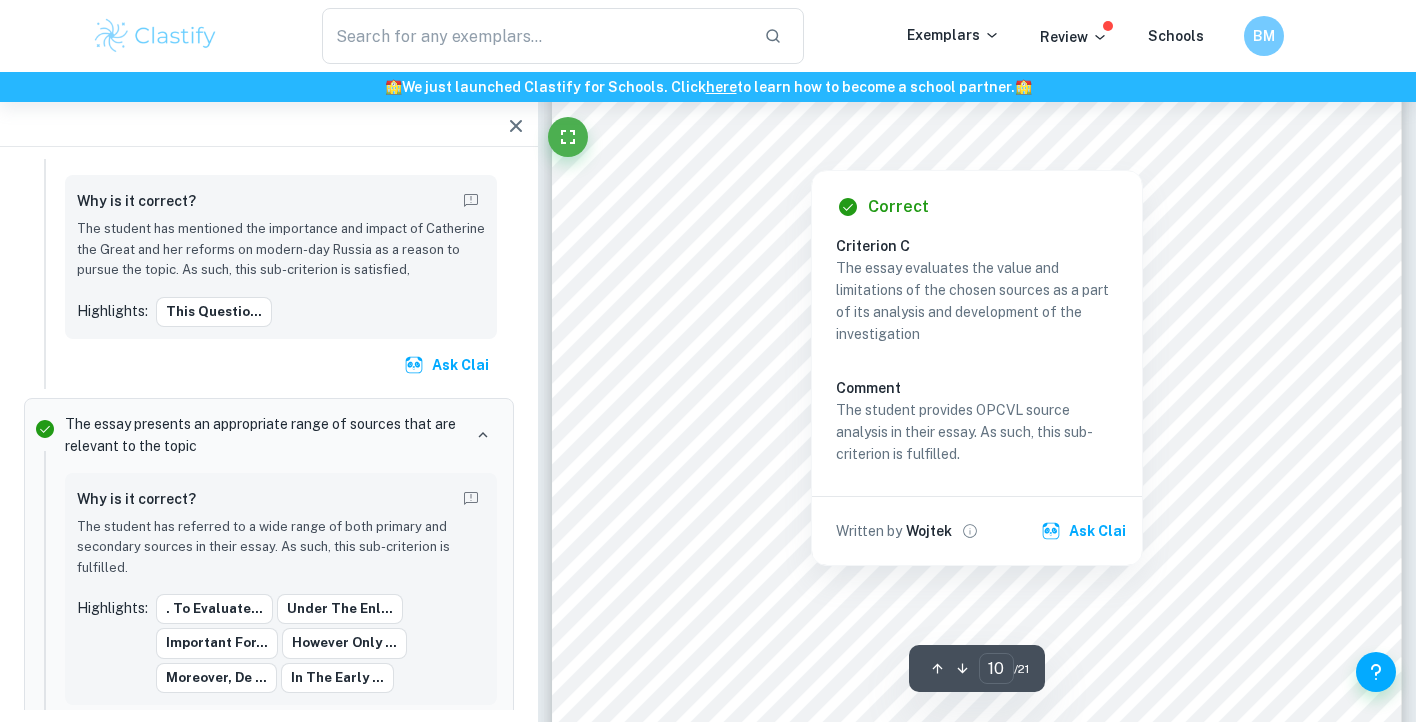 scroll, scrollTop: 11333, scrollLeft: 0, axis: vertical 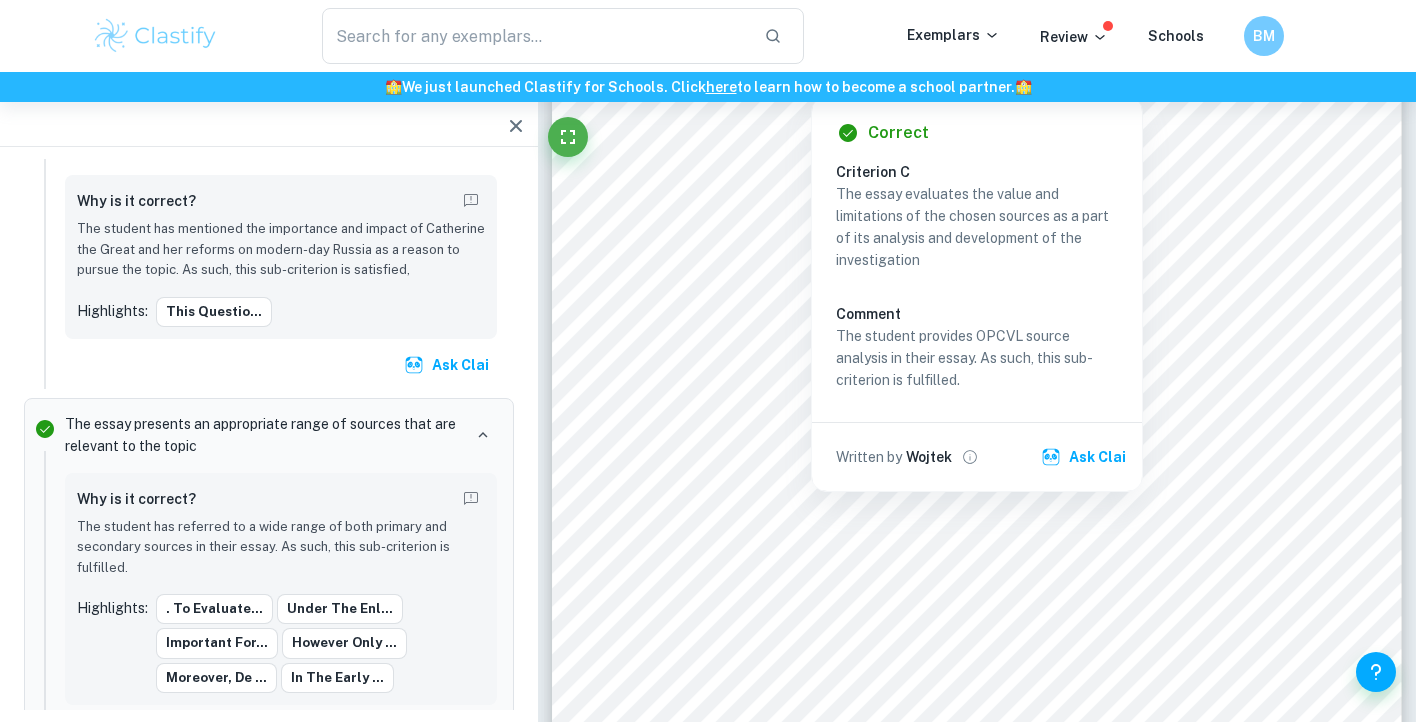 type on "." 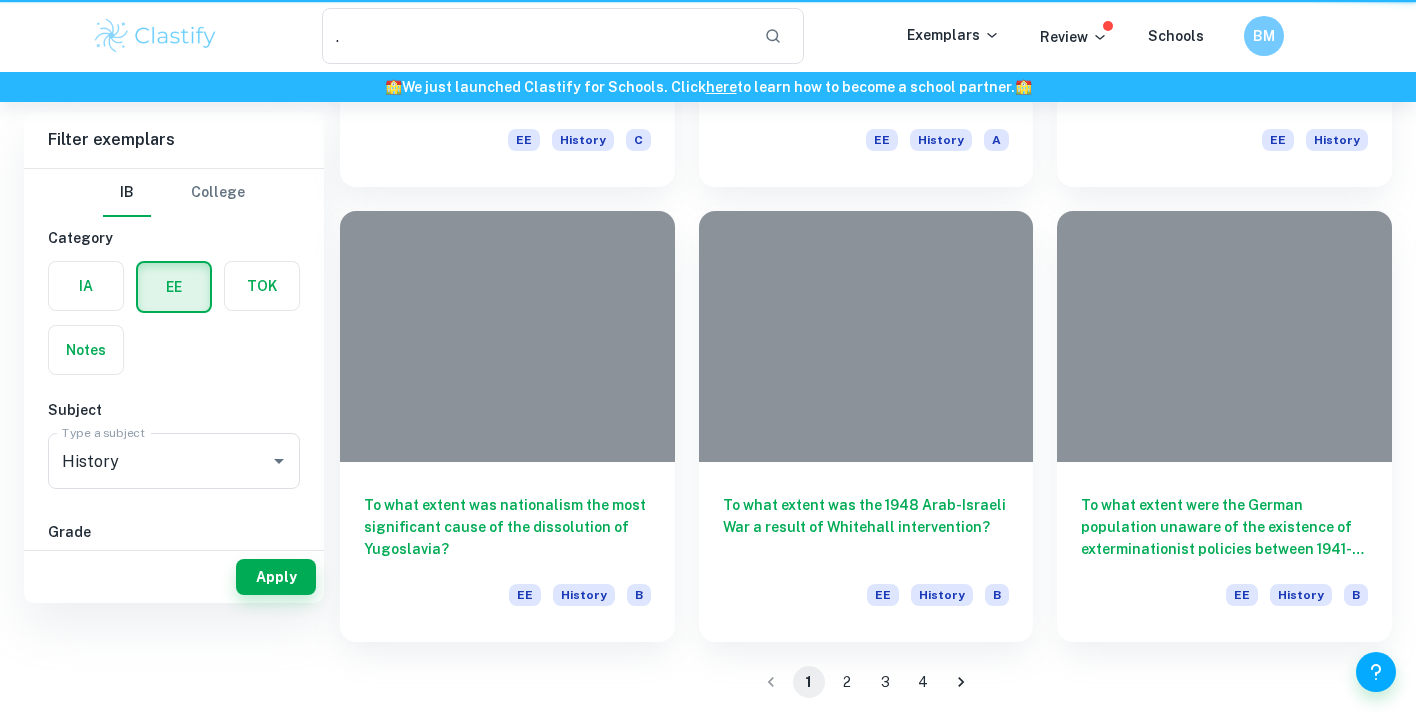 scroll, scrollTop: 5, scrollLeft: 0, axis: vertical 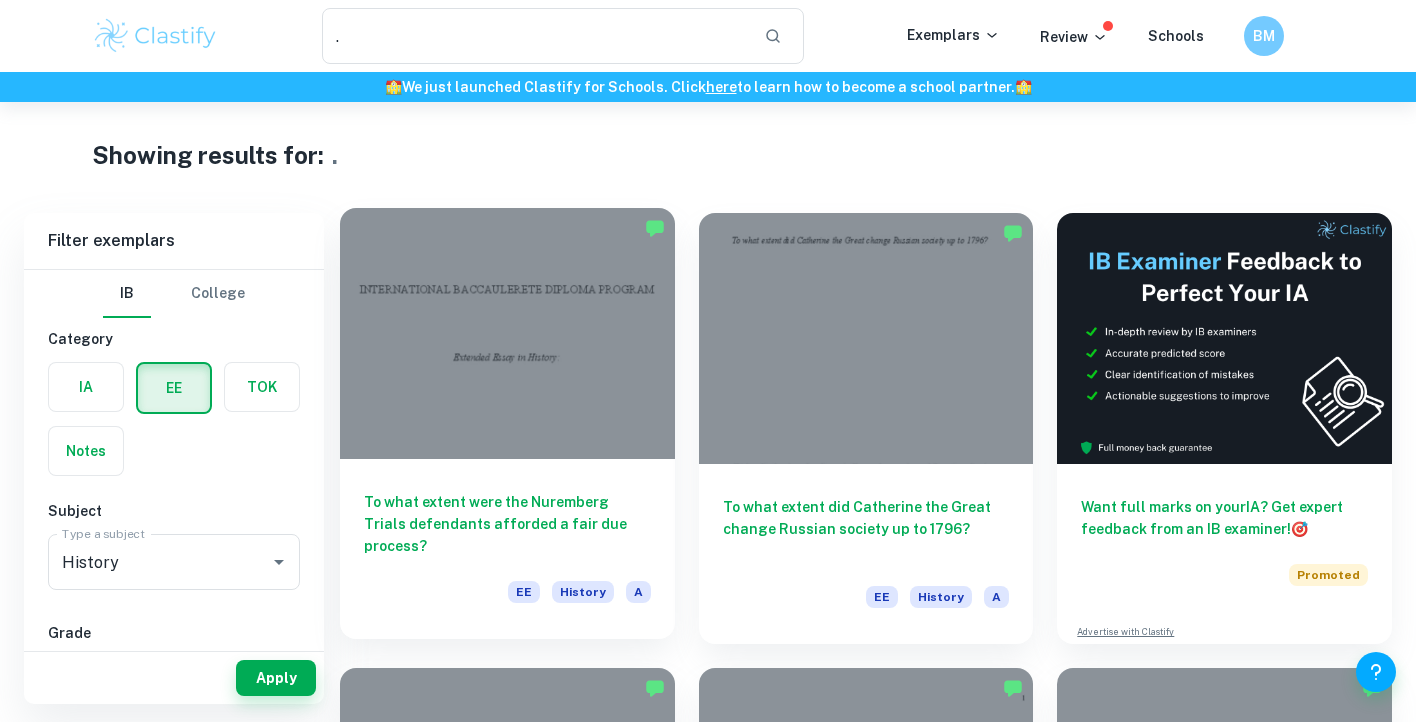 click on "To what extent were the Nuremberg Trials defendants afforded a fair due process?" at bounding box center [507, 524] 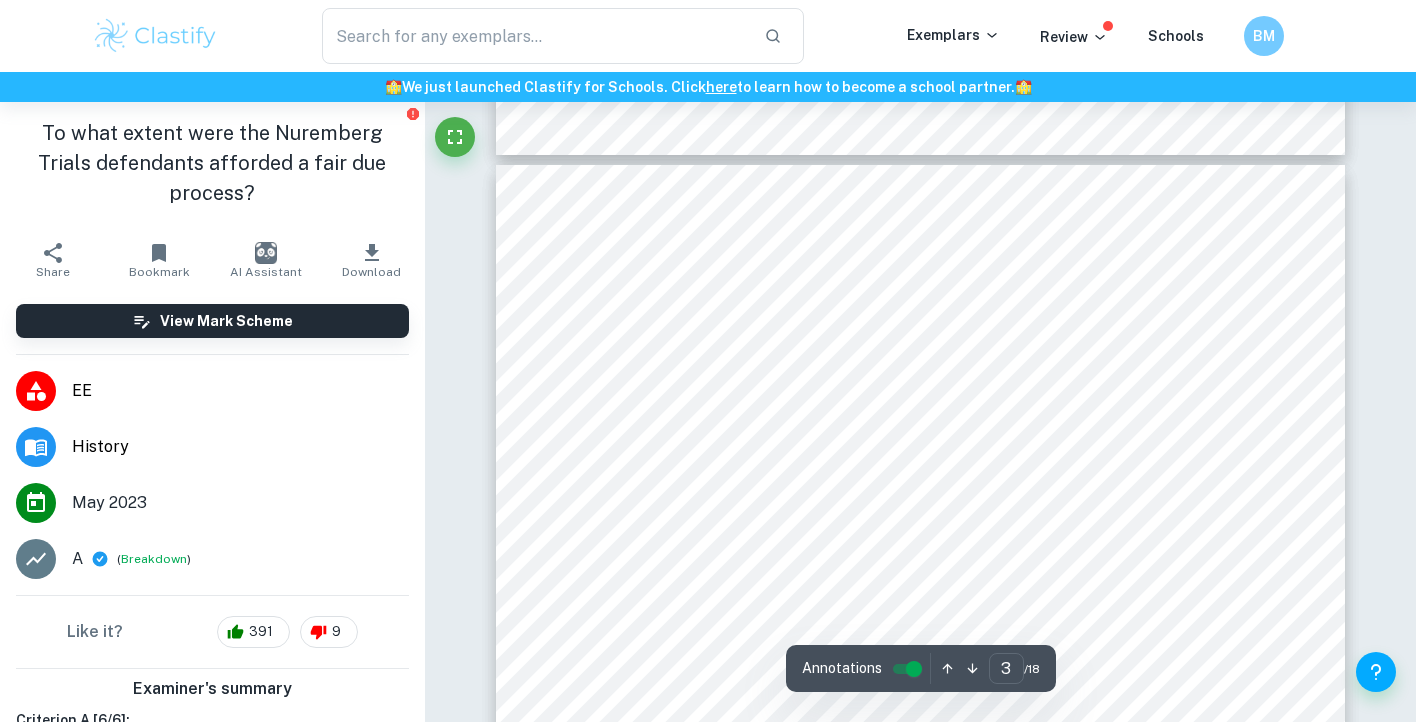 scroll, scrollTop: 2515, scrollLeft: 0, axis: vertical 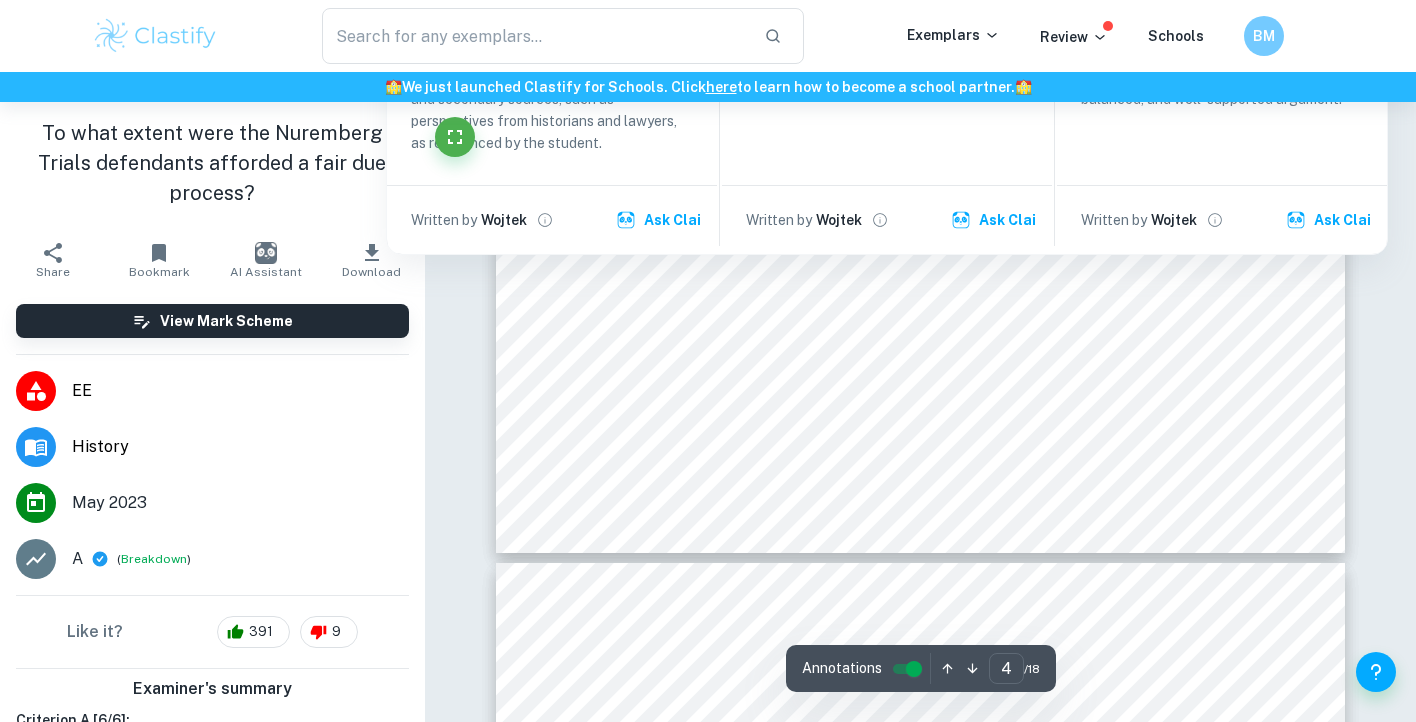 type on "5" 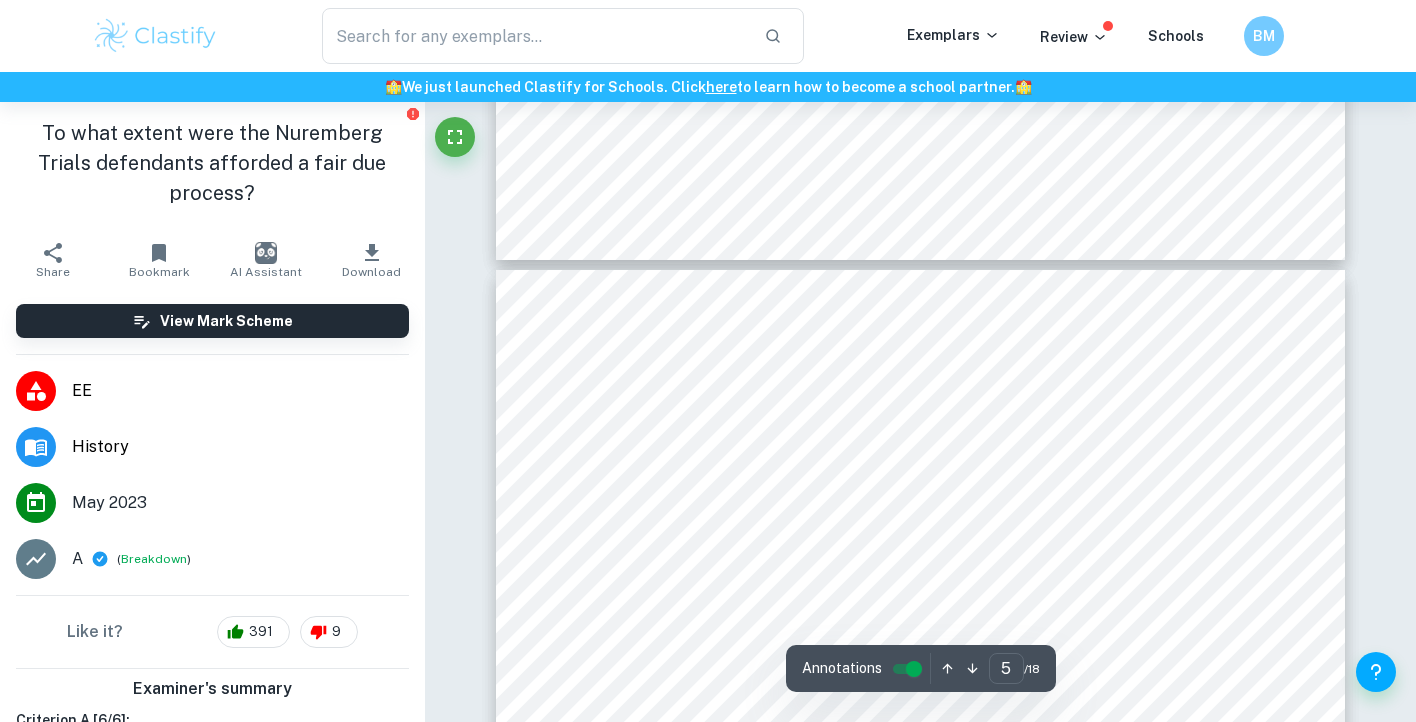 scroll, scrollTop: 4934, scrollLeft: 0, axis: vertical 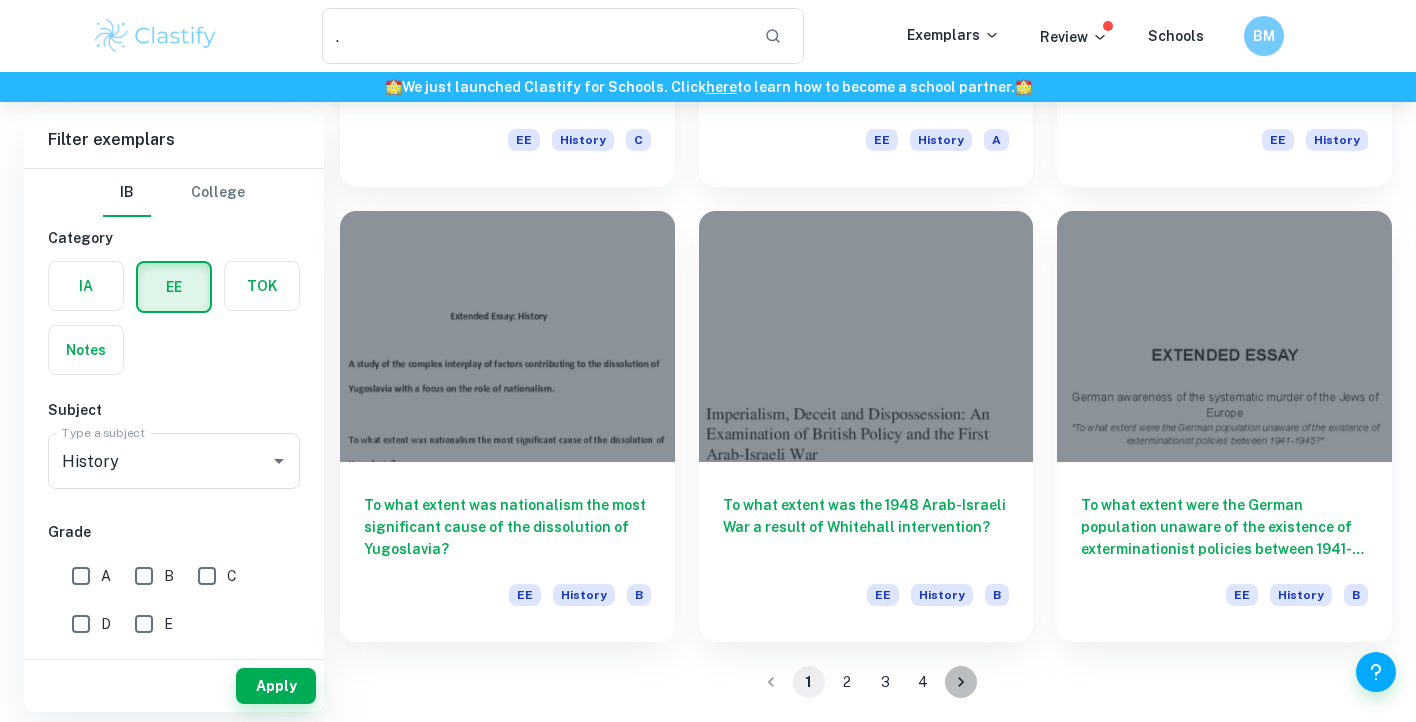 click 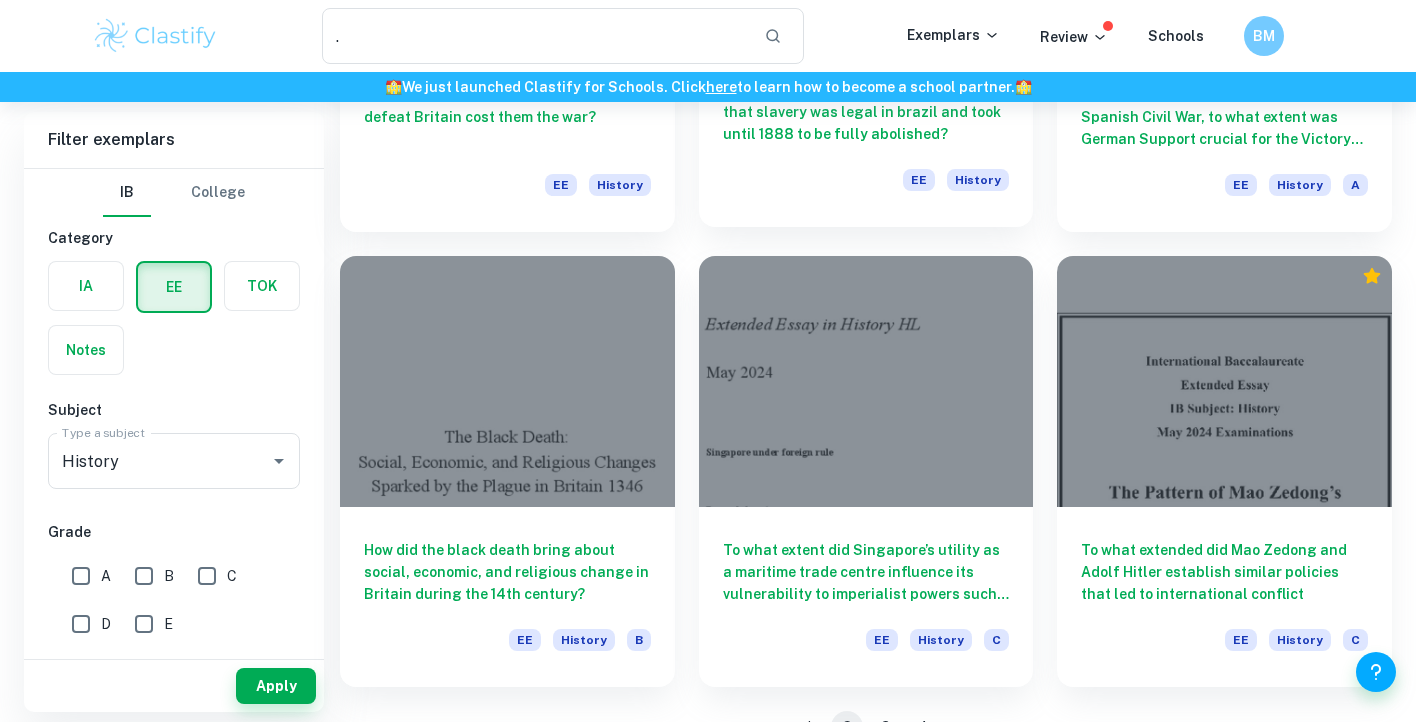 scroll, scrollTop: 2737, scrollLeft: 0, axis: vertical 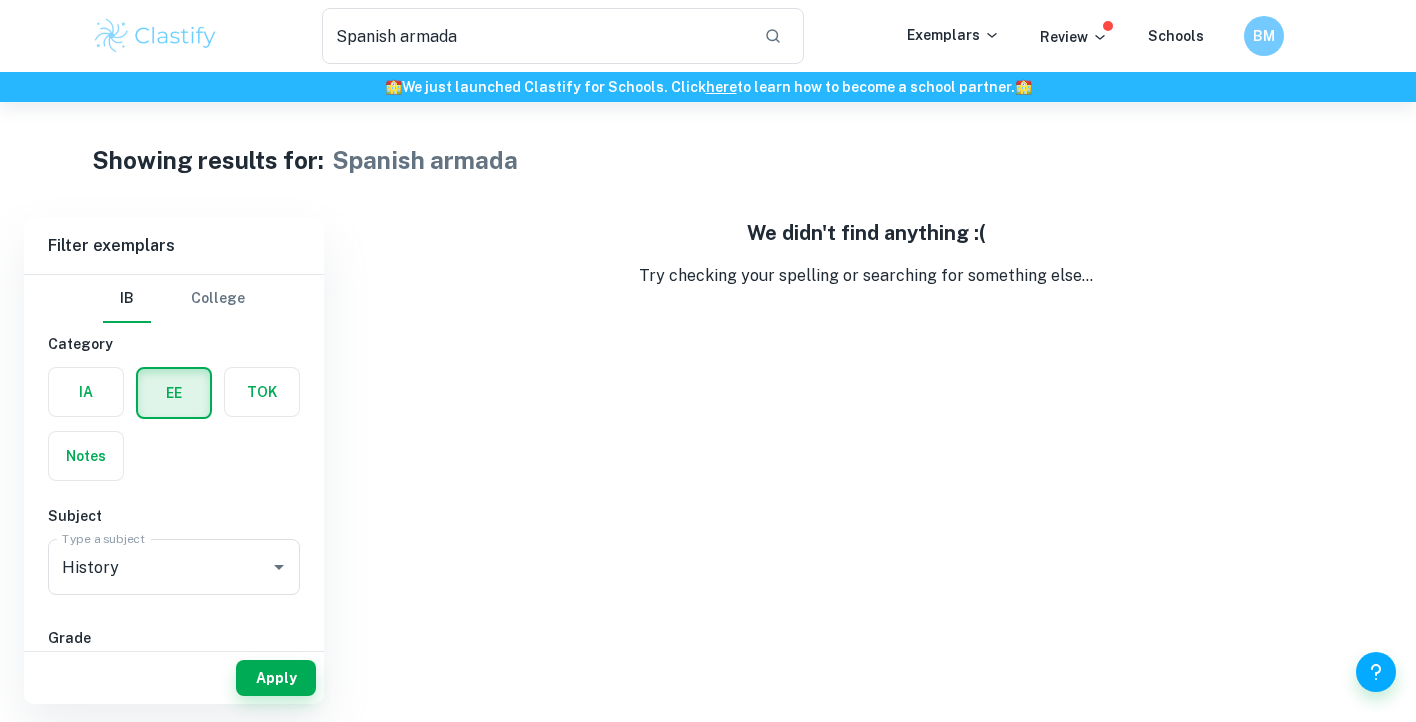 type on "." 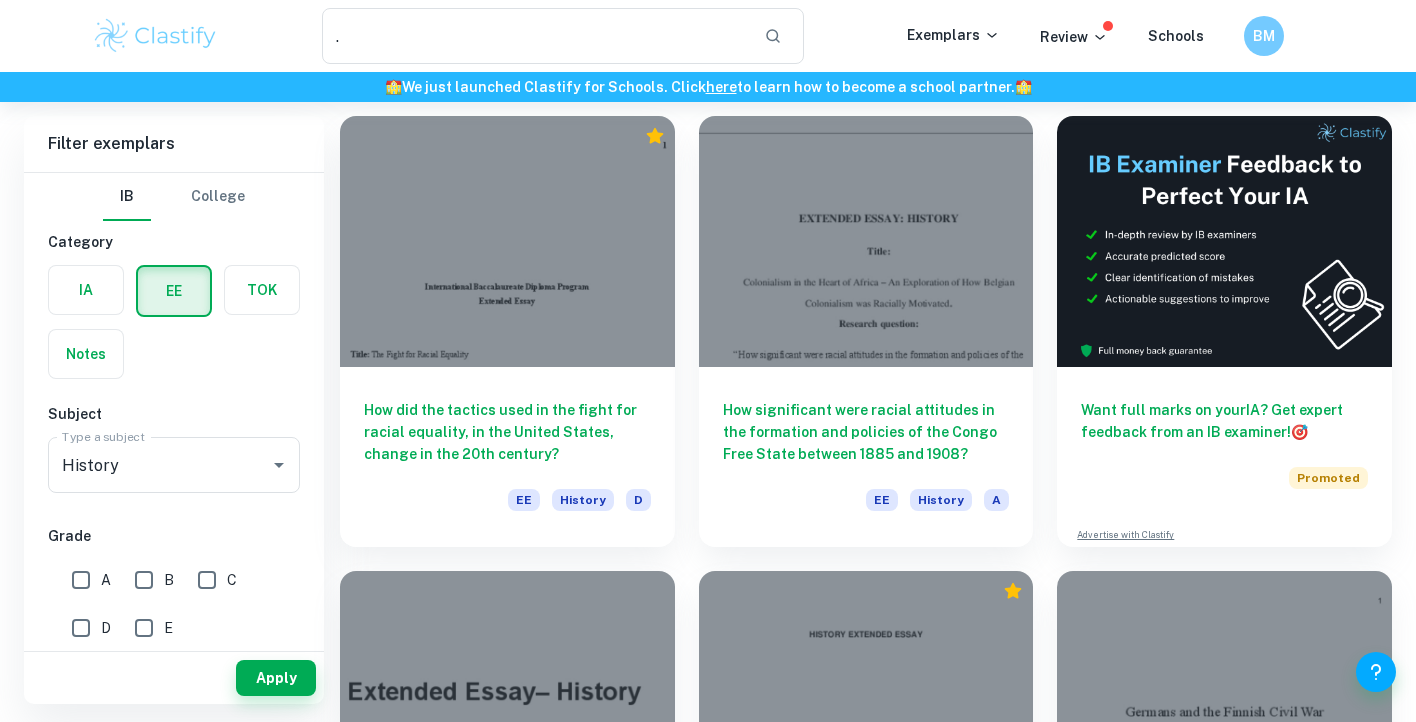 scroll, scrollTop: 0, scrollLeft: 0, axis: both 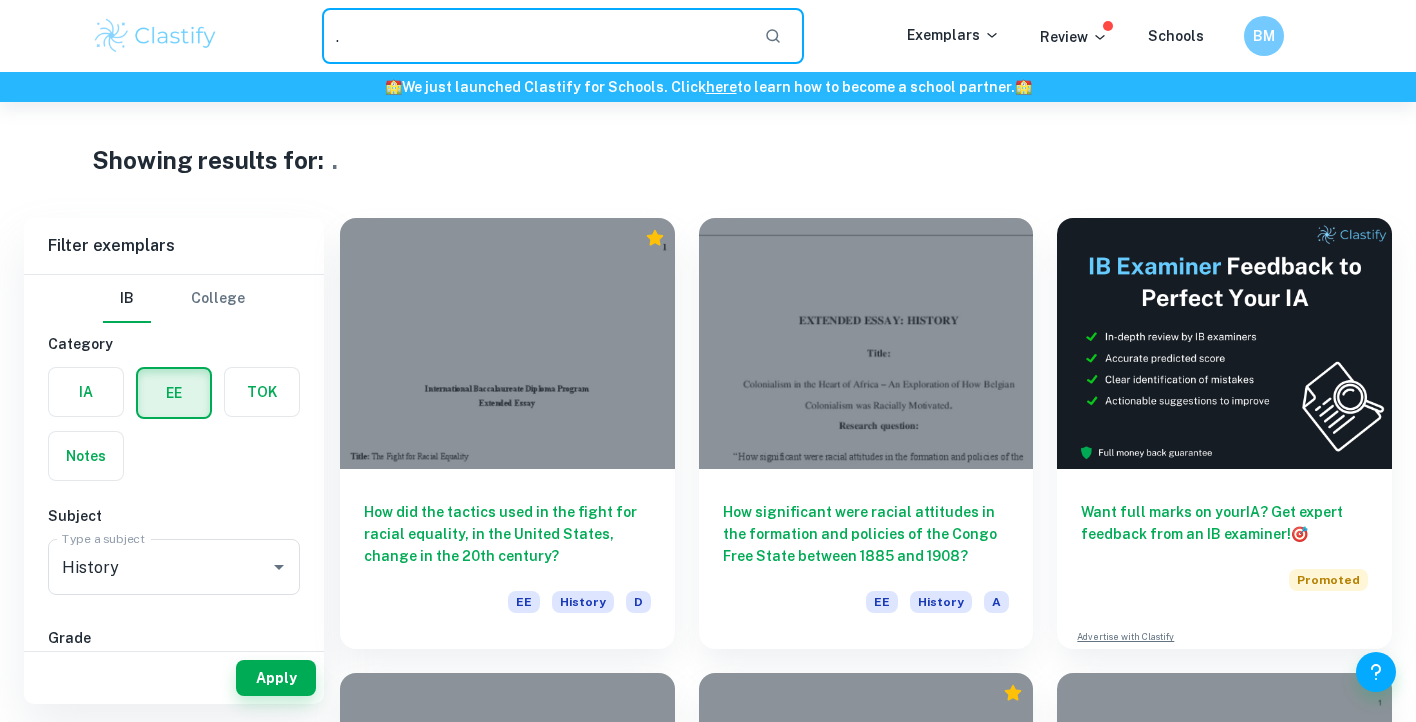 click on "." at bounding box center [535, 36] 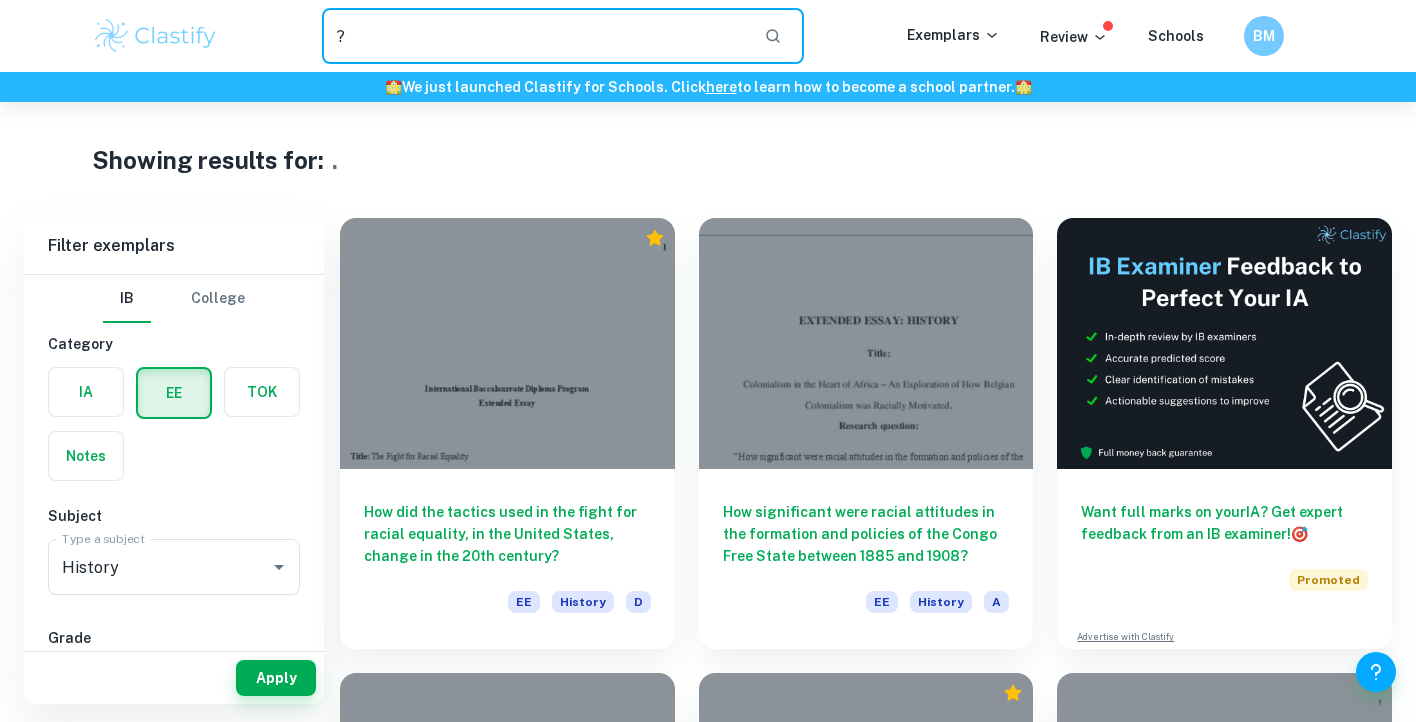 type on "?" 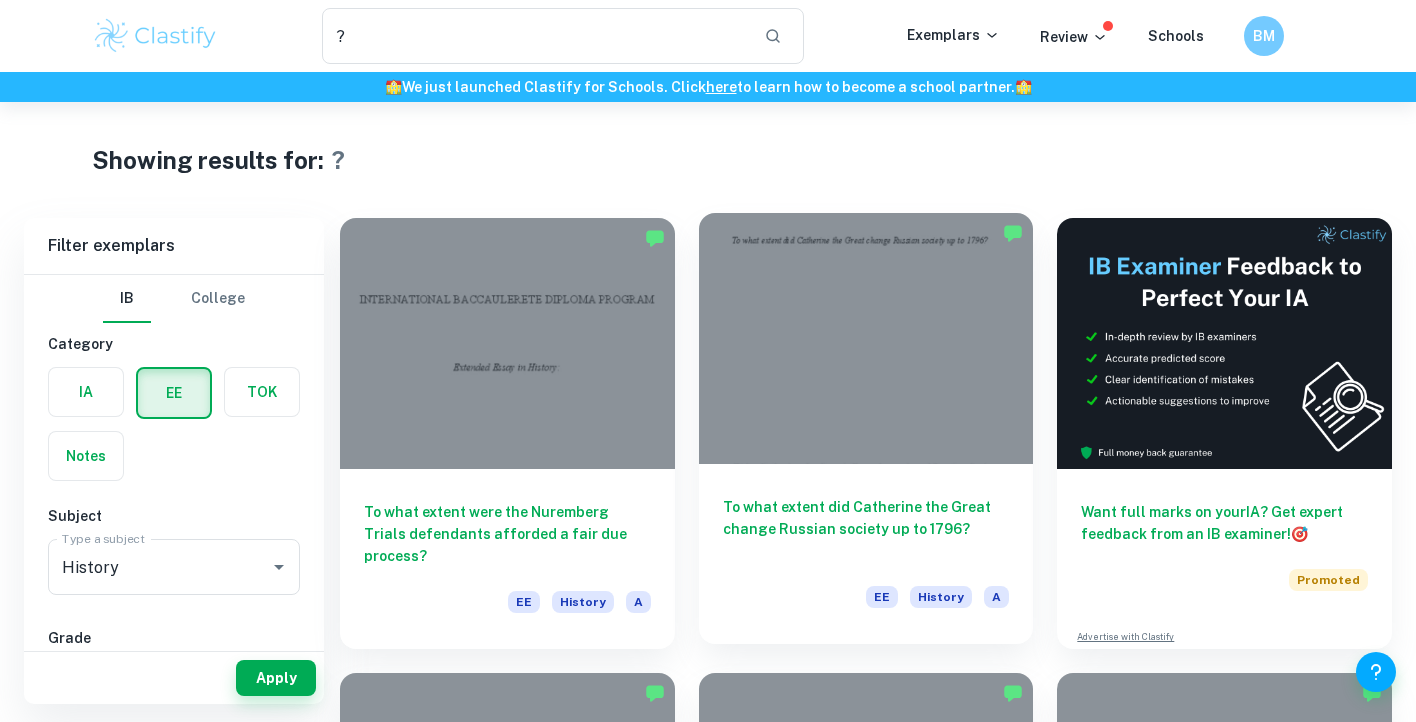 click at bounding box center [866, 338] 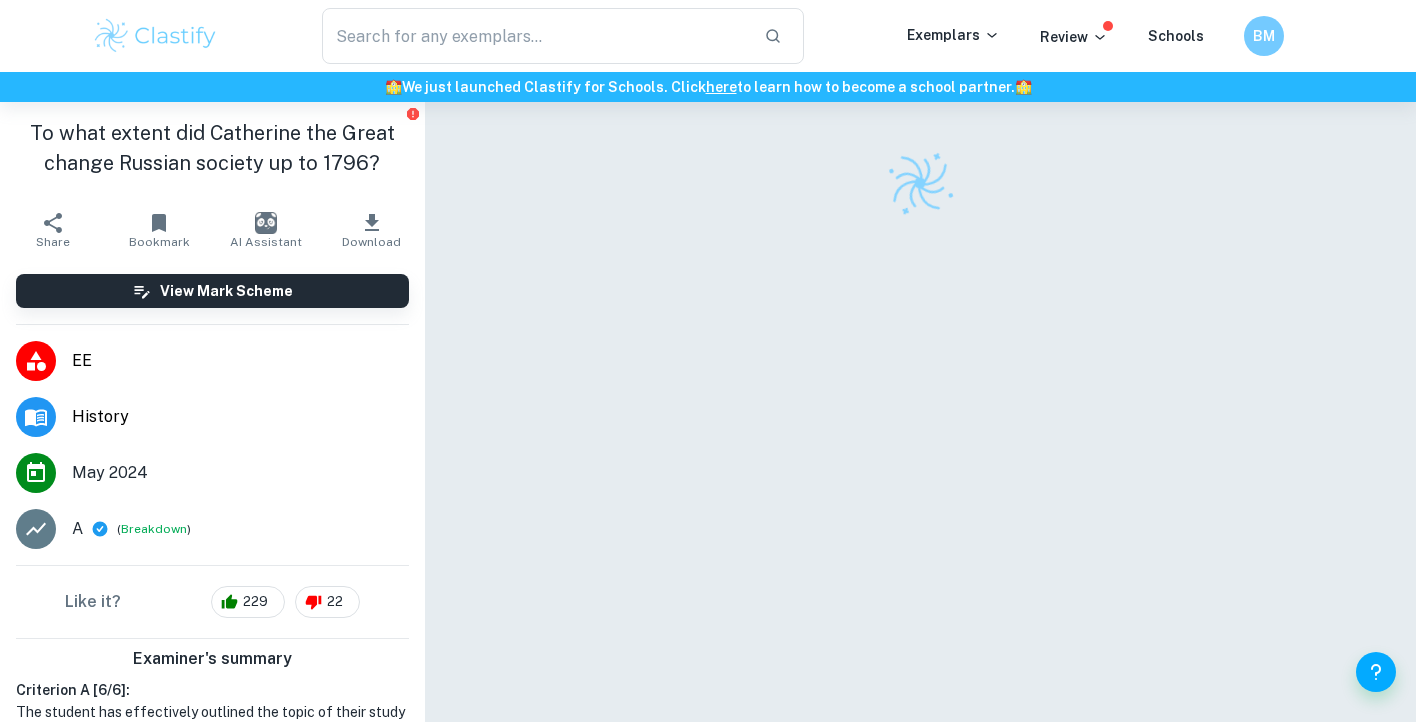 scroll, scrollTop: 102, scrollLeft: 0, axis: vertical 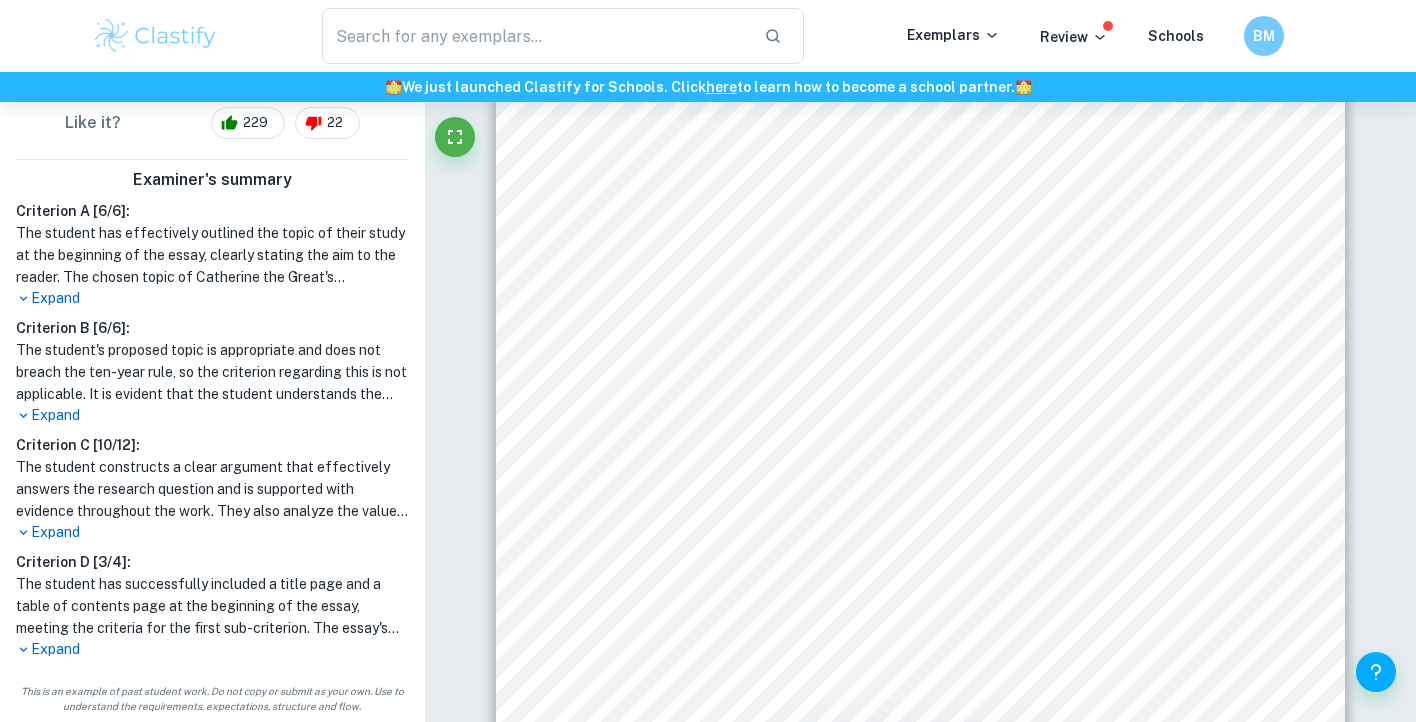 click on "Expand" at bounding box center [212, 298] 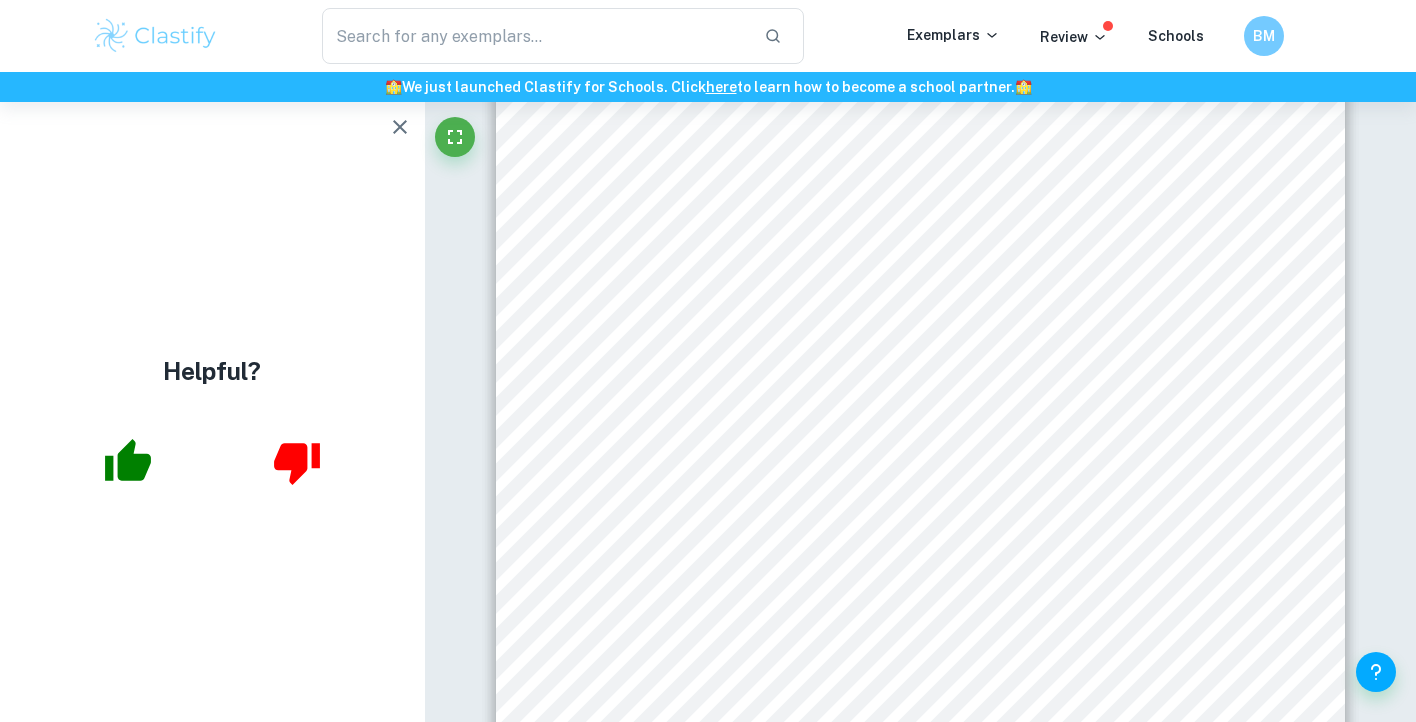 scroll, scrollTop: 0, scrollLeft: 0, axis: both 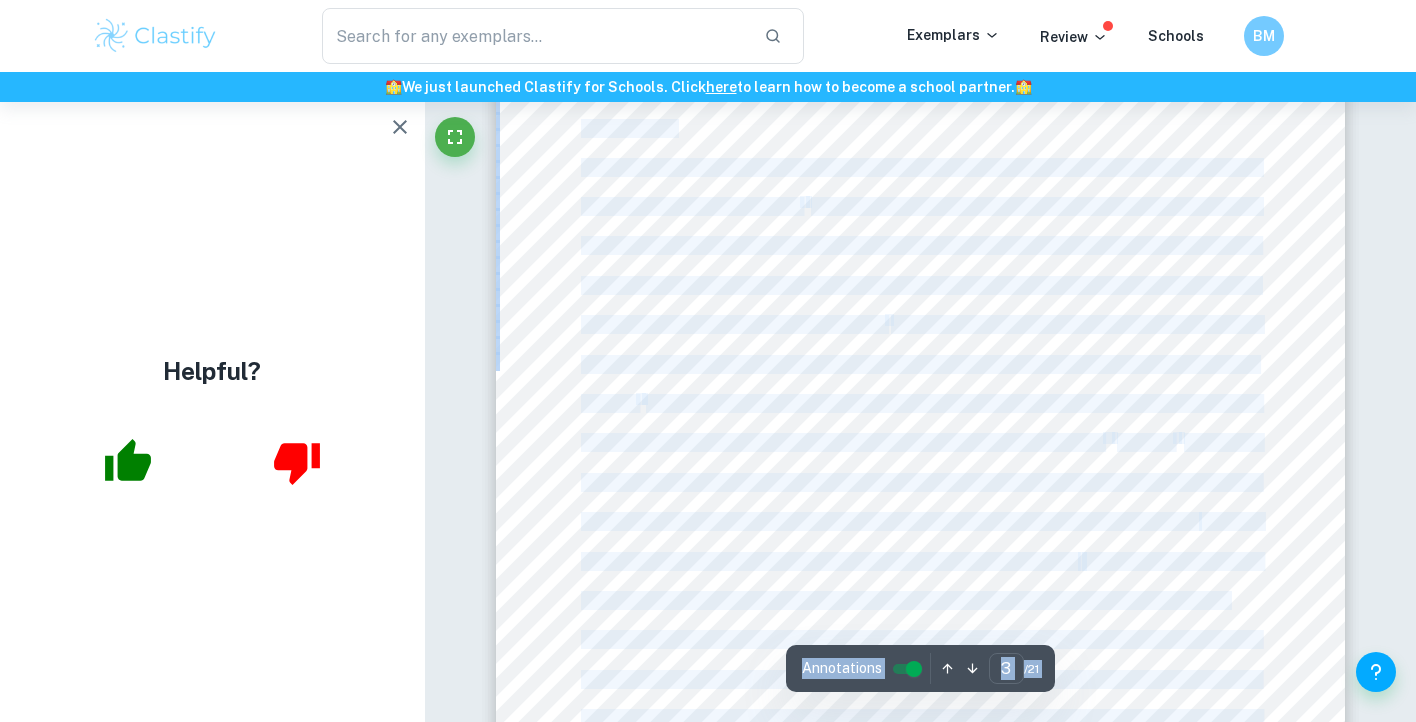 drag, startPoint x: 955, startPoint y: 198, endPoint x: 872, endPoint y: 380, distance: 200.0325 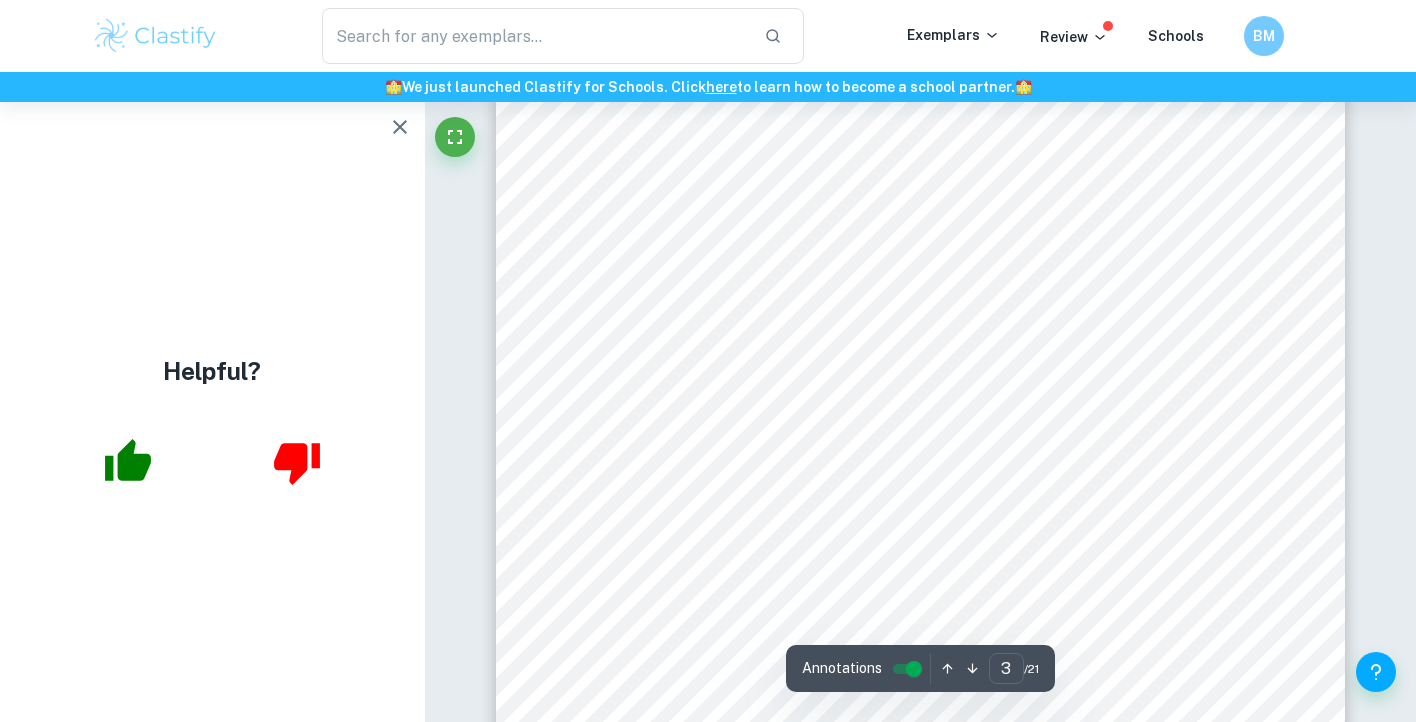 click on "To what extent did Catherine the Great change Russian society up to [YEAR]? 3 Introduction The modernisation and expansion of Russia in the 18th century was one of the most significant events in geopolitics of the era. 1 Catherine the Great ruled over Russia for the greater half of this century from [YEAR] to [YEAR], earning her the title of being the Russia9s longest-ruling female leader. Ruling during the Age of Enlightenment in Europe, an era where <politics, philosophy, science and communications were radically reoriented= 2 , she was notably influenced by the philosophies of prominent writers such as [FIRST] and drew heavily upon their teaching when shaping her own politics. 3 Catherine II is often heralded as one of the most recognisable figures from this era3 a true epitome of the enlightened despot archetype that became typical of the 18 th century. 4 During her reign, she oversaw a crucial era of Russia9s history and initiated sweeping reforms that aimed to To what This question is worthy of ." at bounding box center (921, 619) 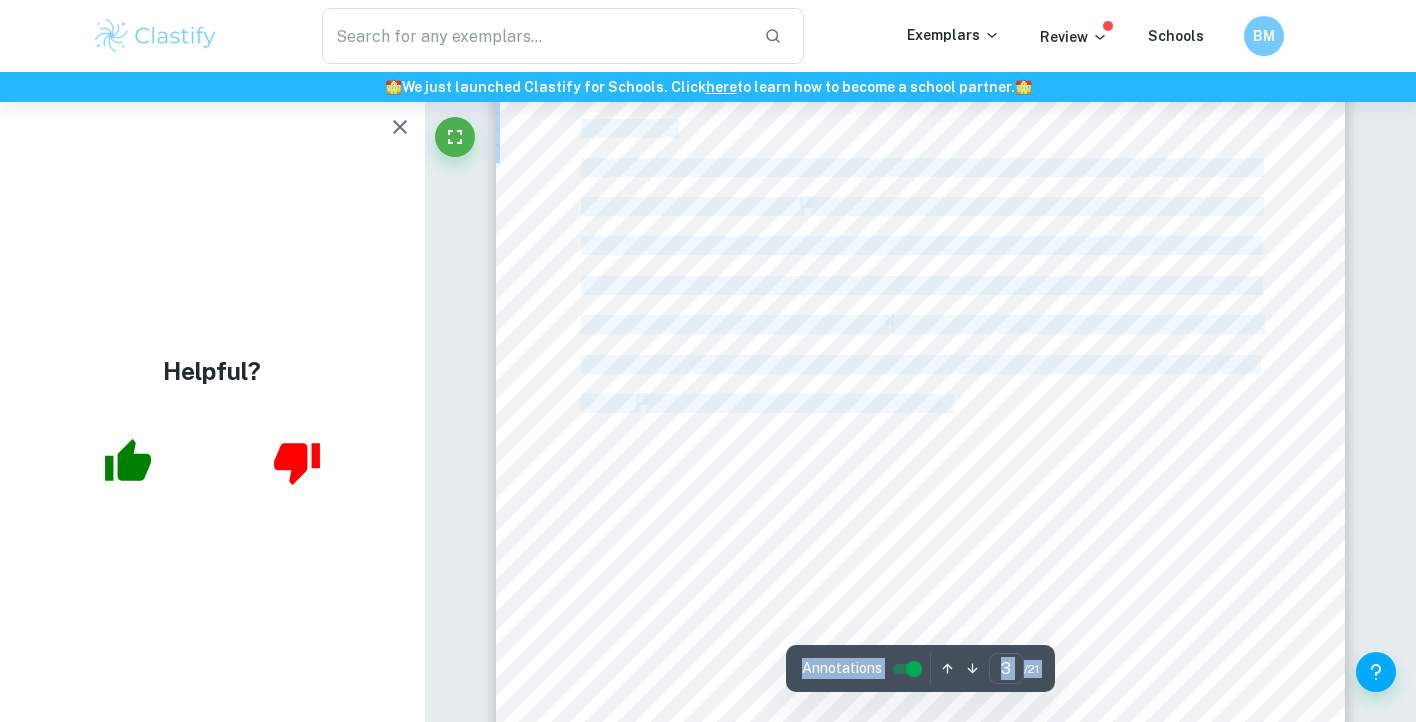 drag, startPoint x: 914, startPoint y: 187, endPoint x: 941, endPoint y: 392, distance: 206.7704 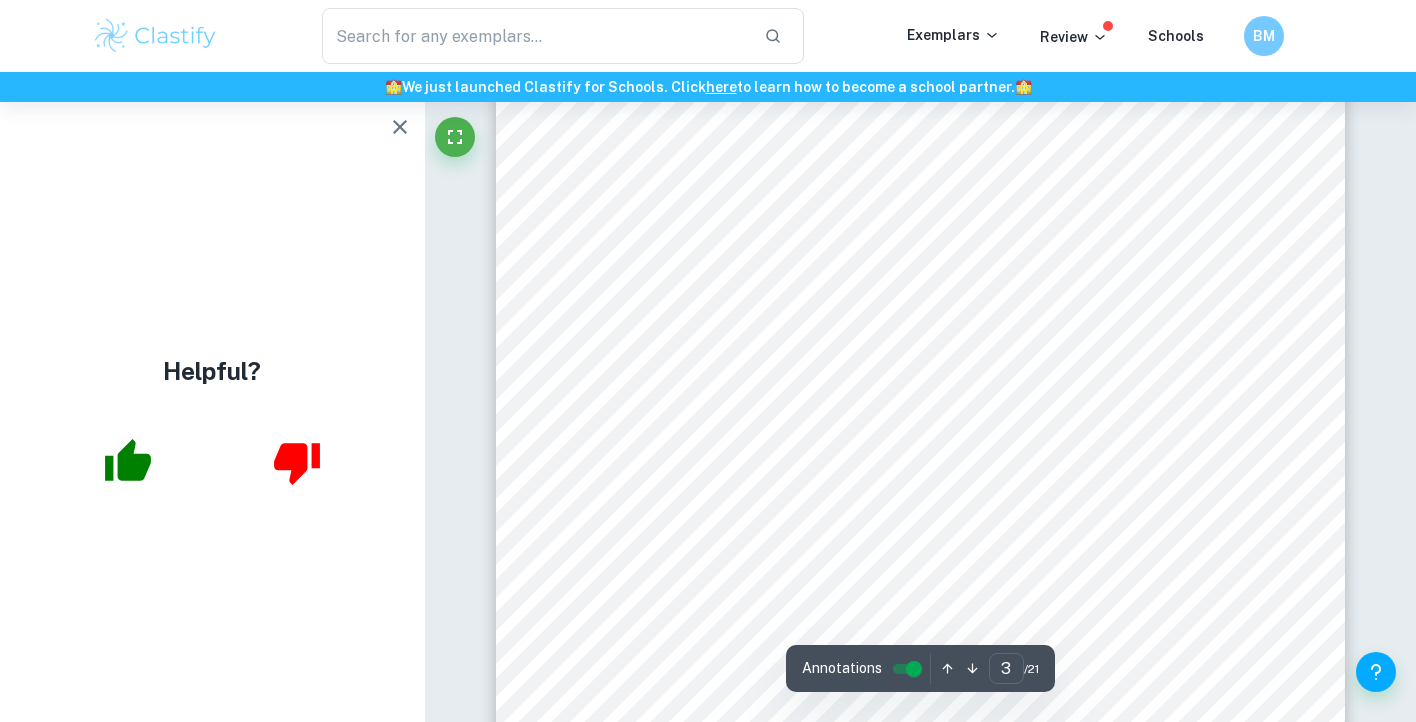 click on "To what extent did Catherine the Great change Russian society up to [YEAR]? 3 Introduction The modernisation and expansion of Russia in the 18th century was one of the most significant events in geopolitics of the era. 1 Catherine the Great ruled over Russia for the greater half of this century from [YEAR] to [YEAR], earning her the title of being the Russia9s longest-ruling female leader. Ruling during the Age of Enlightenment in Europe, an era where <politics, philosophy, science and communications were radically reoriented= 2 , she was notably influenced by the philosophies of prominent writers such as [FIRST] and drew heavily upon their teaching when shaping her own politics. 3 Catherine II is often heralded as one of the most recognisable figures from this era3 a true epitome of the enlightened despot archetype that became typical of the 18 th century. 4 During her reign, she oversaw a crucial era of Russia9s history and initiated sweeping reforms that aimed to To what This question is worthy of ." at bounding box center [921, 619] 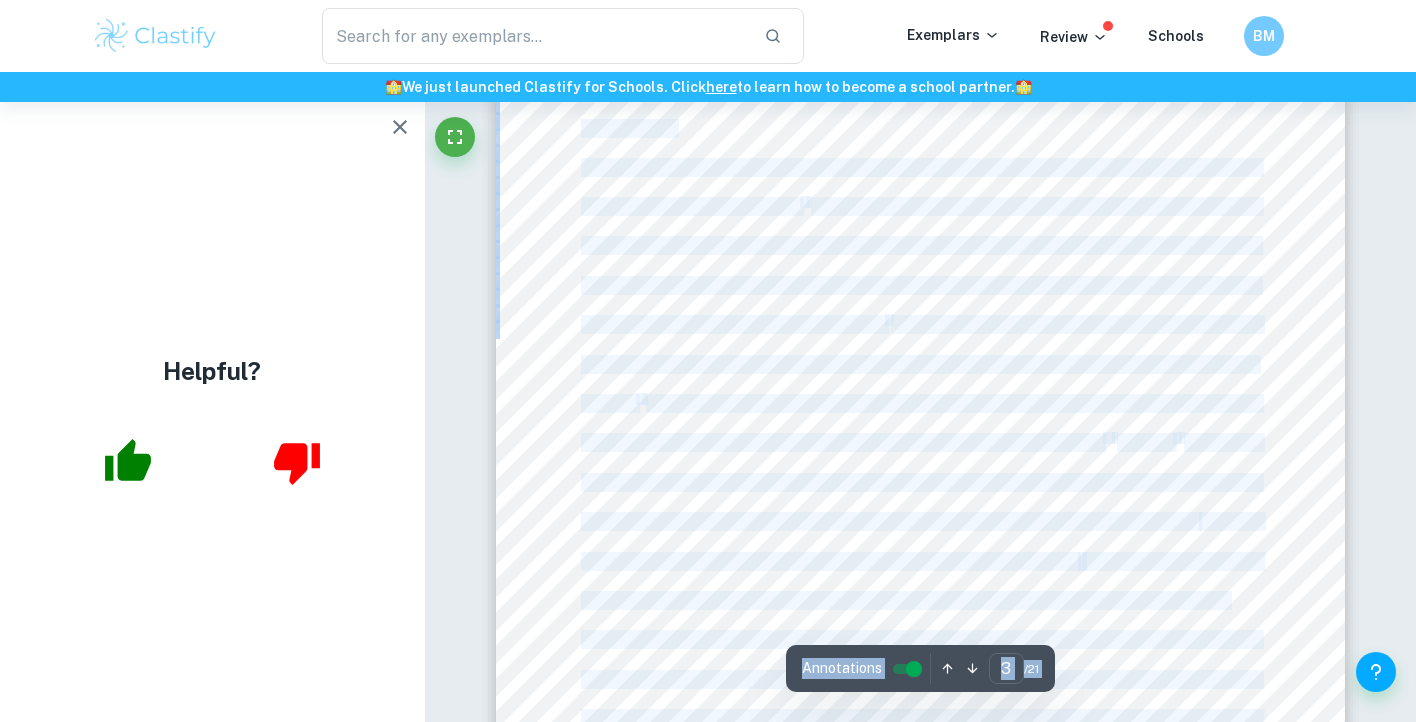 drag, startPoint x: 988, startPoint y: 172, endPoint x: 1037, endPoint y: 349, distance: 183.65729 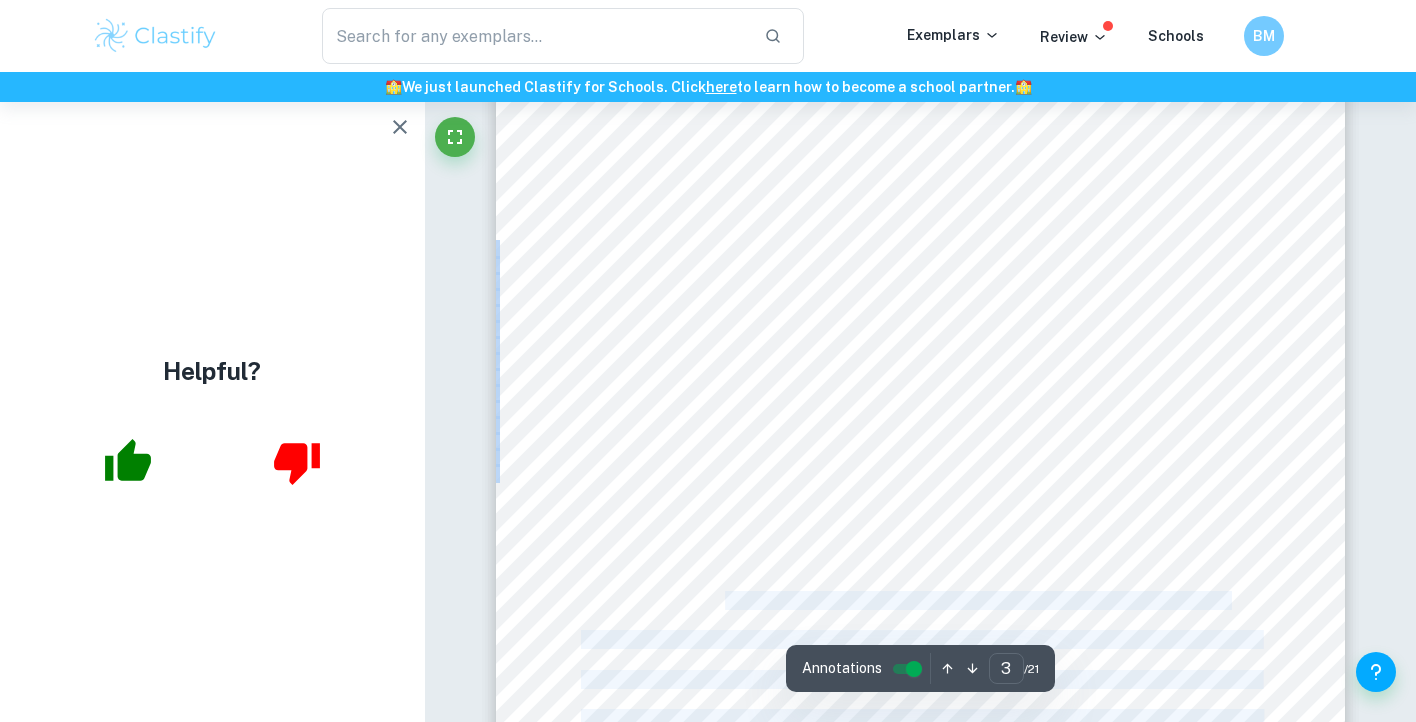 drag, startPoint x: 578, startPoint y: 166, endPoint x: 723, endPoint y: 594, distance: 451.8949 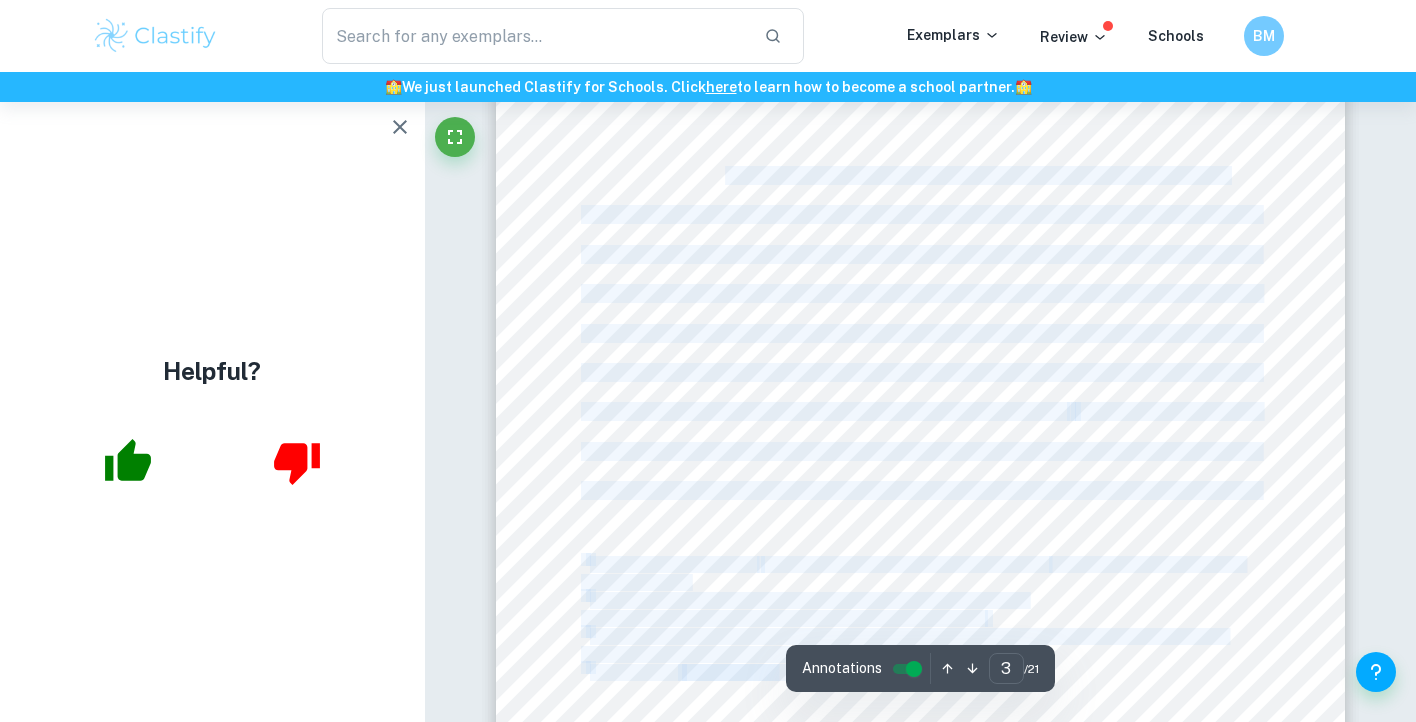 click on "To what extent did Catherine the Great change Russian society up to [YEAR]? 3 Introduction The modernisation and expansion of Russia in the 18th century was one of the most significant events in geopolitics of the era. 1 Catherine the Great ruled over Russia for the greater half of this century from [YEAR] to [YEAR], earning her the title of being the Russia9s longest-ruling female leader. Ruling during the Age of Enlightenment in Europe, an era where <politics, philosophy, science and communications were radically reoriented= 2 , she was notably influenced by the philosophies of prominent writers such as [FIRST] and drew heavily upon their teaching when shaping her own politics. 3 Catherine II is often heralded as one of the most recognisable figures from this era3 a true epitome of the enlightened despot archetype that became typical of the 18 th century. 4 During her reign, she oversaw a crucial era of Russia9s history and initiated sweeping reforms that aimed to To what This question is worthy of ." at bounding box center [921, 194] 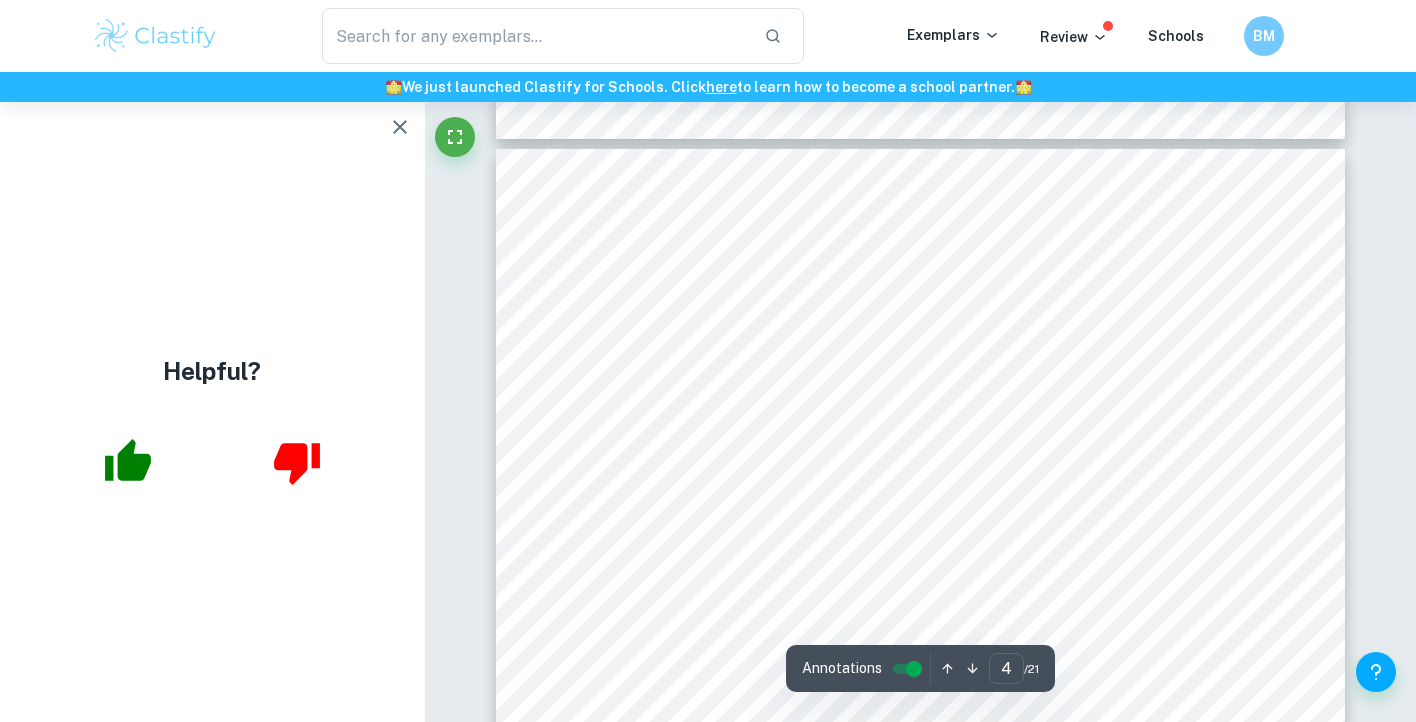 scroll, scrollTop: 3960, scrollLeft: 0, axis: vertical 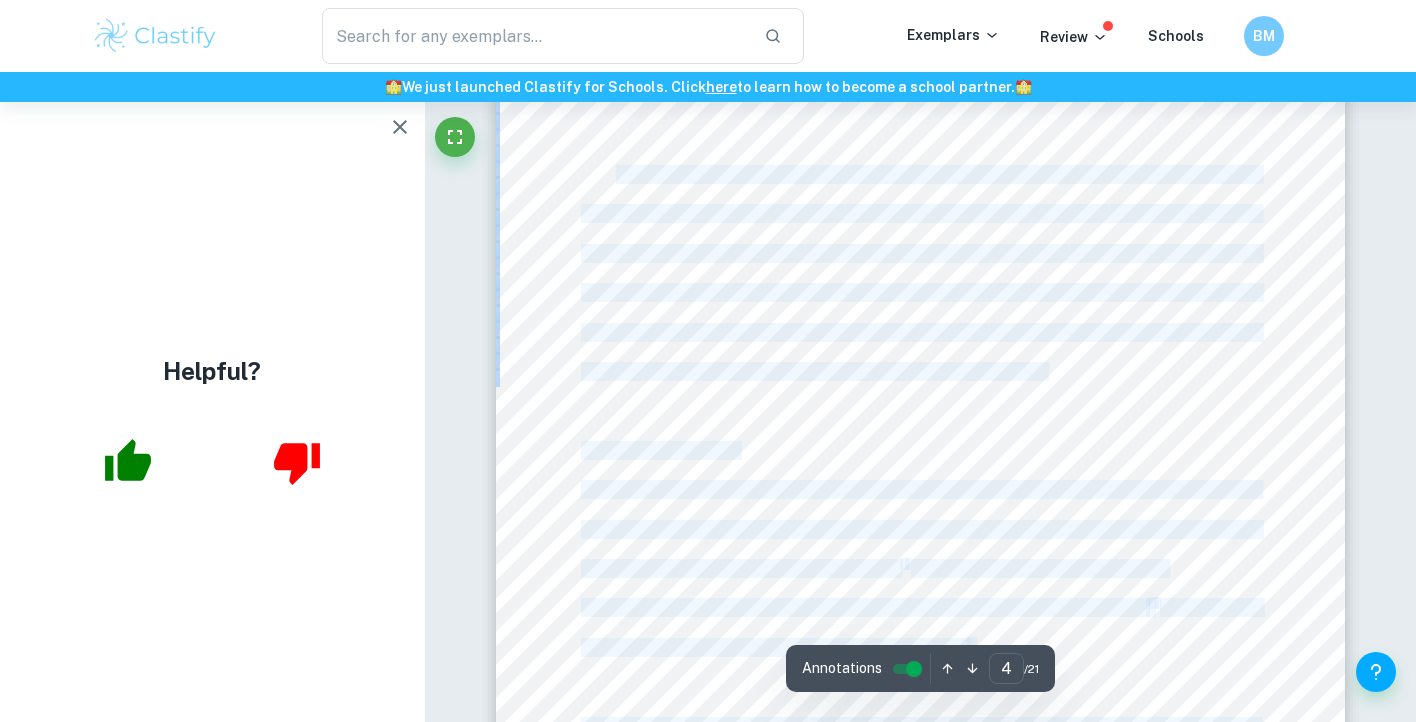 drag, startPoint x: 1059, startPoint y: 321, endPoint x: 615, endPoint y: 232, distance: 452.83218 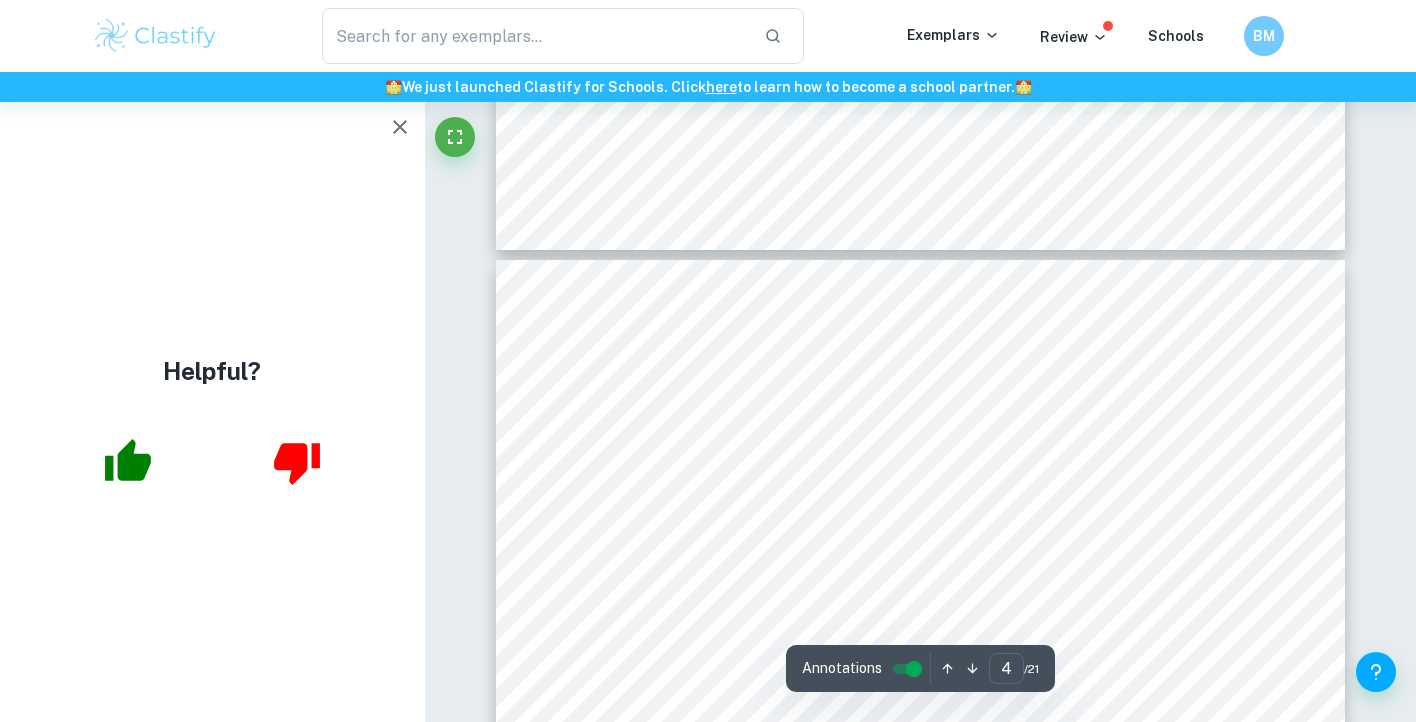 type on "3" 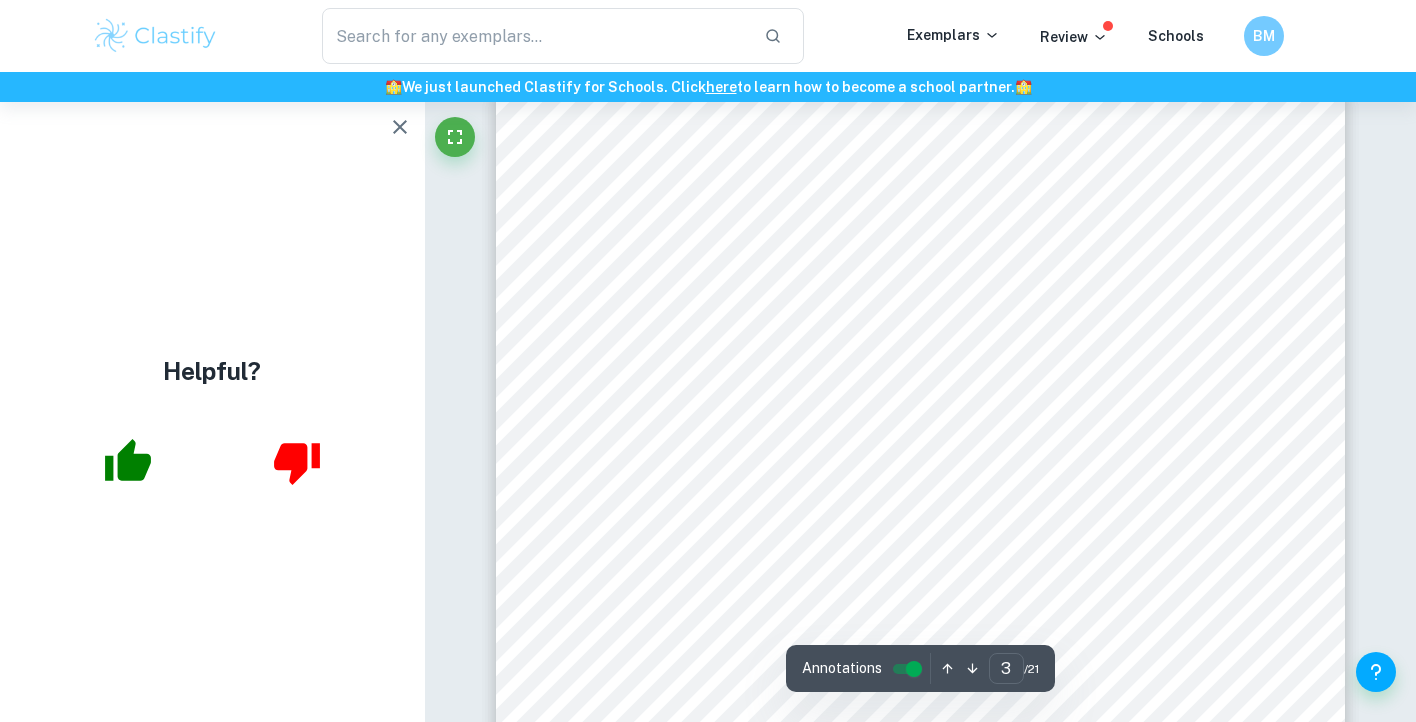 scroll, scrollTop: 2328, scrollLeft: 0, axis: vertical 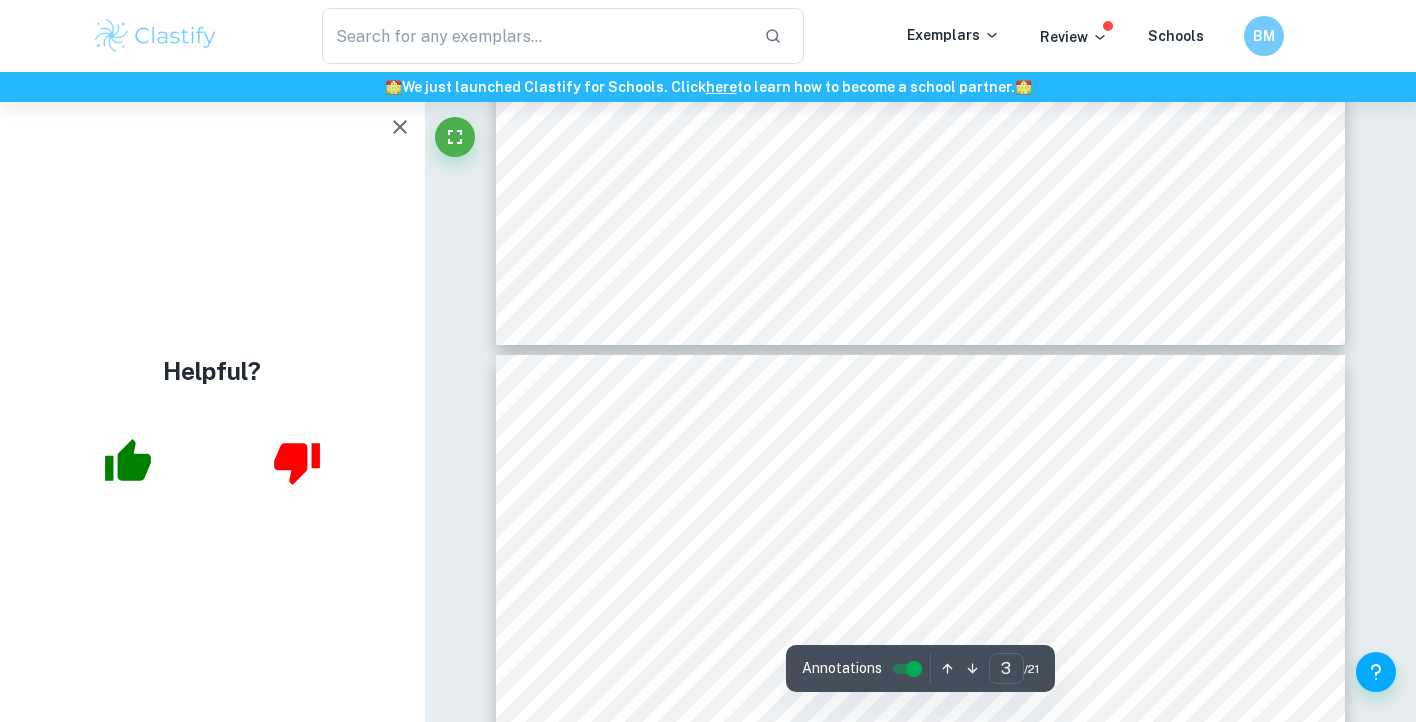 click on "To what extent did Catherine the Great change Russian society up to [YEAR]? 3 Introduction The modernisation and expansion of Russia in the 18th century was one of the most significant events in geopolitics of the era. 1 Catherine the Great ruled over Russia for the greater half of this century from [YEAR] to [YEAR], earning her the title of being the Russia9s longest-ruling female leader. Ruling during the Age of Enlightenment in Europe, an era where <politics, philosophy, science and communications were radically reoriented= 2 , she was notably influenced by the philosophies of prominent writers such as [FIRST] and drew heavily upon their teaching when shaping her own politics. 3 Catherine II is often heralded as one of the most recognisable figures from this era3 a true epitome of the enlightened despot archetype that became typical of the 18 th century. 4 During her reign, she oversaw a crucial era of Russia9s history and initiated sweeping reforms that aimed to To what This question is worthy of ." at bounding box center (921, 956) 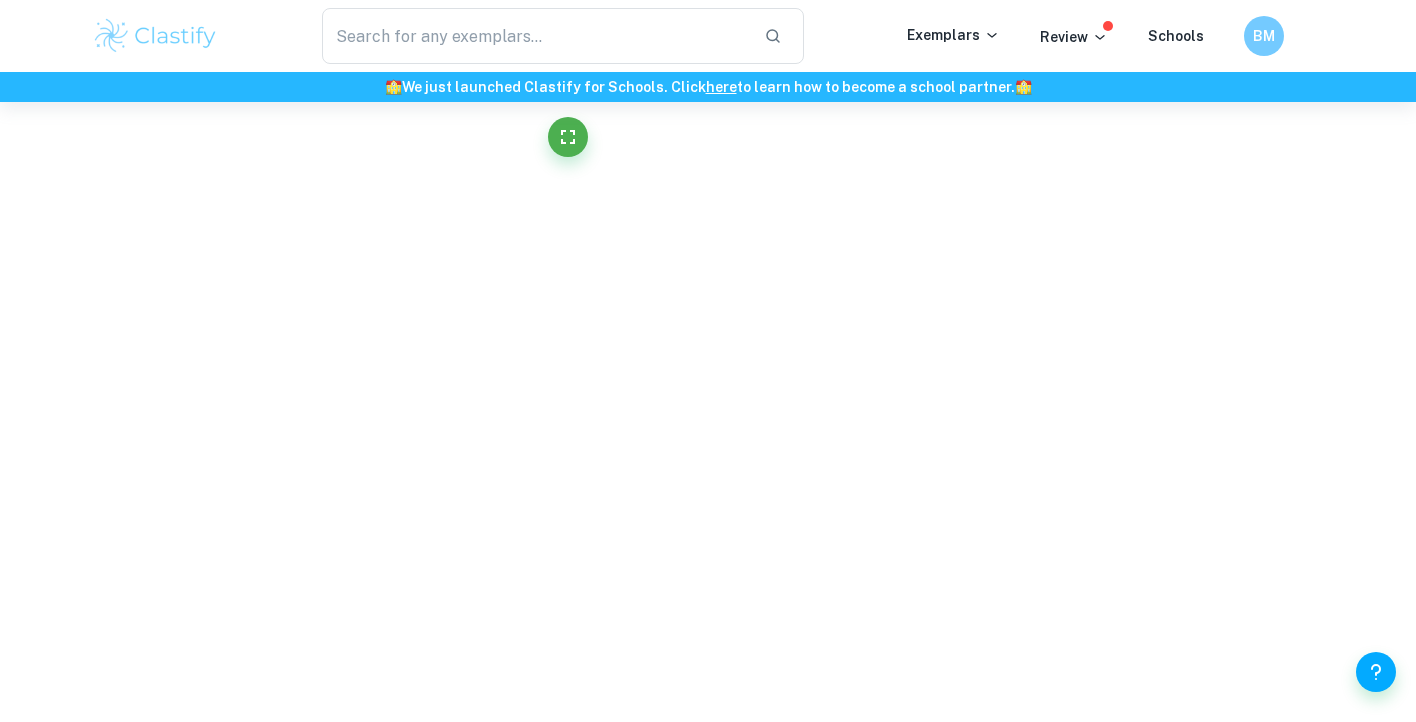 scroll, scrollTop: 2952, scrollLeft: 0, axis: vertical 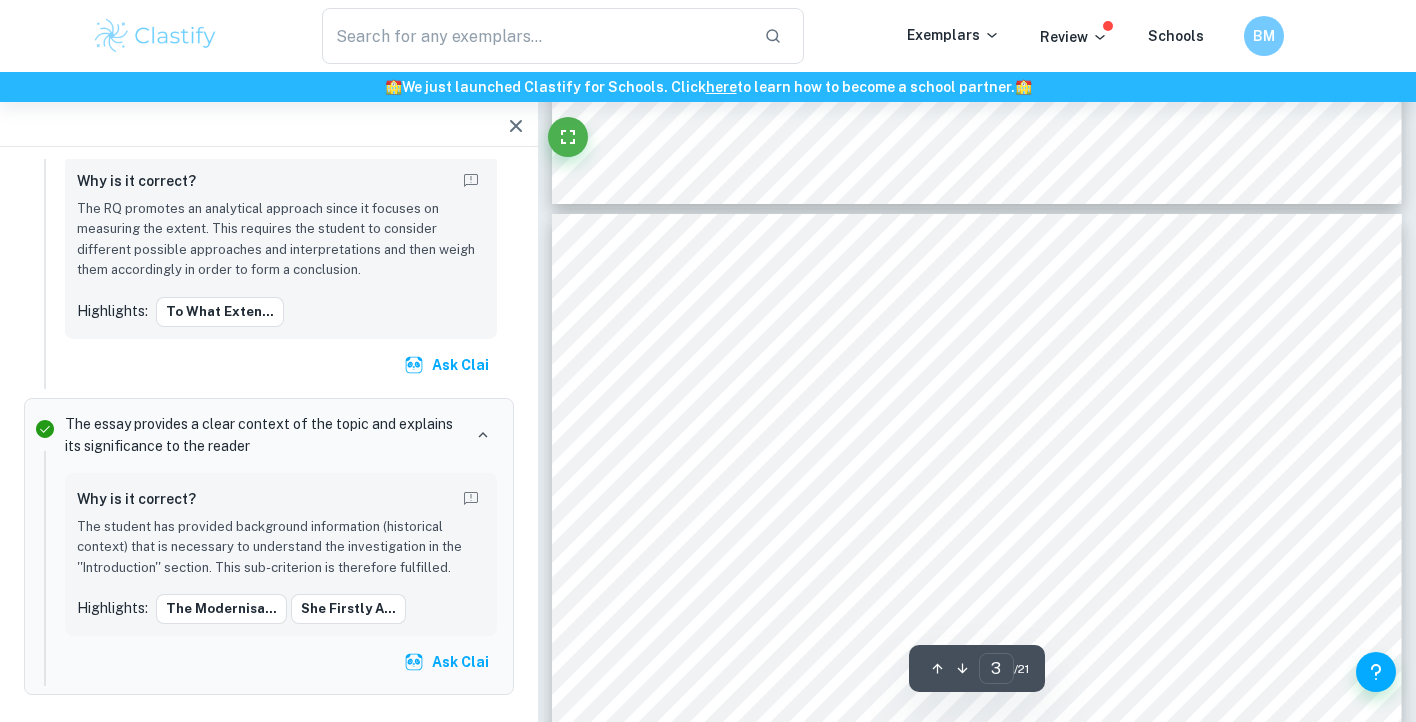 click at bounding box center [977, 442] 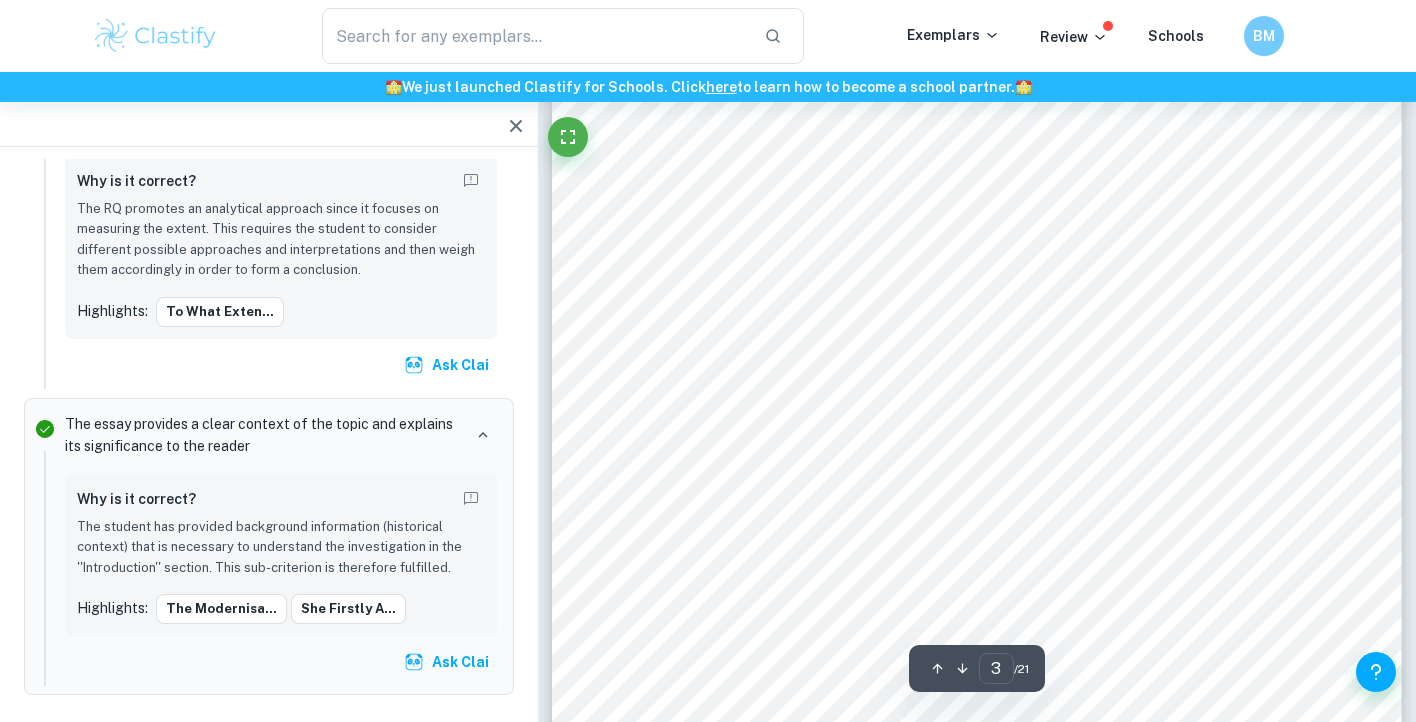 scroll, scrollTop: 2670, scrollLeft: 0, axis: vertical 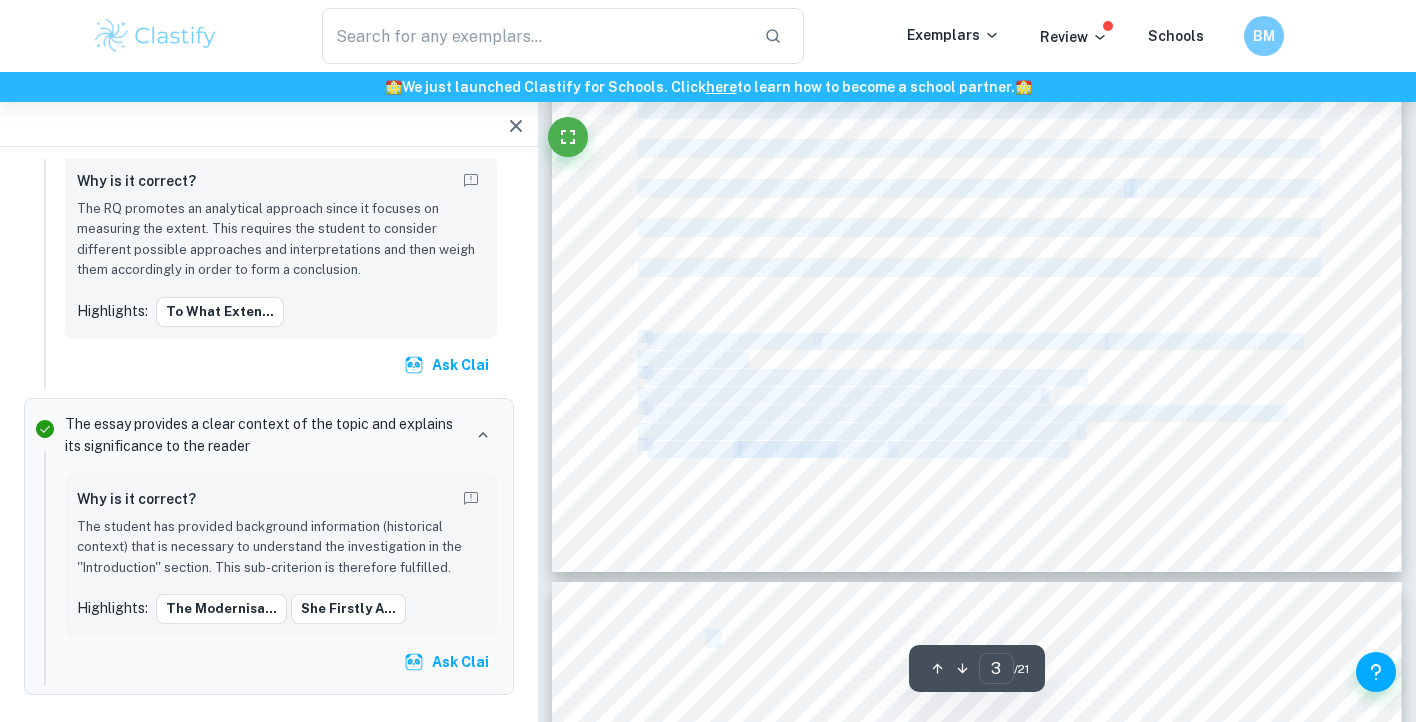 type on "4" 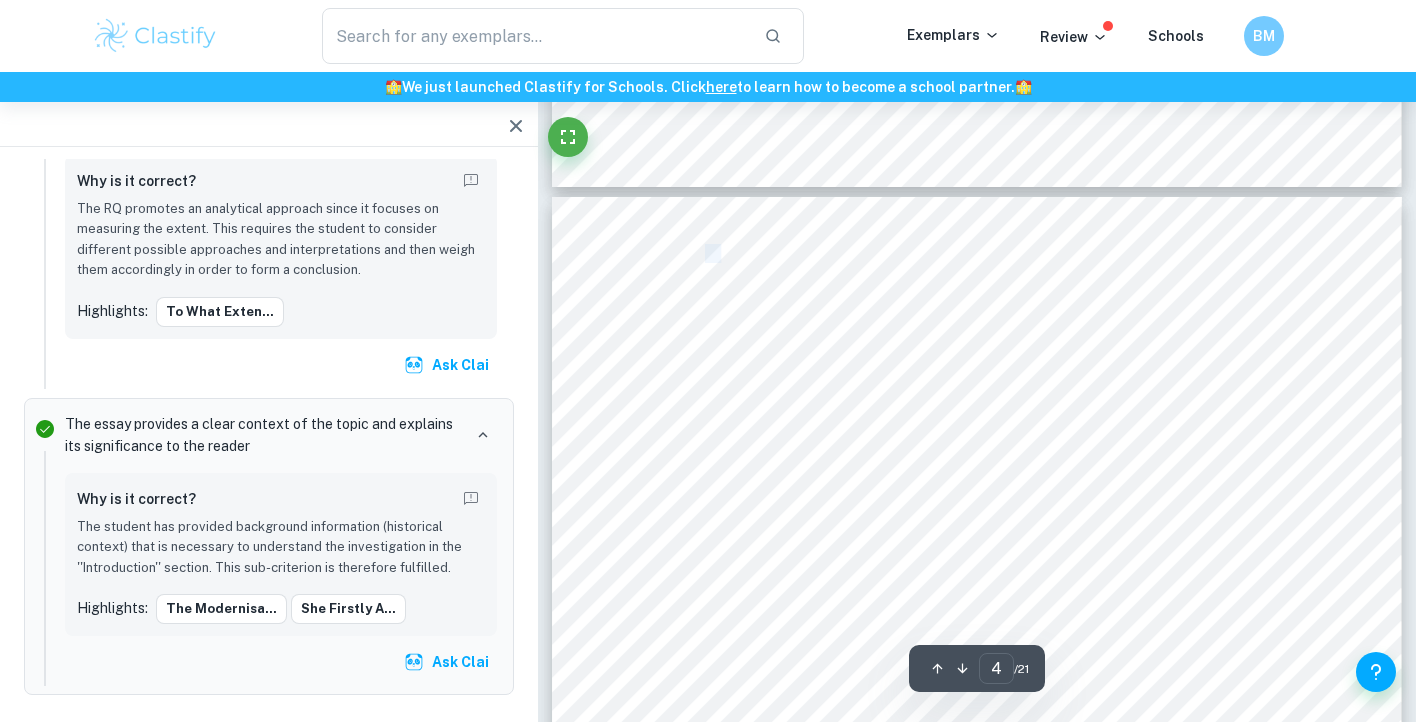 scroll, scrollTop: 3674, scrollLeft: 0, axis: vertical 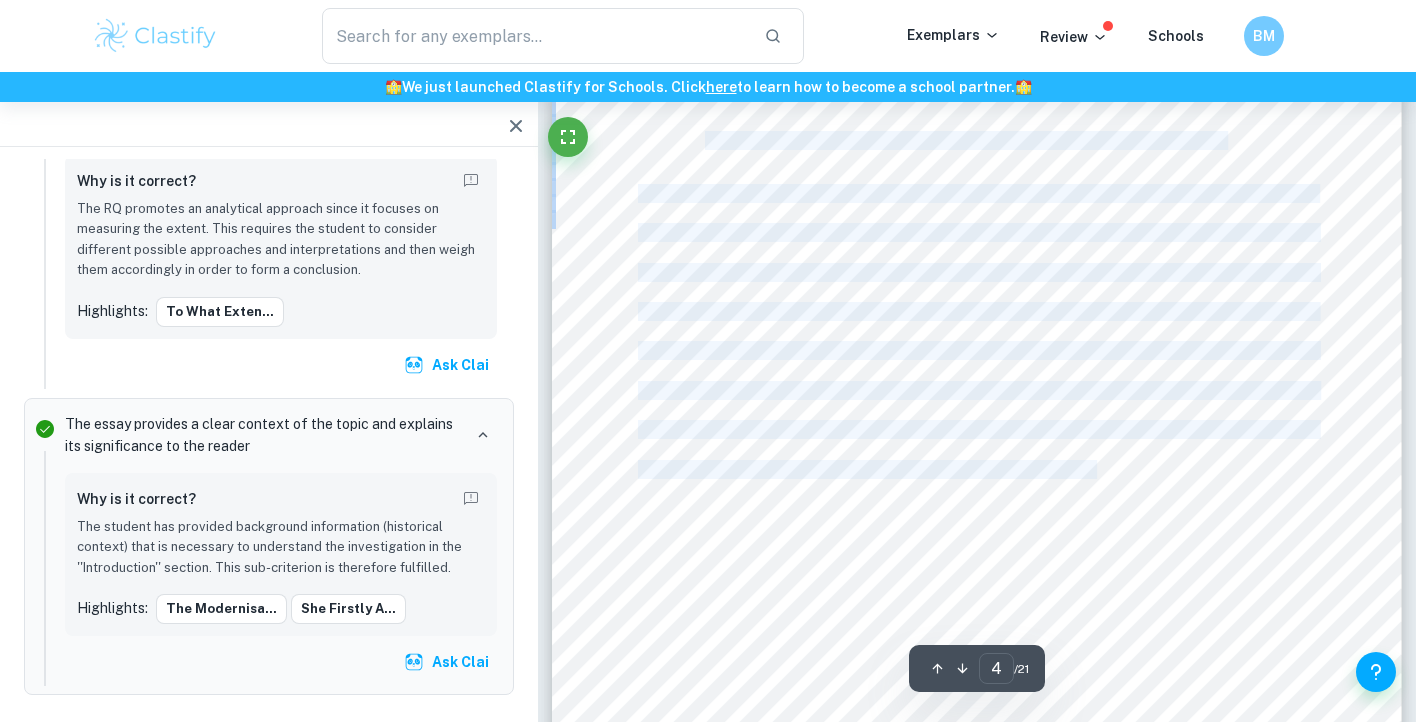 drag, startPoint x: 639, startPoint y: 360, endPoint x: 1065, endPoint y: 458, distance: 437.12698 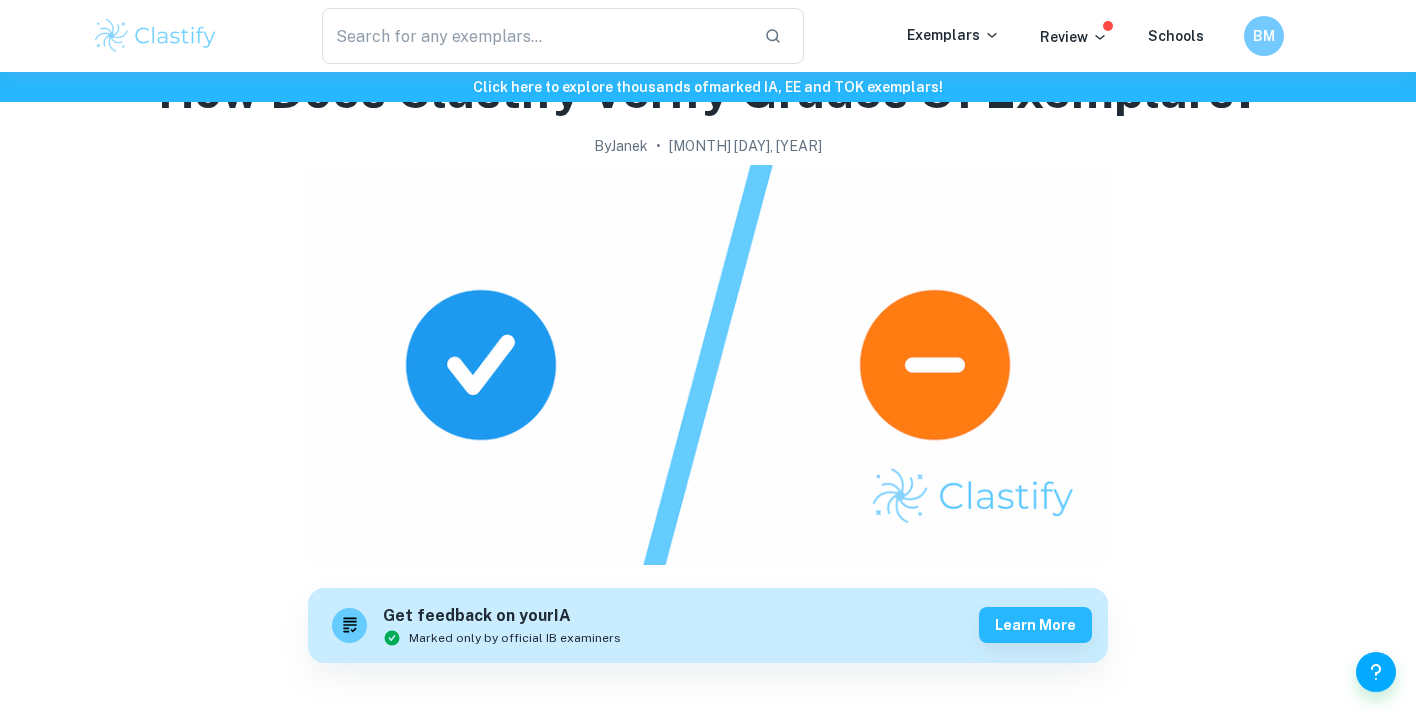 scroll, scrollTop: 0, scrollLeft: 0, axis: both 